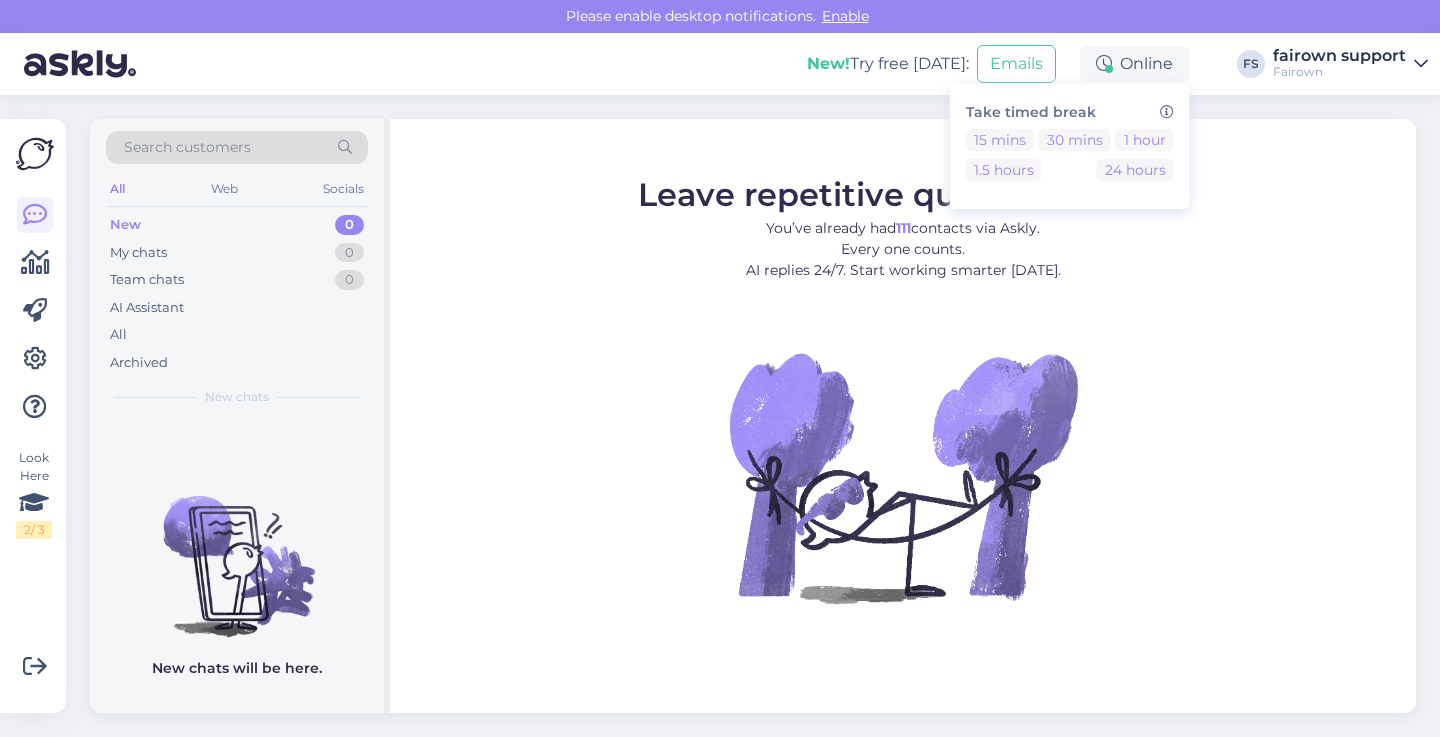 scroll, scrollTop: 0, scrollLeft: 0, axis: both 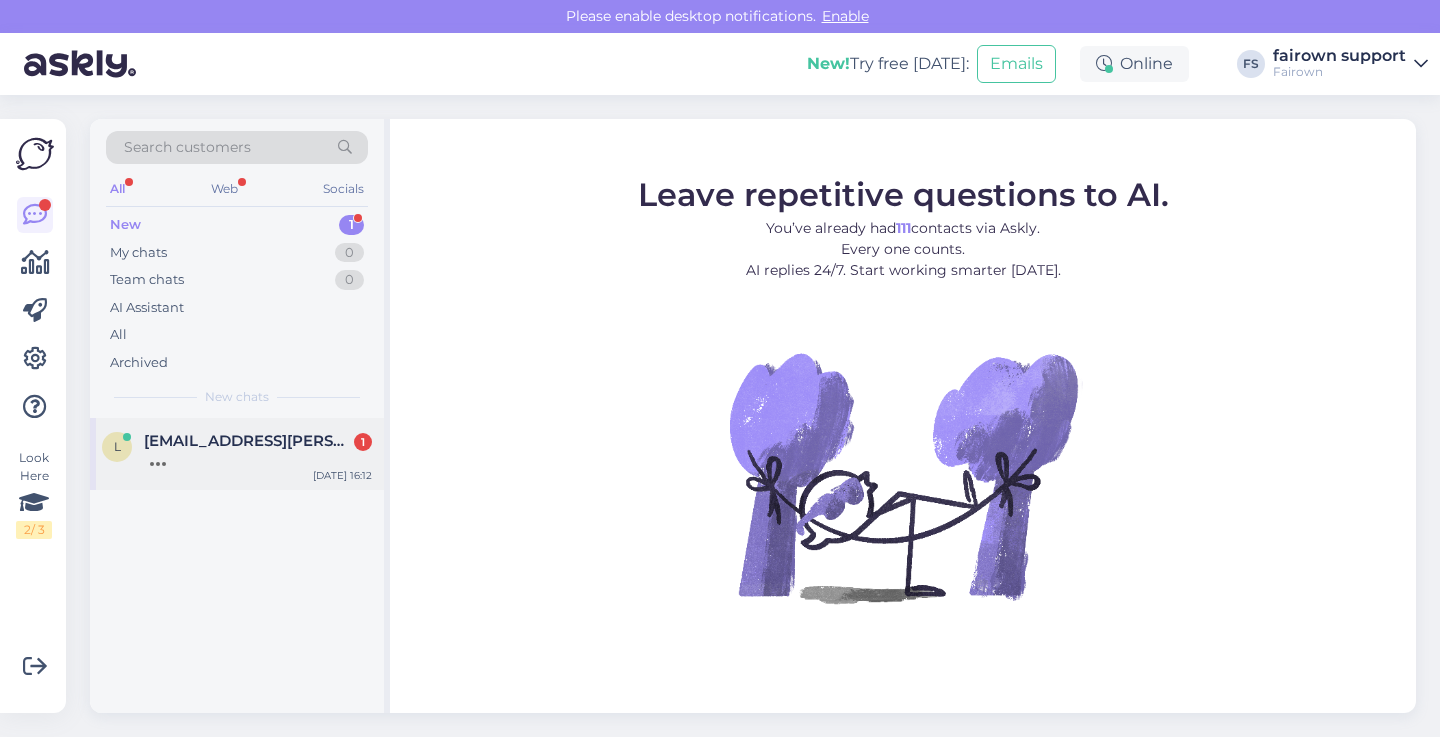 click on "[EMAIL_ADDRESS][PERSON_NAME][DOMAIN_NAME]" at bounding box center [248, 441] 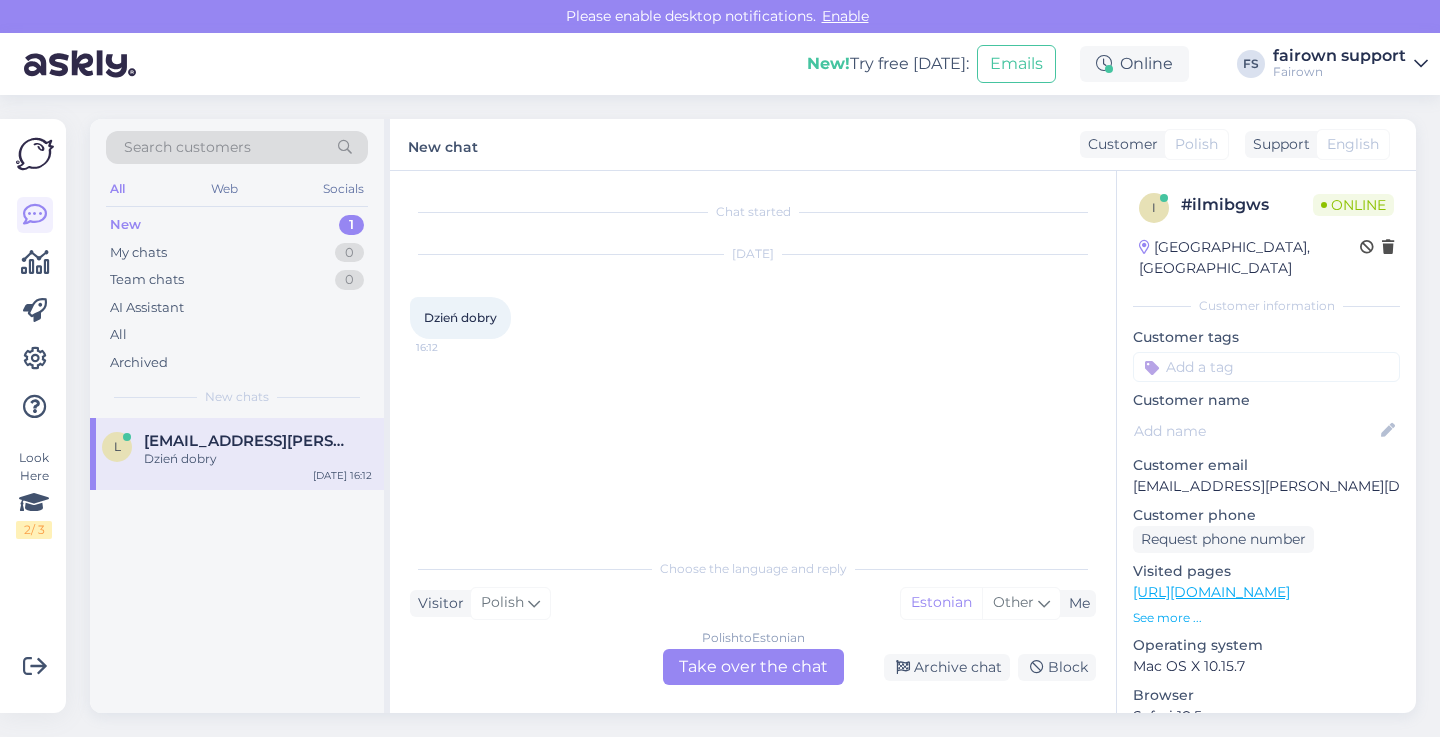 click on "Polish  to  Estonian Take over the chat" at bounding box center (753, 667) 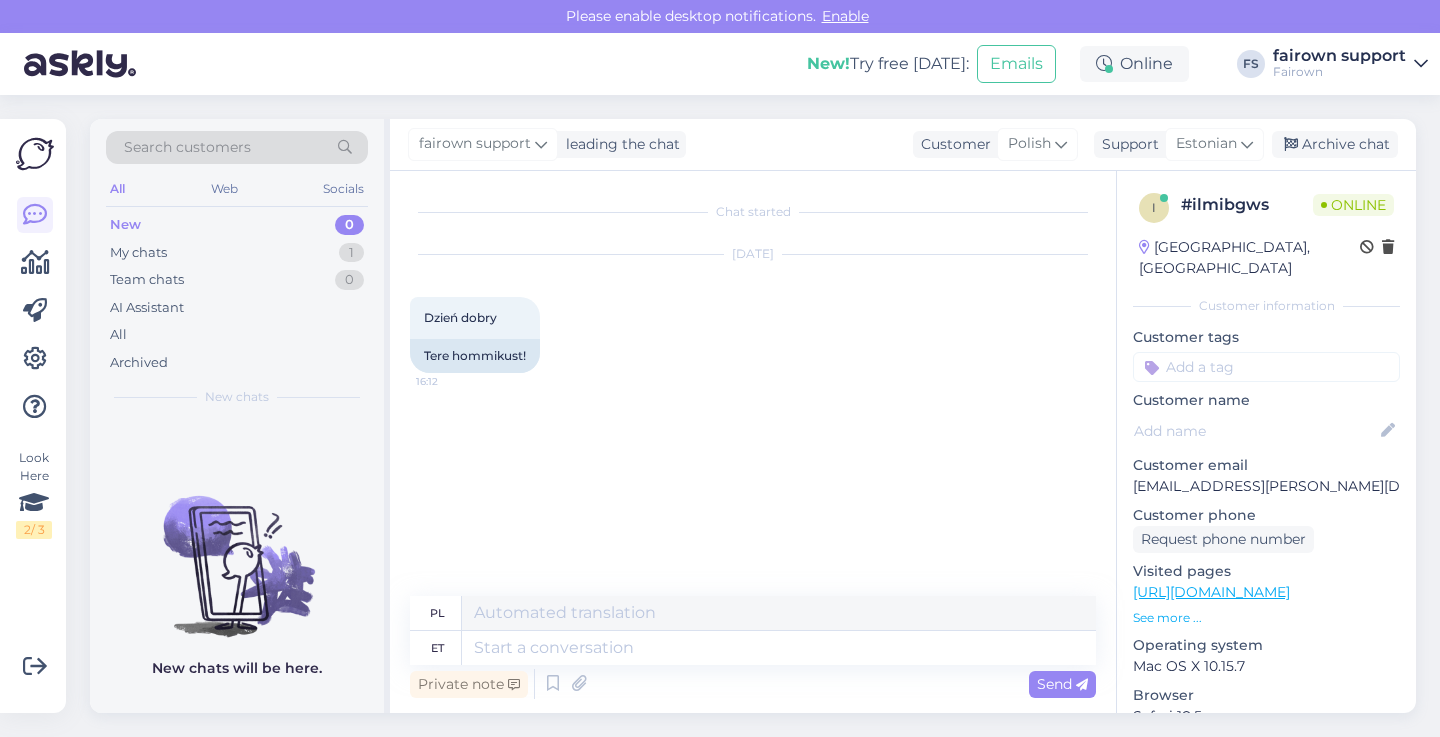 click on "pl" at bounding box center (753, 613) 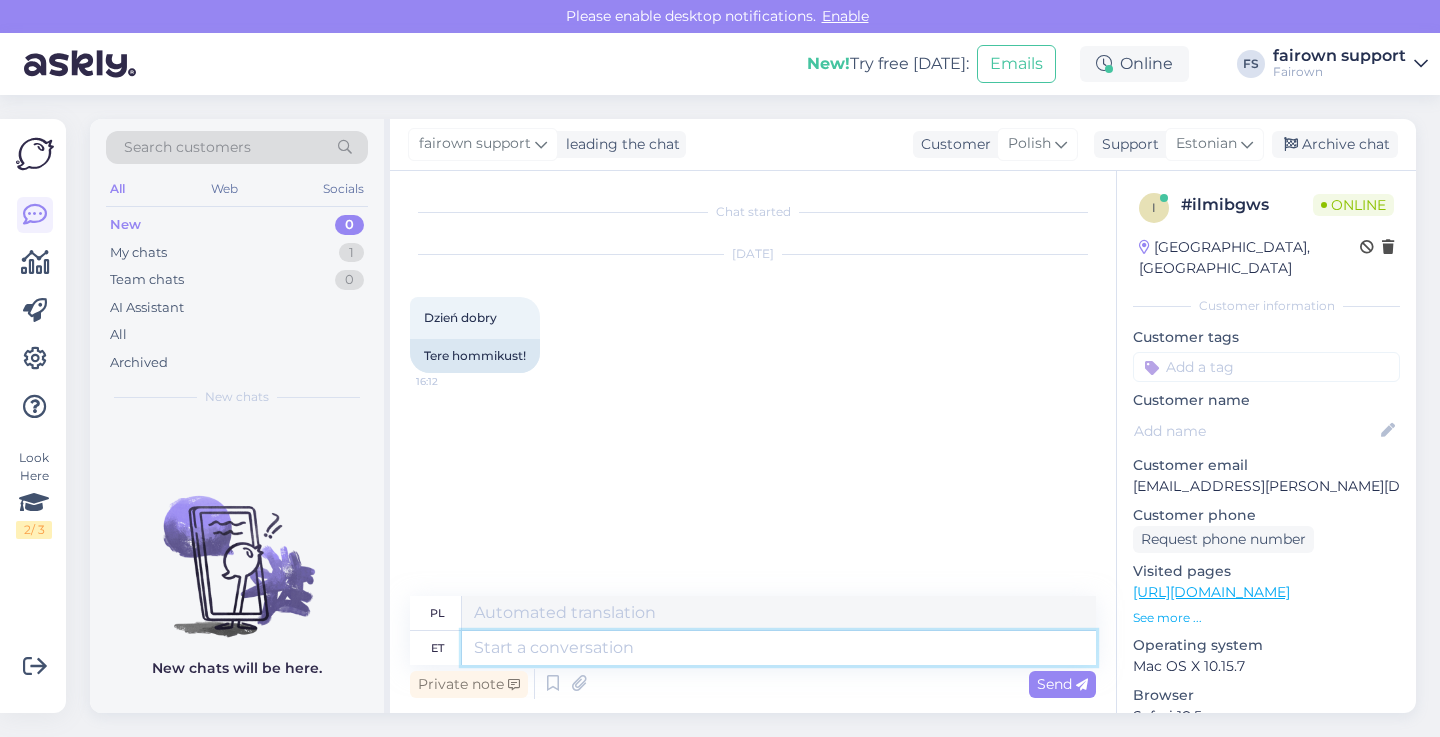 click at bounding box center (779, 648) 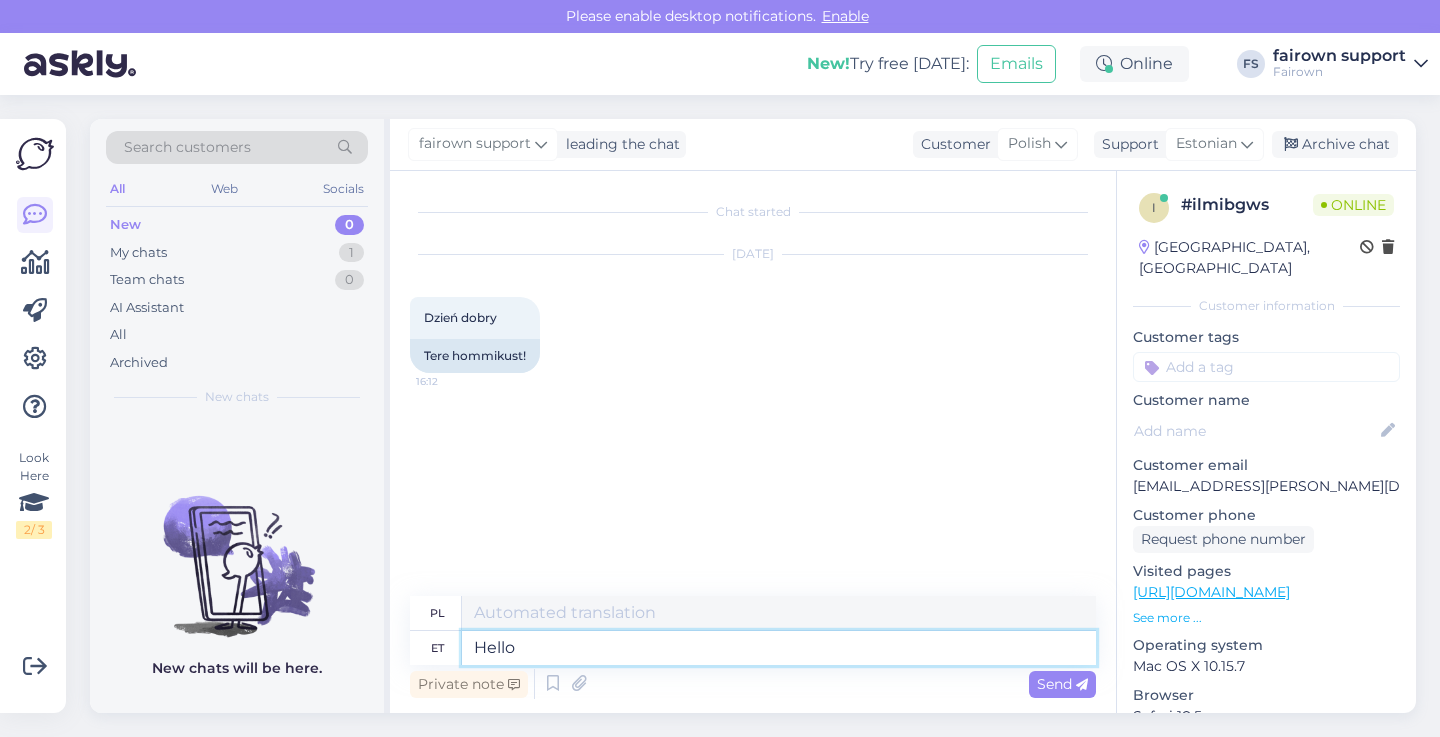 type on "Hello!" 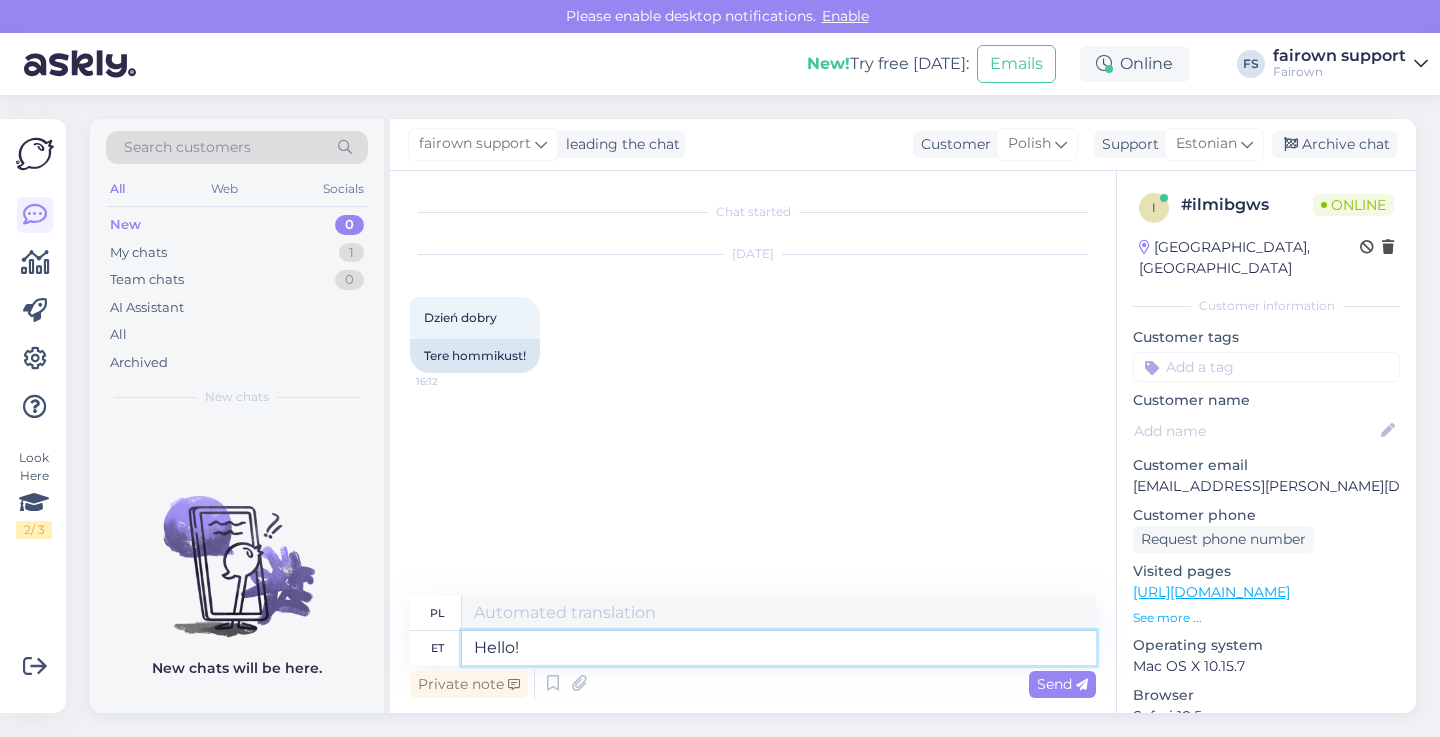 type on "Cześć!" 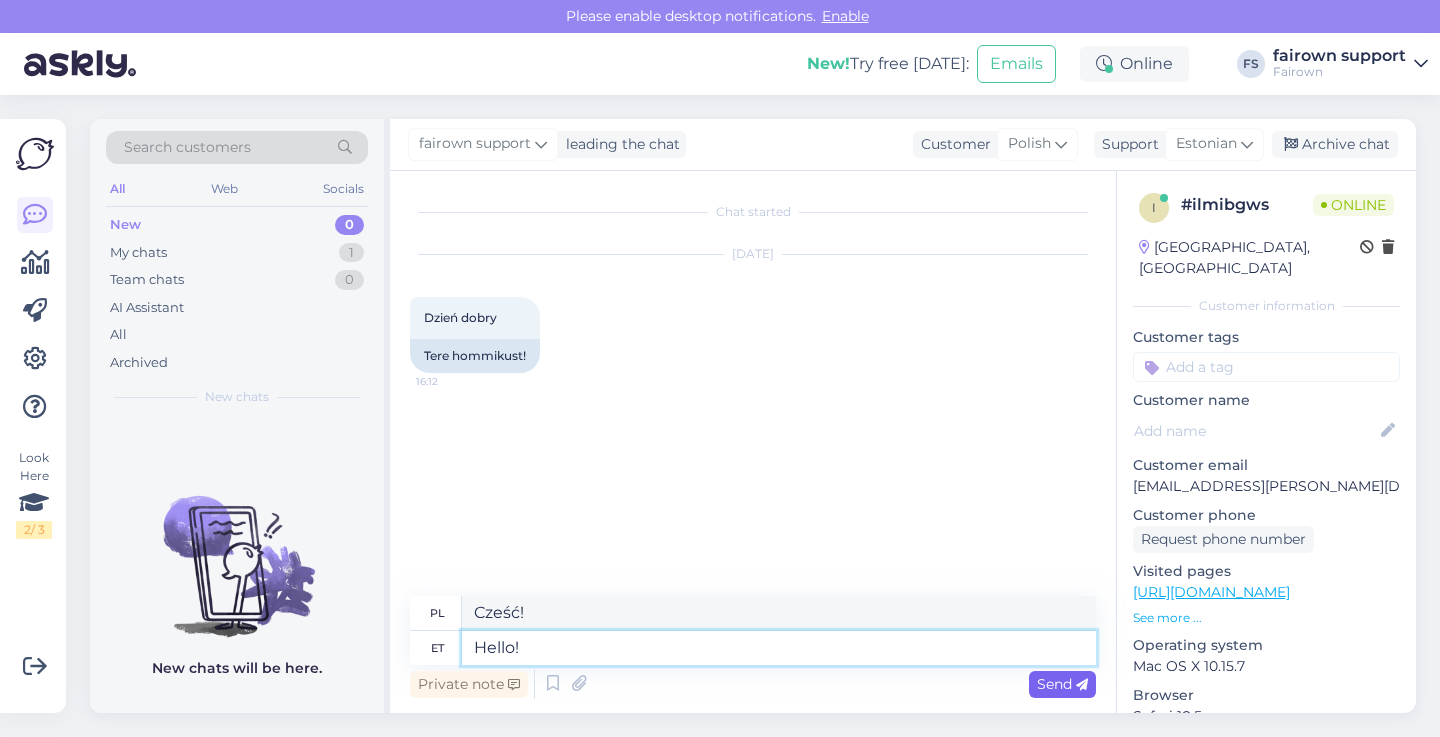 type on "Hello!" 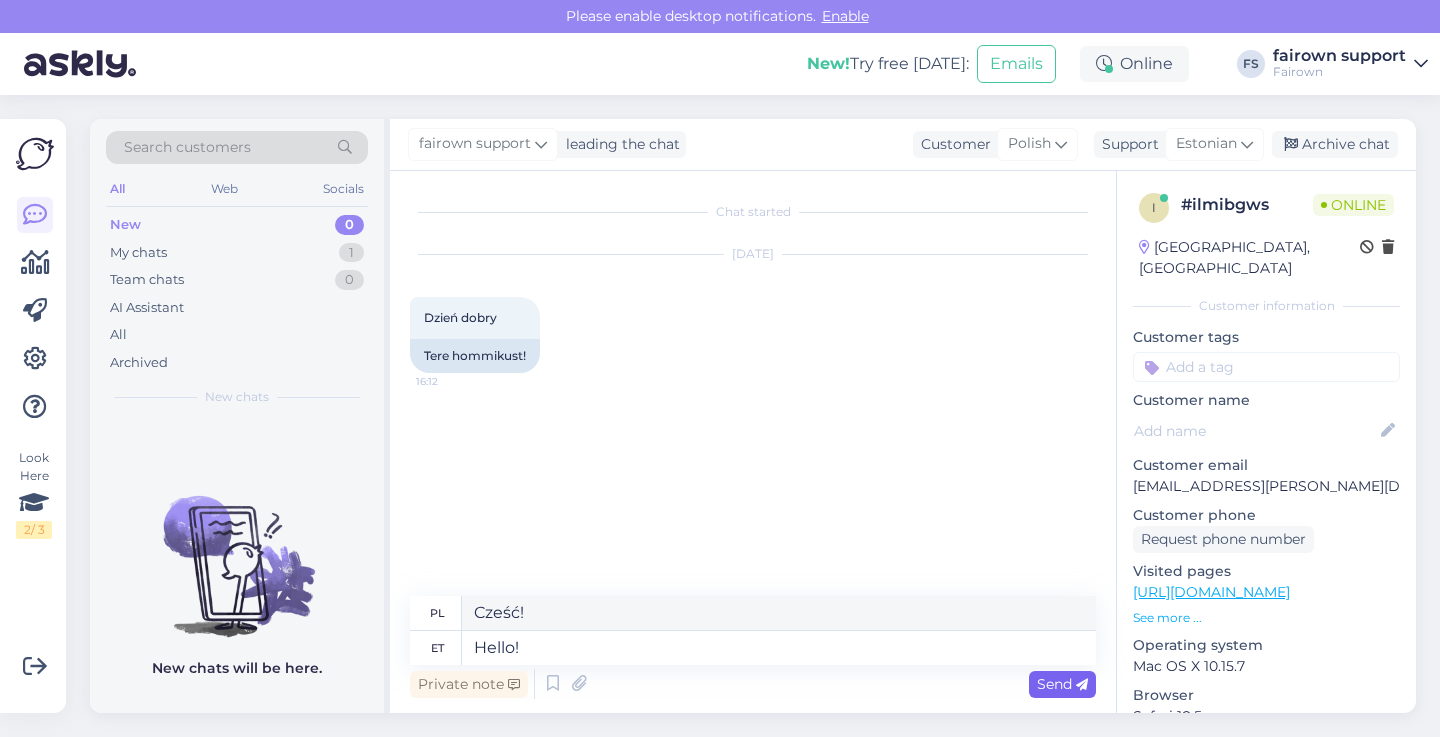 click on "Send" at bounding box center [1062, 684] 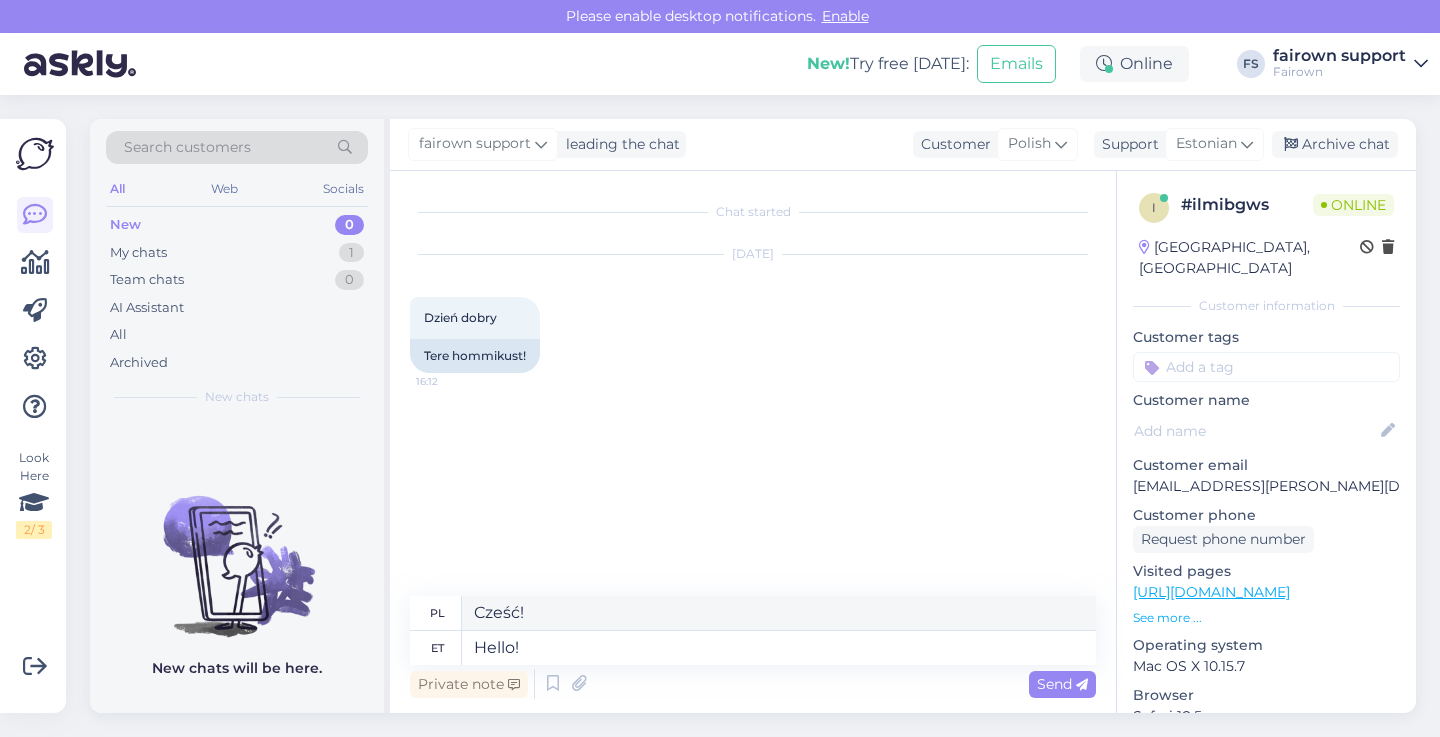 type 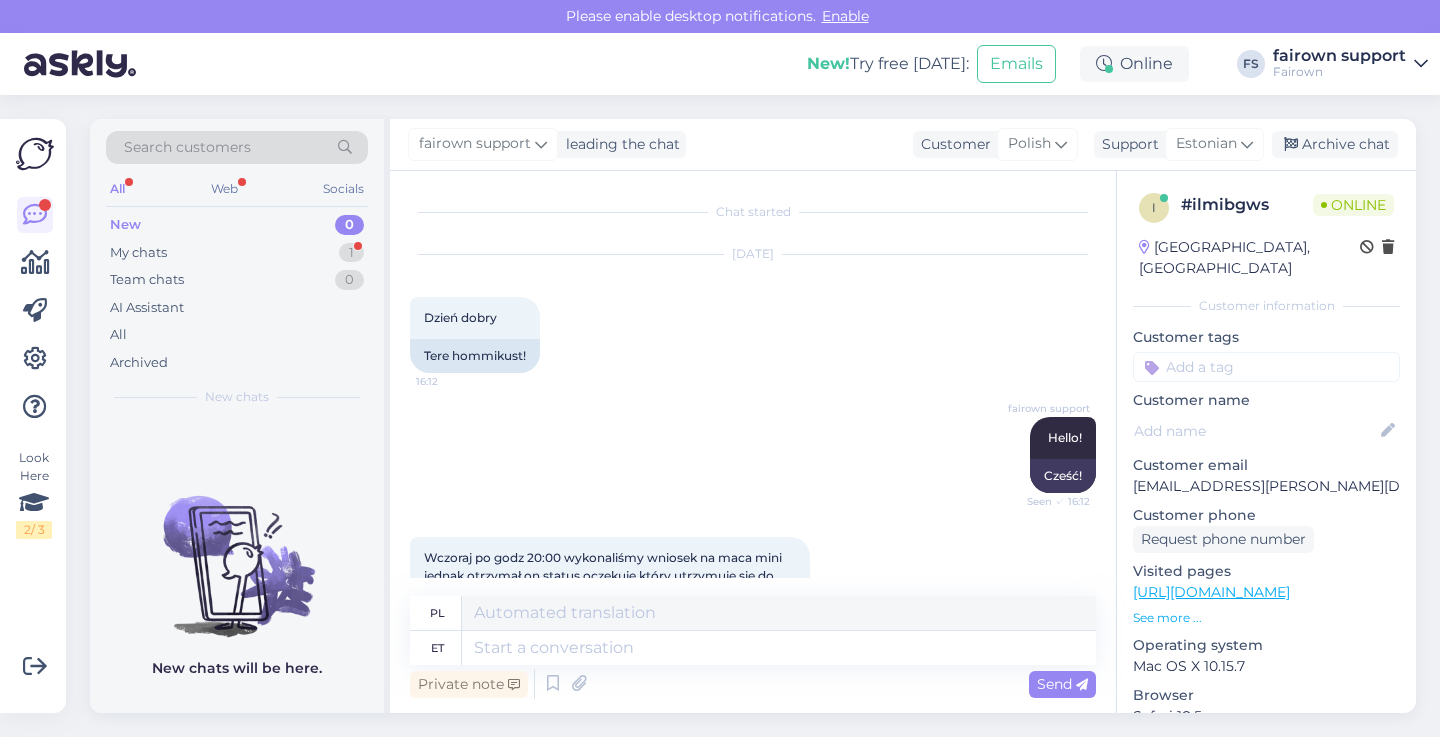 scroll, scrollTop: 111, scrollLeft: 0, axis: vertical 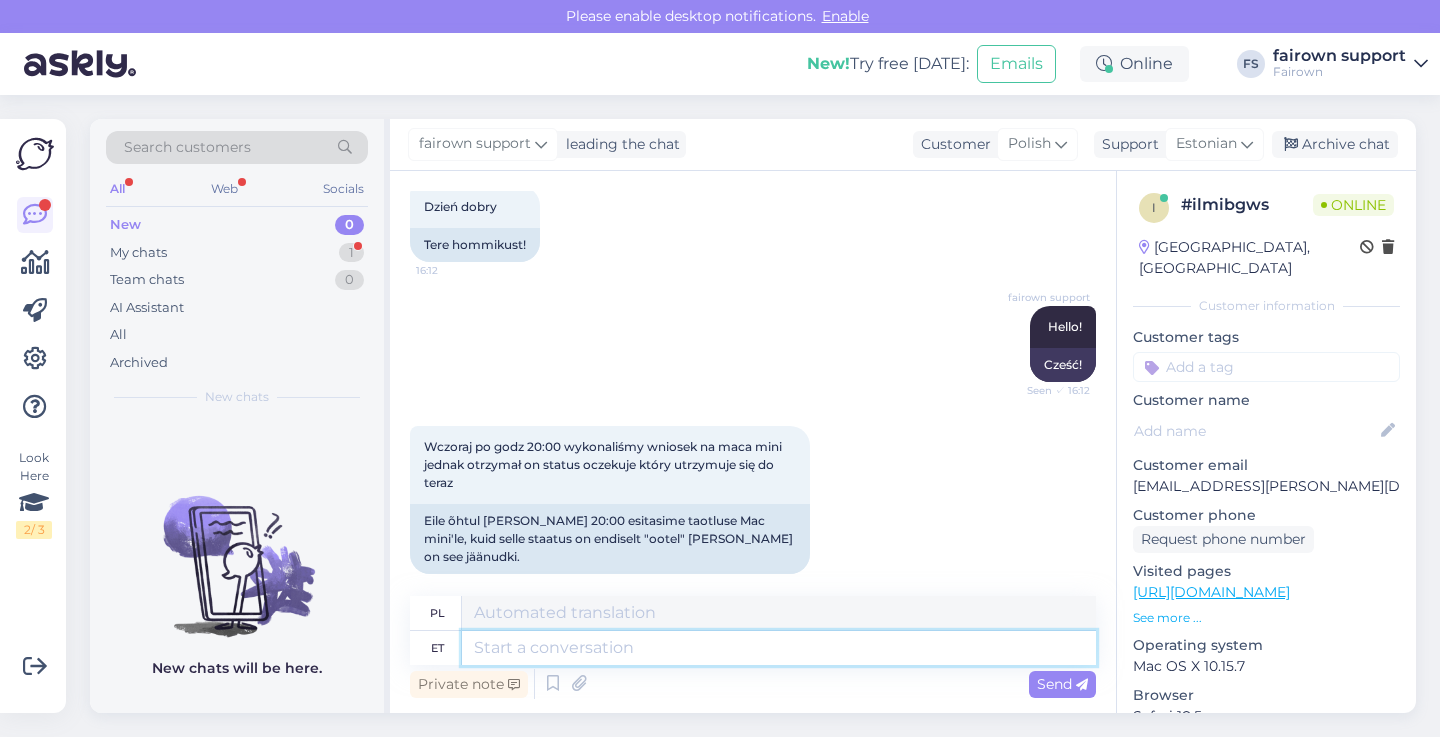 click at bounding box center [779, 648] 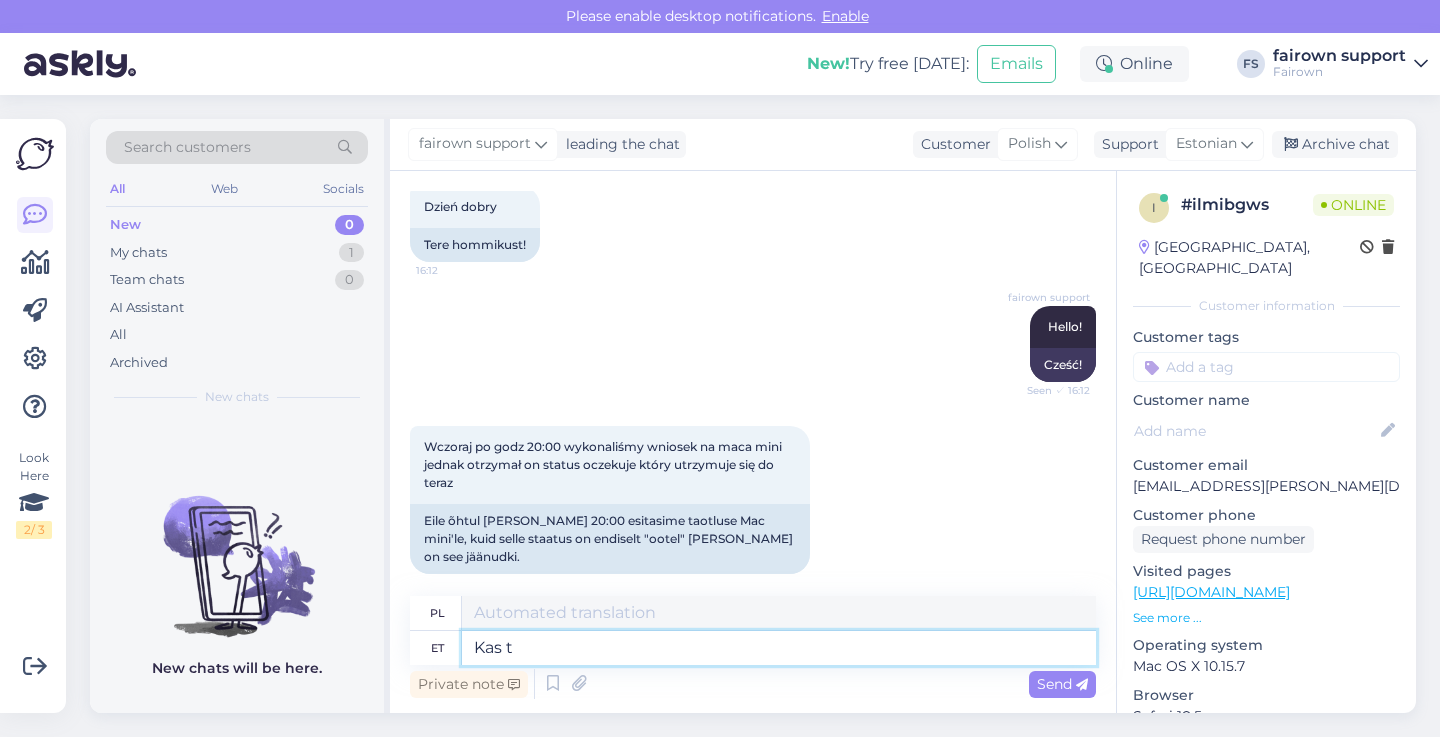 type on "Kas te" 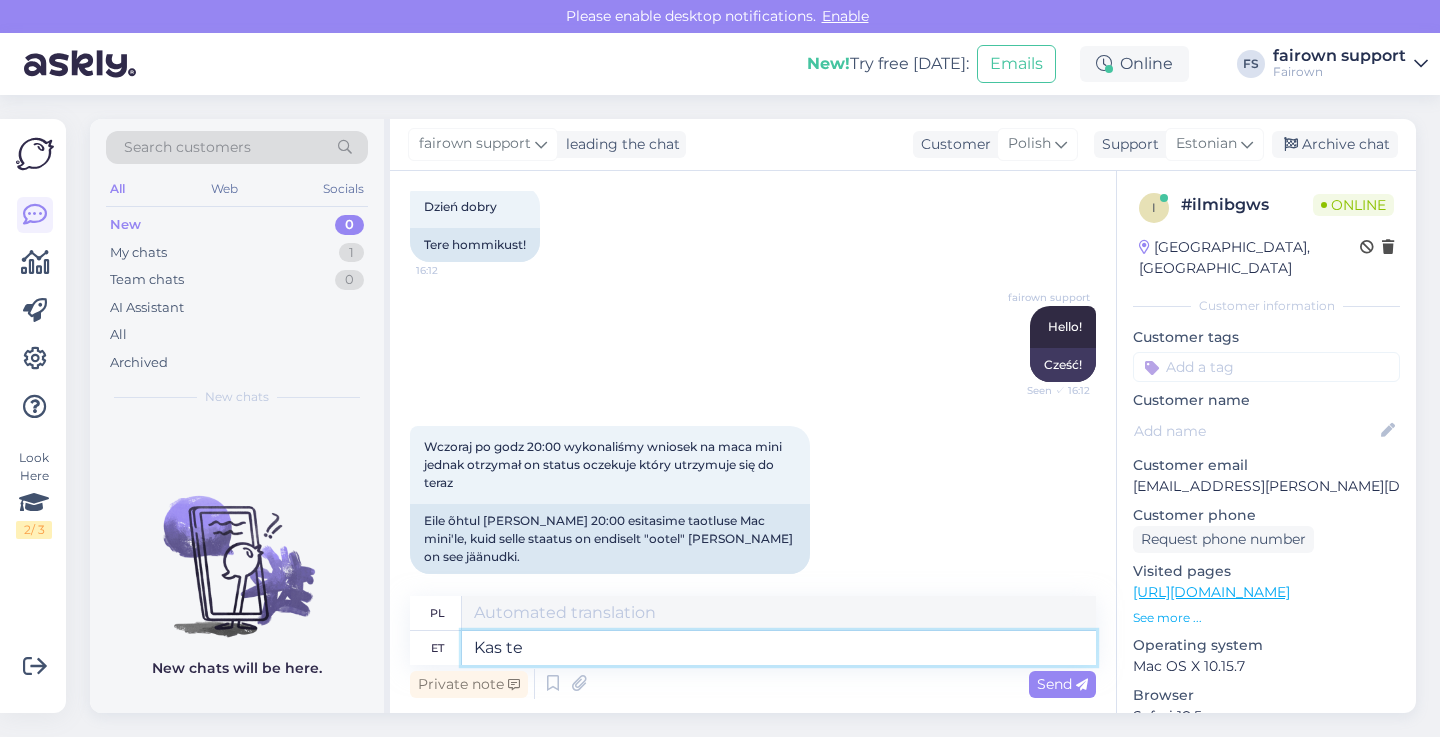 type on "Czy" 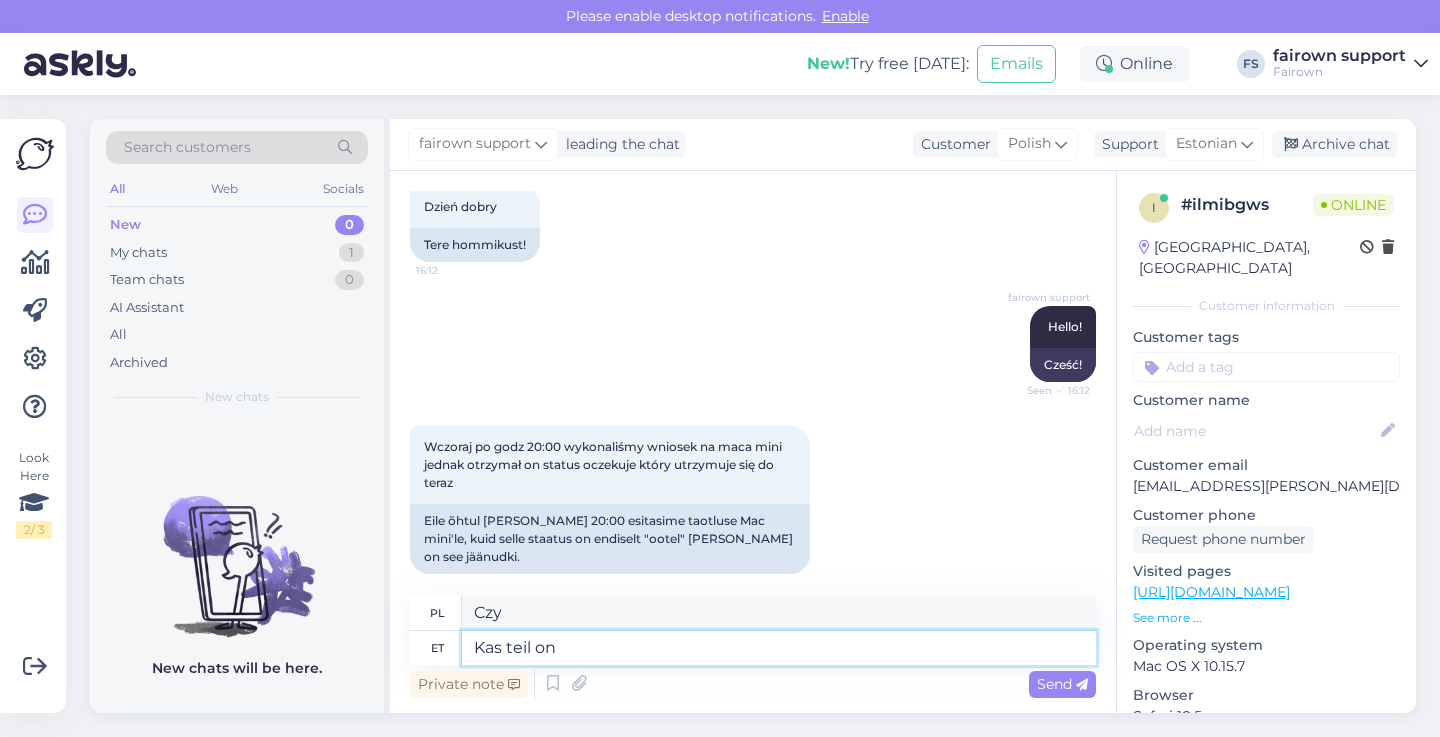 type on "Kas teil on" 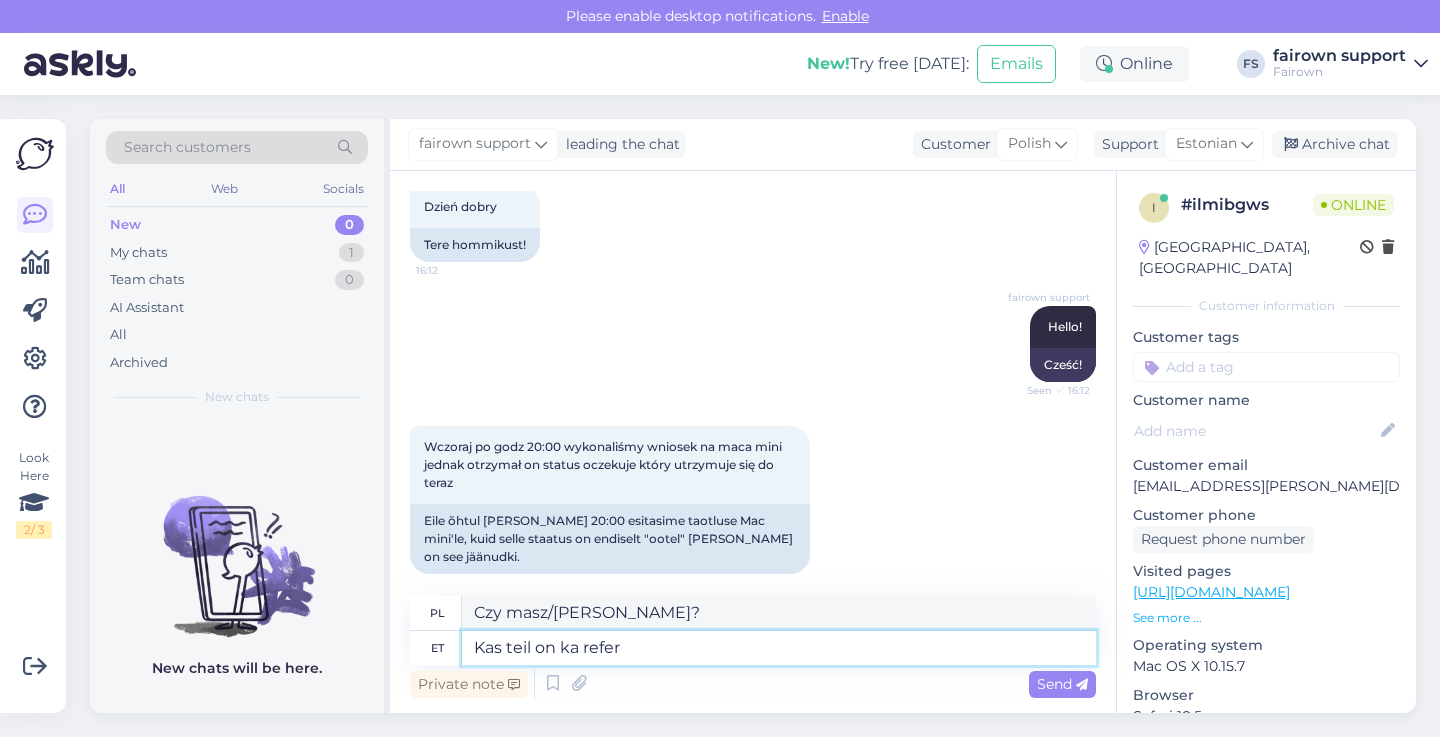 type on "Kas teil on ka refere" 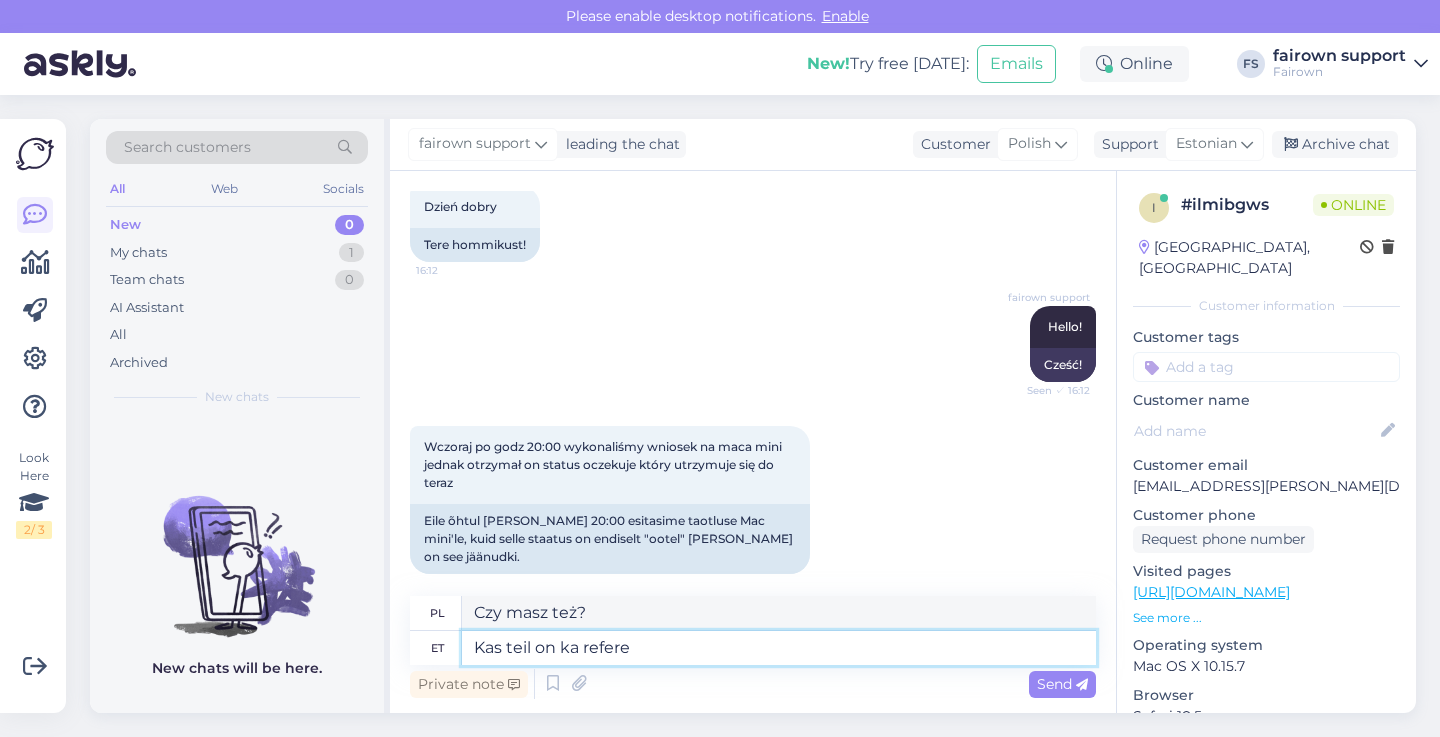 type on "Czy masz/[PERSON_NAME]?" 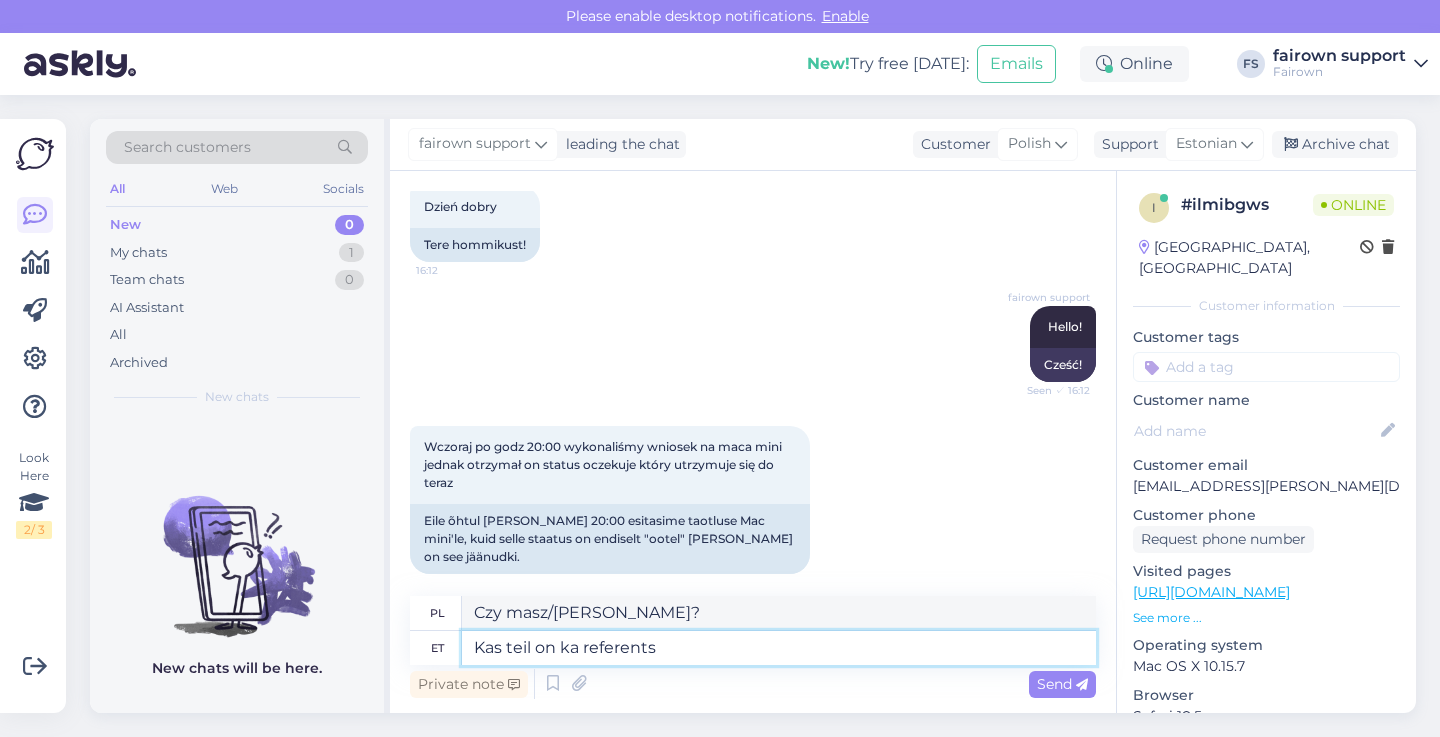 type on "Kas teil on ka referents?" 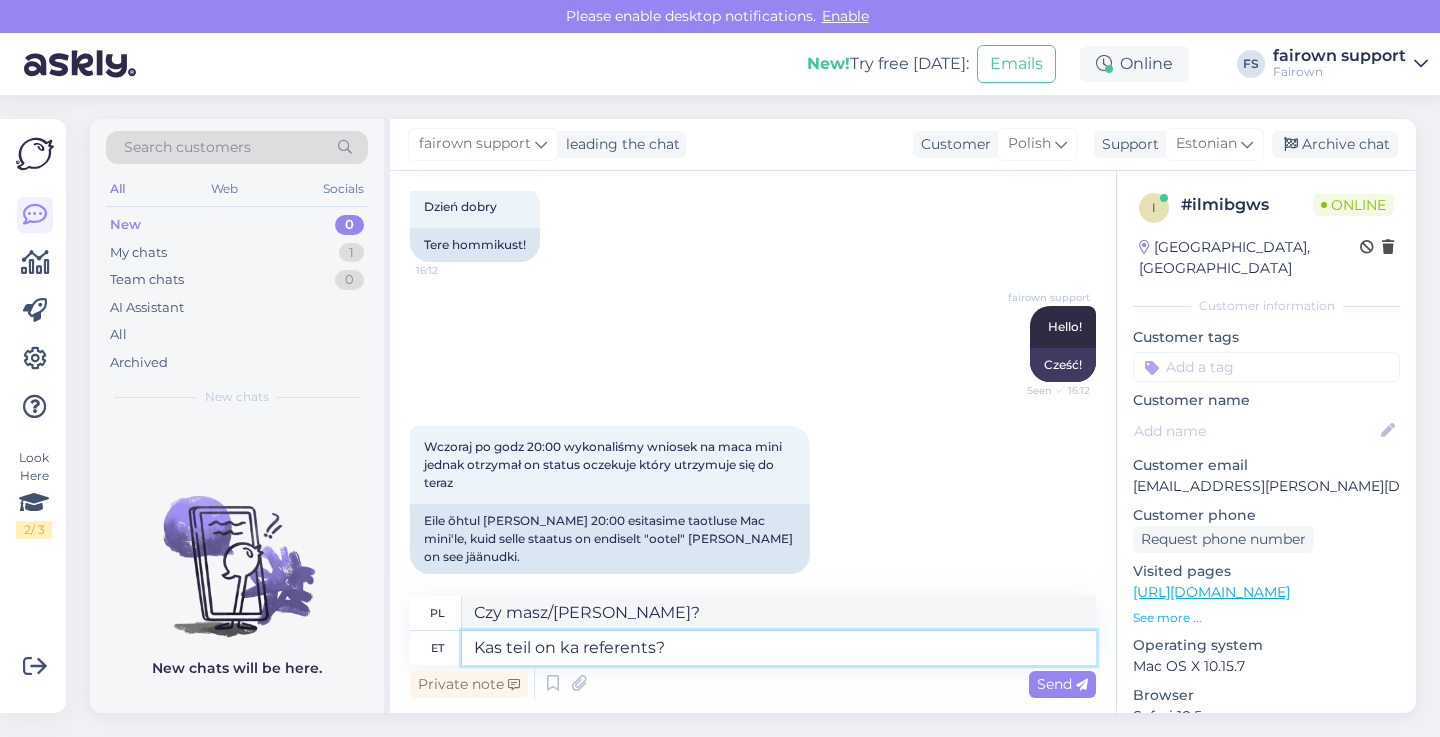 type on "Czy ma Pan/Pani jakieś referencje?" 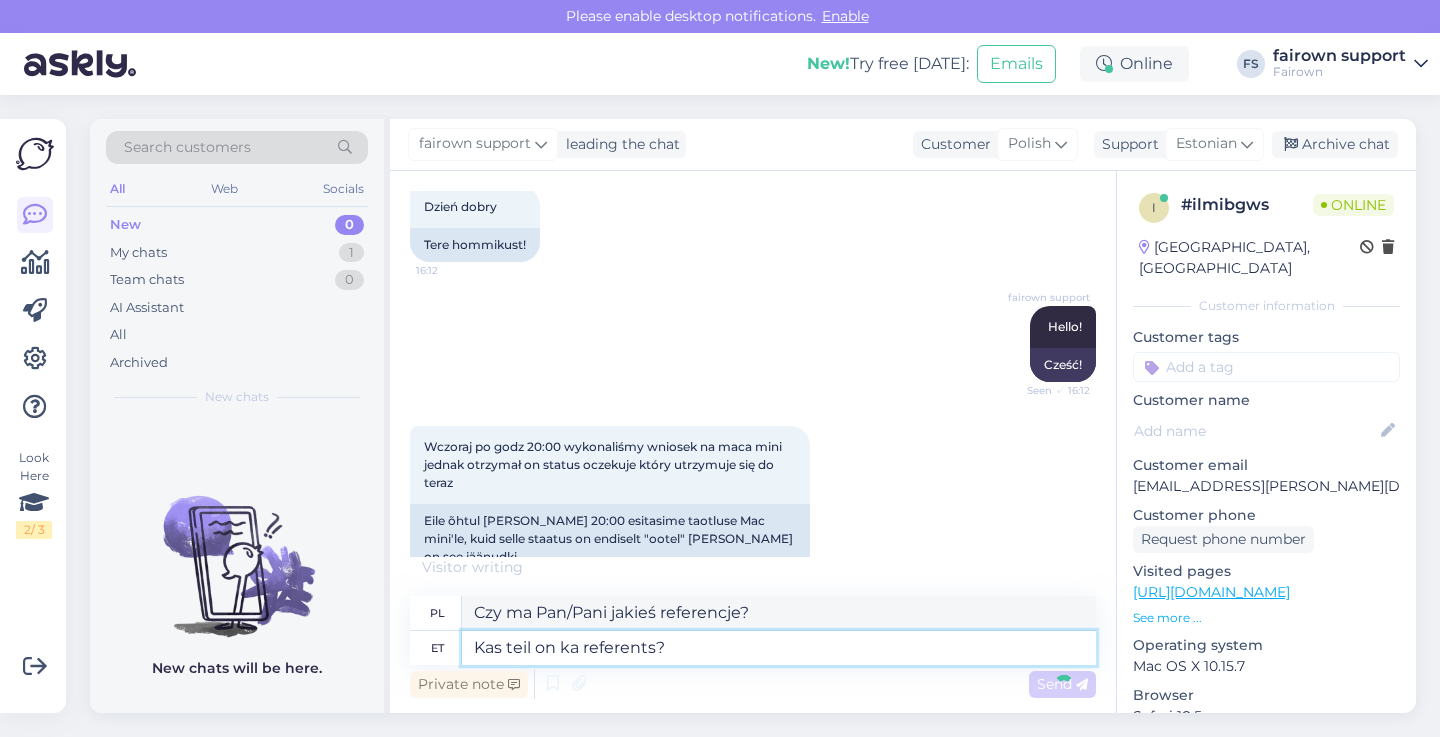 type 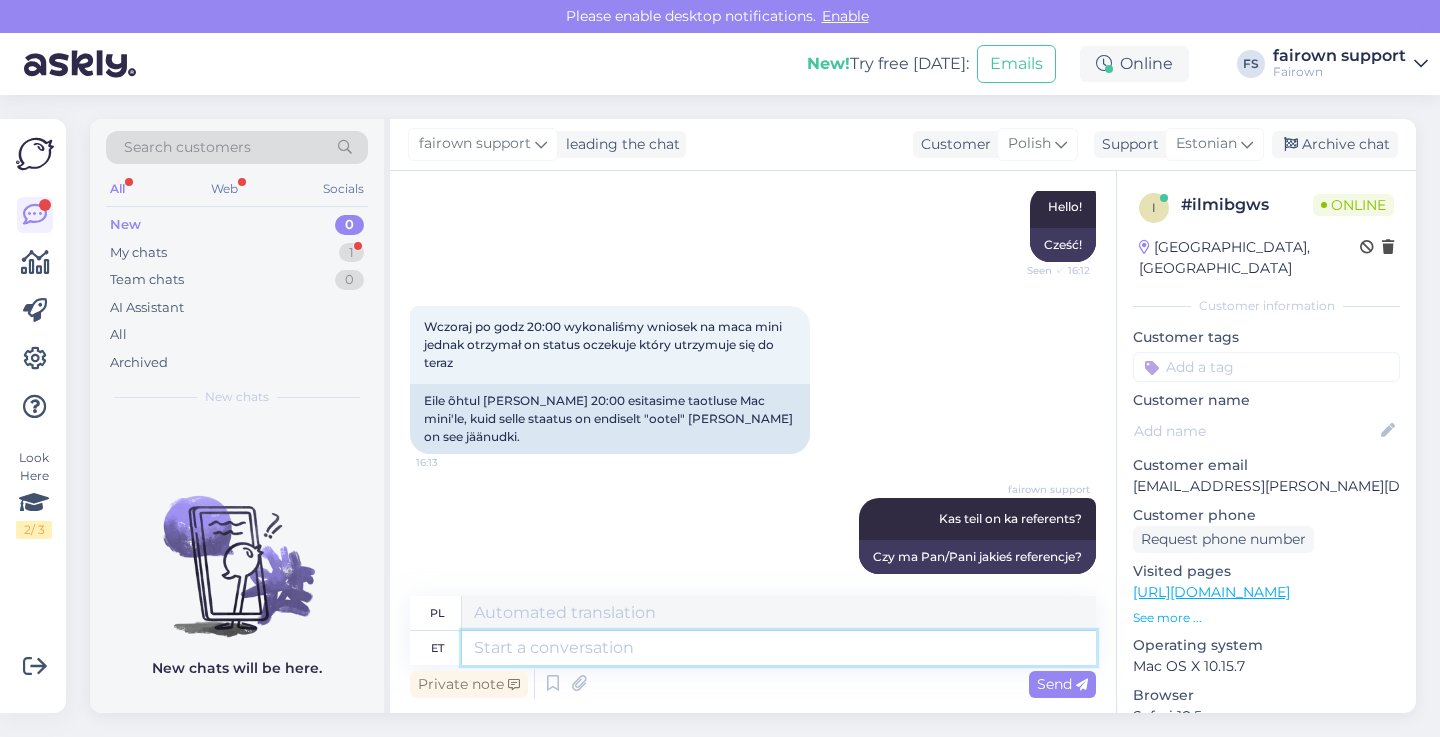 scroll, scrollTop: 351, scrollLeft: 0, axis: vertical 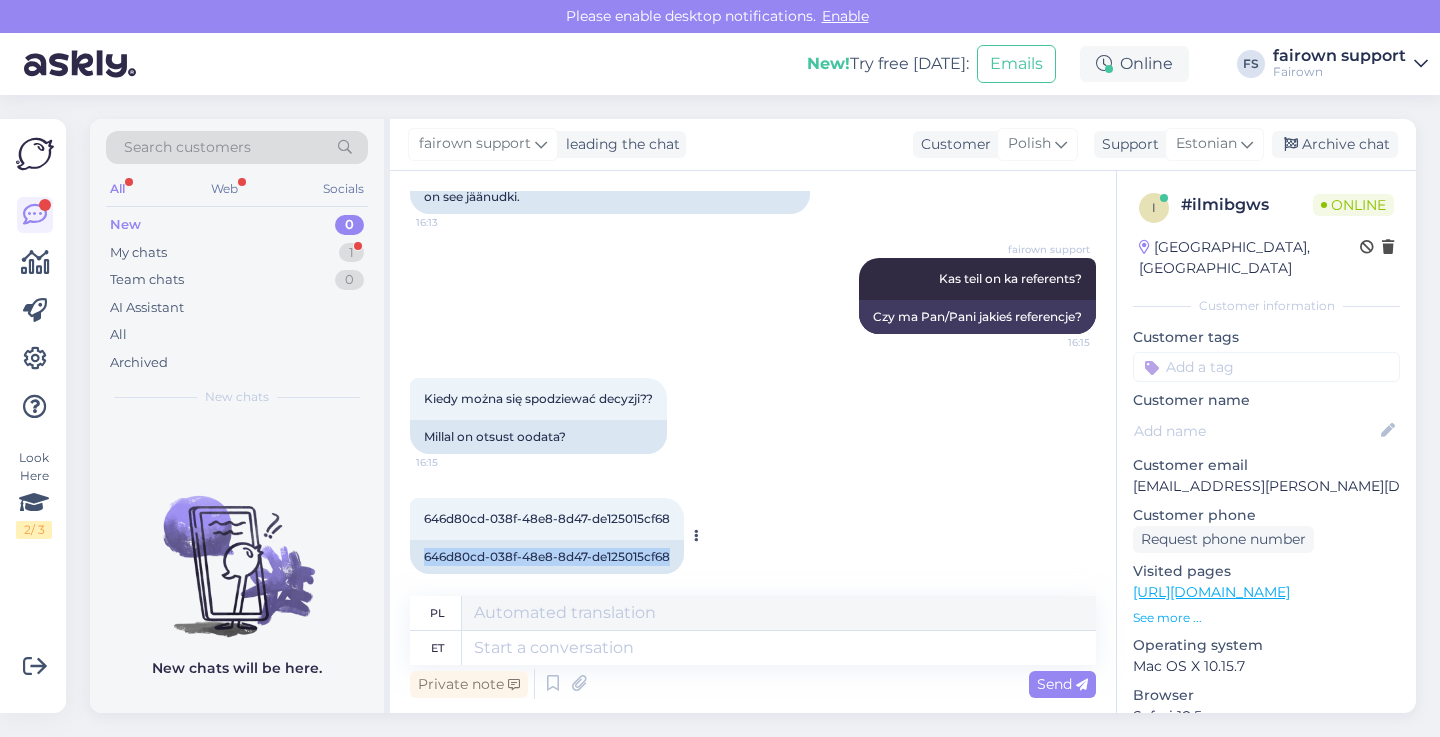 drag, startPoint x: 672, startPoint y: 537, endPoint x: 415, endPoint y: 541, distance: 257.03113 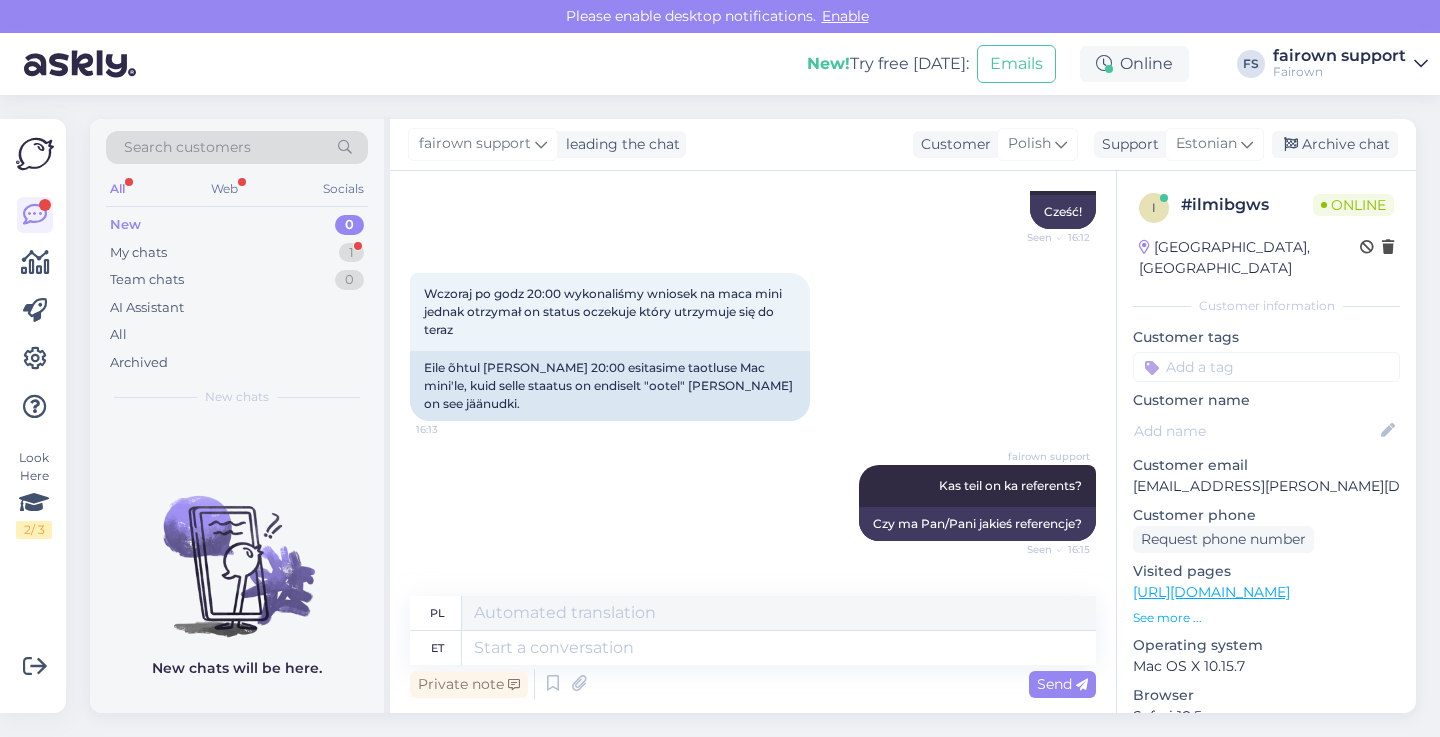 scroll, scrollTop: 471, scrollLeft: 0, axis: vertical 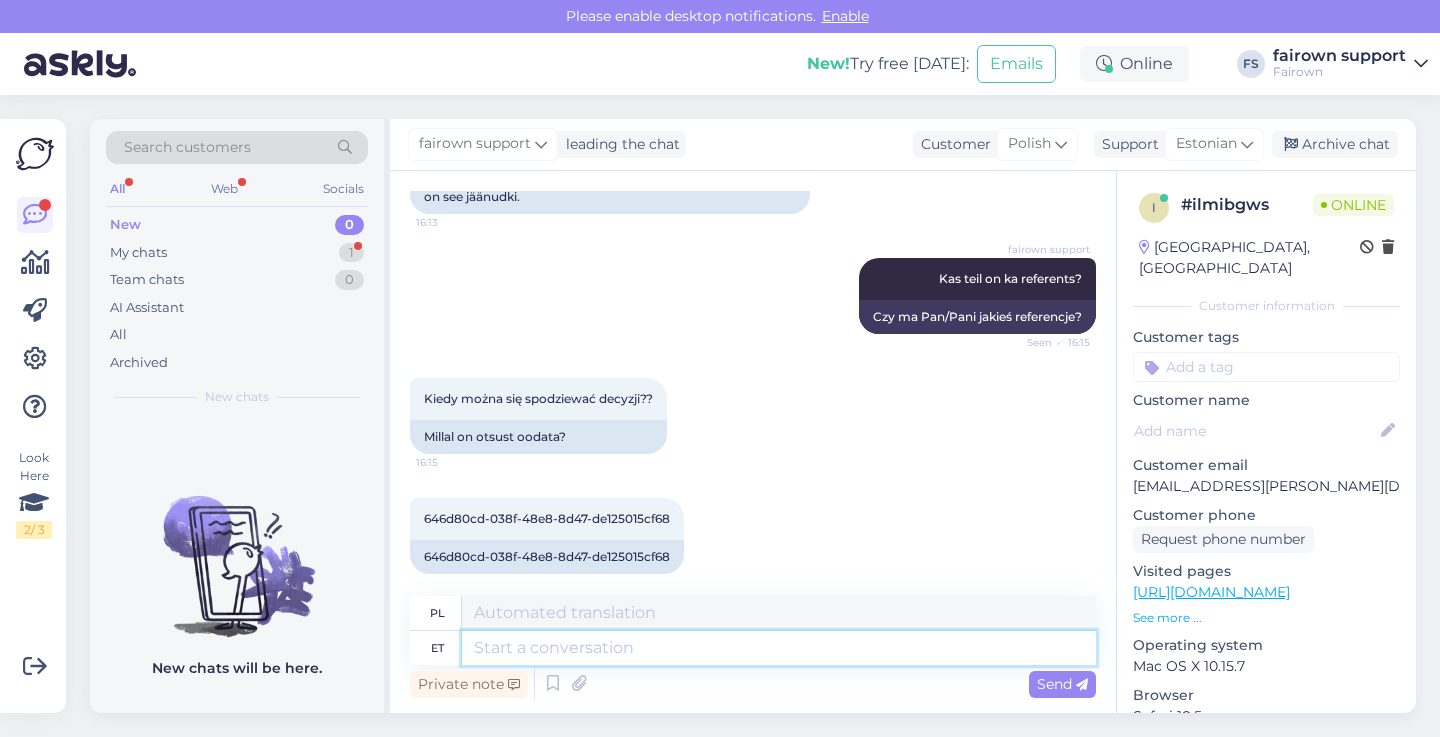 click at bounding box center [779, 648] 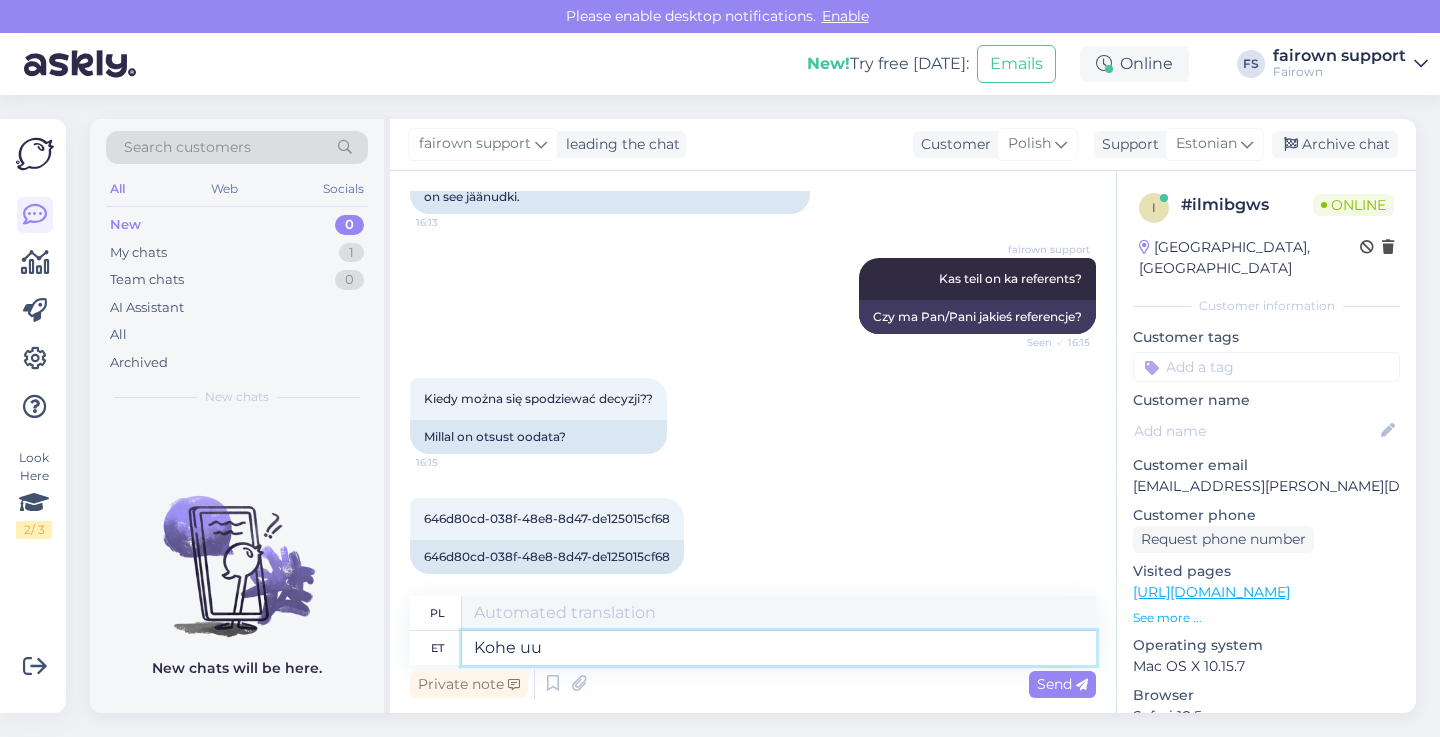 type on "Kohe uur" 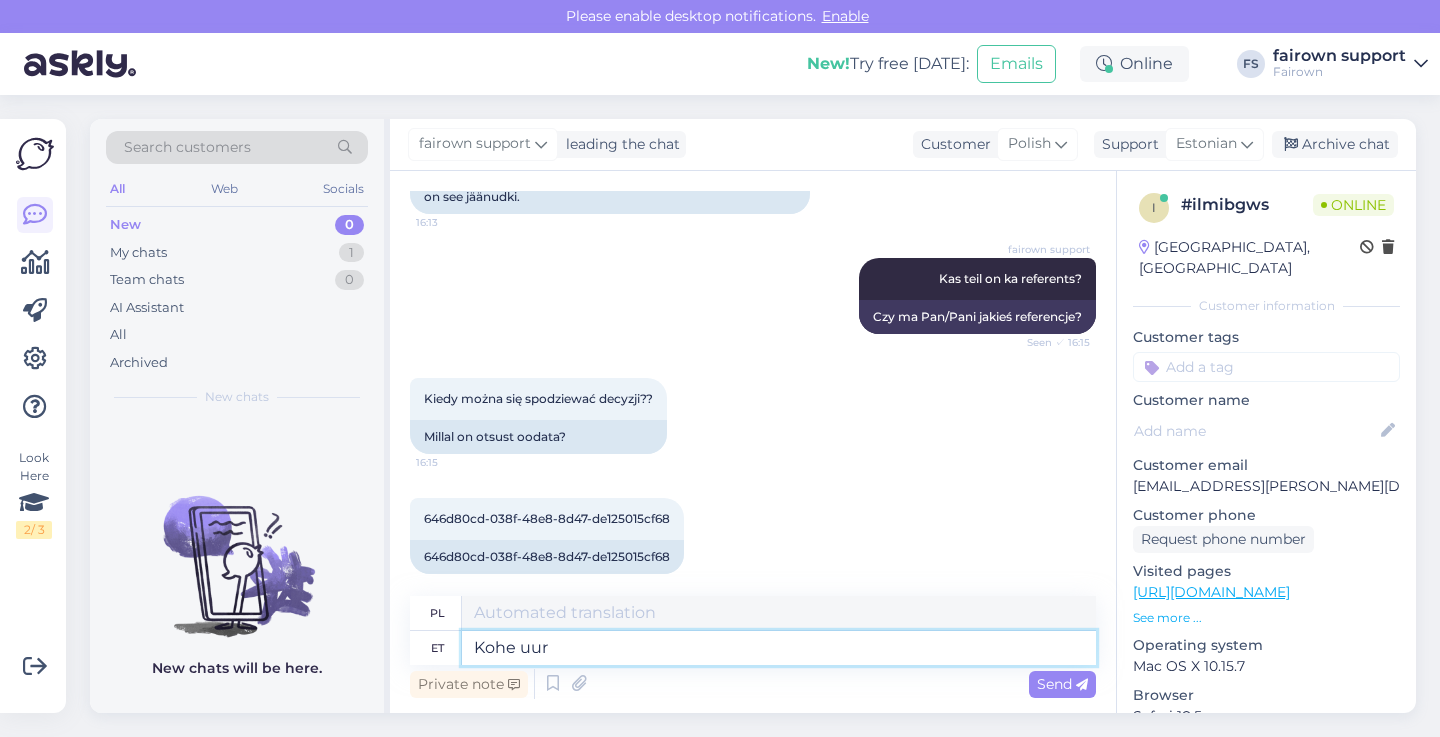type on "Natychmiast" 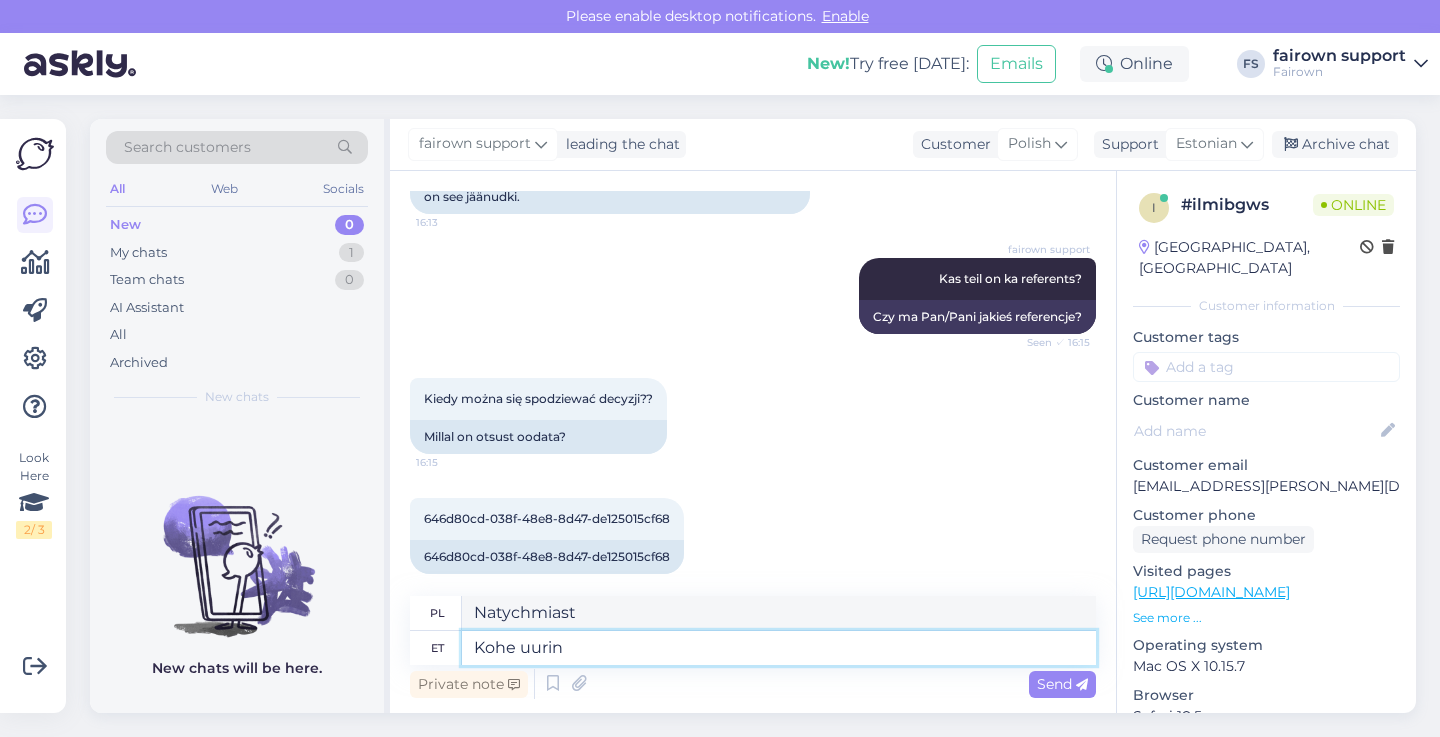 type on "Kohe uurin." 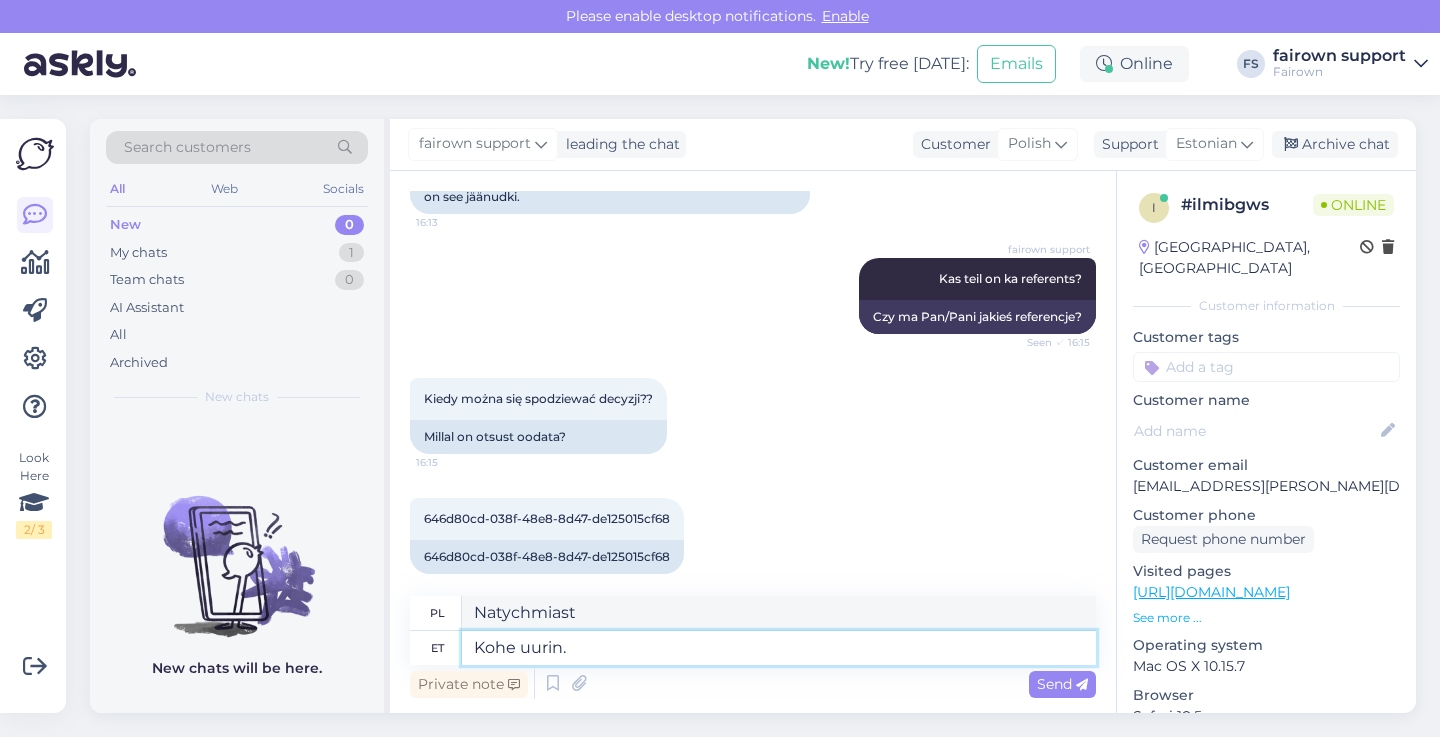 type on "Zaraz to sprawdzę." 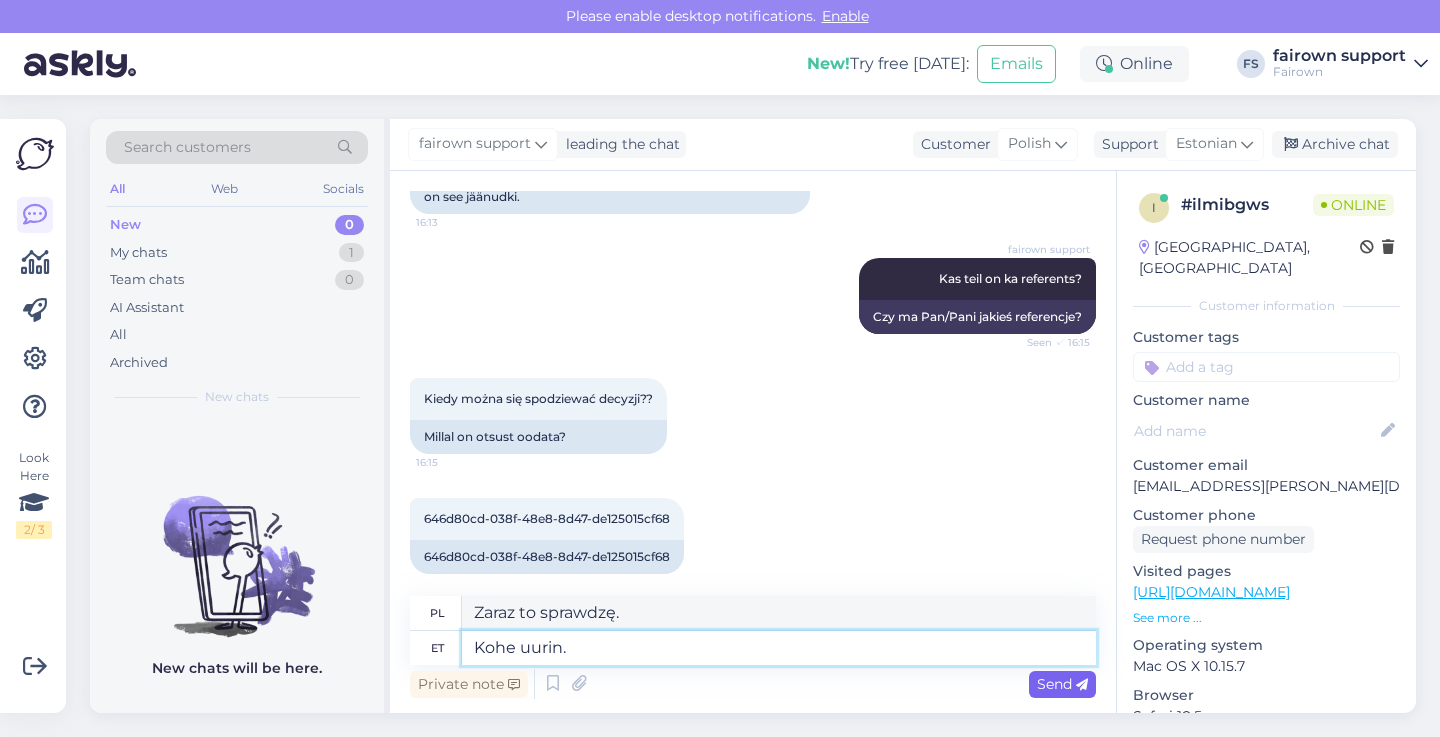 type on "Kohe uurin." 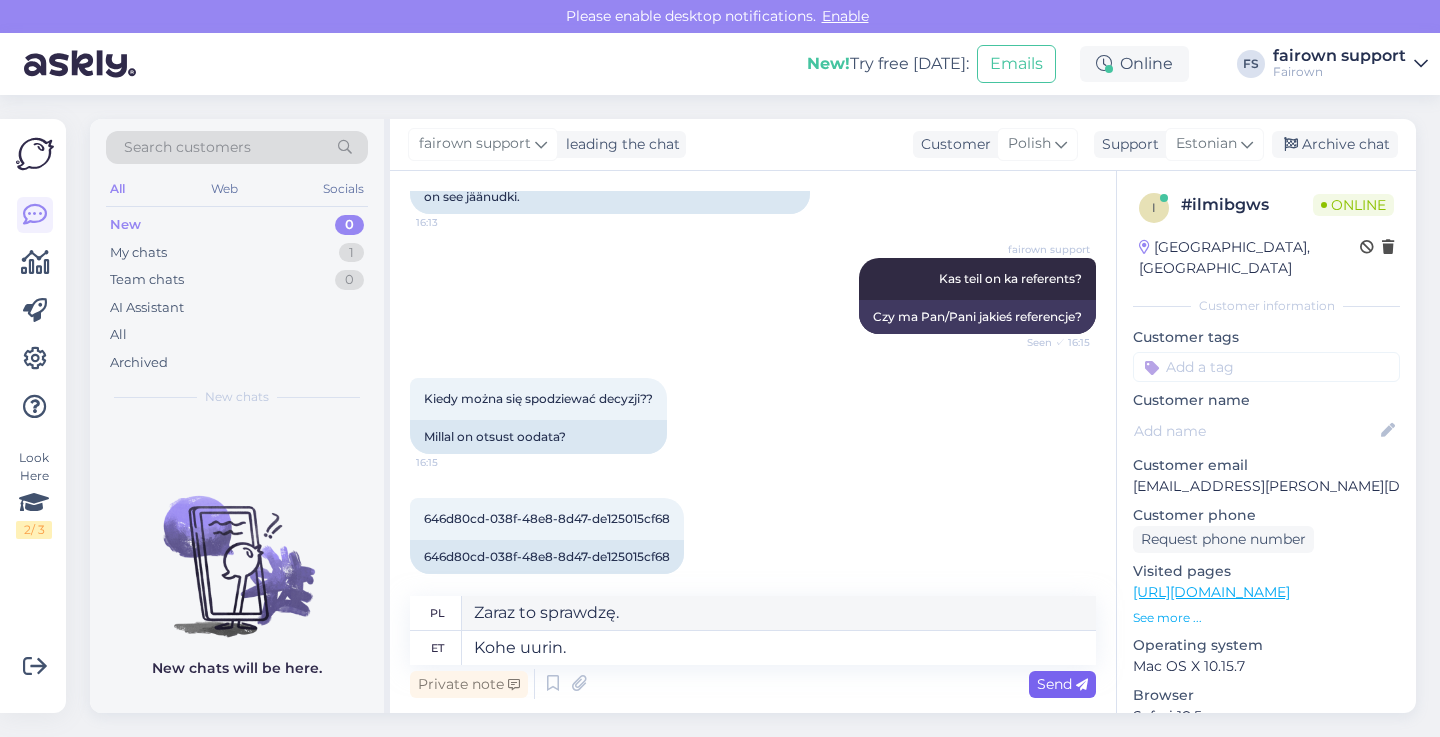 click on "Send" at bounding box center [1062, 684] 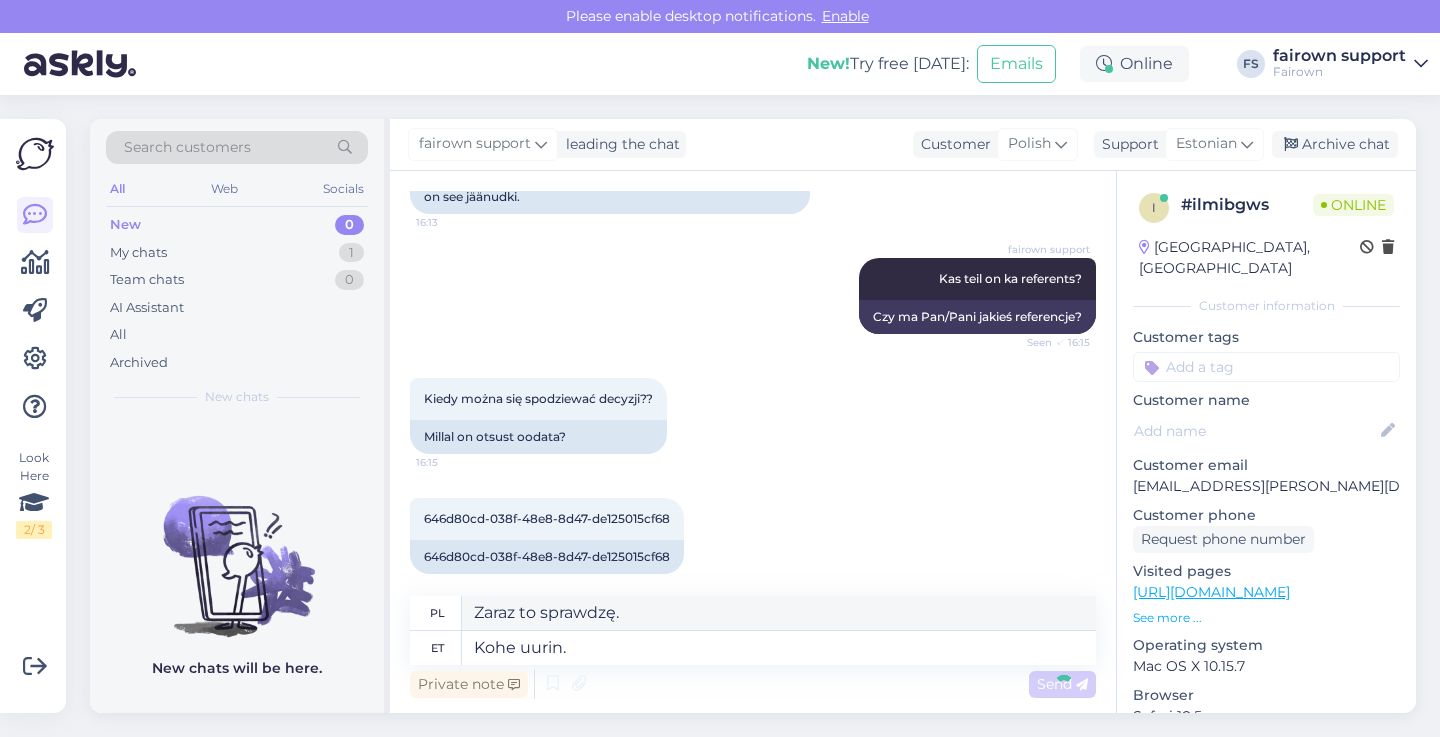 type 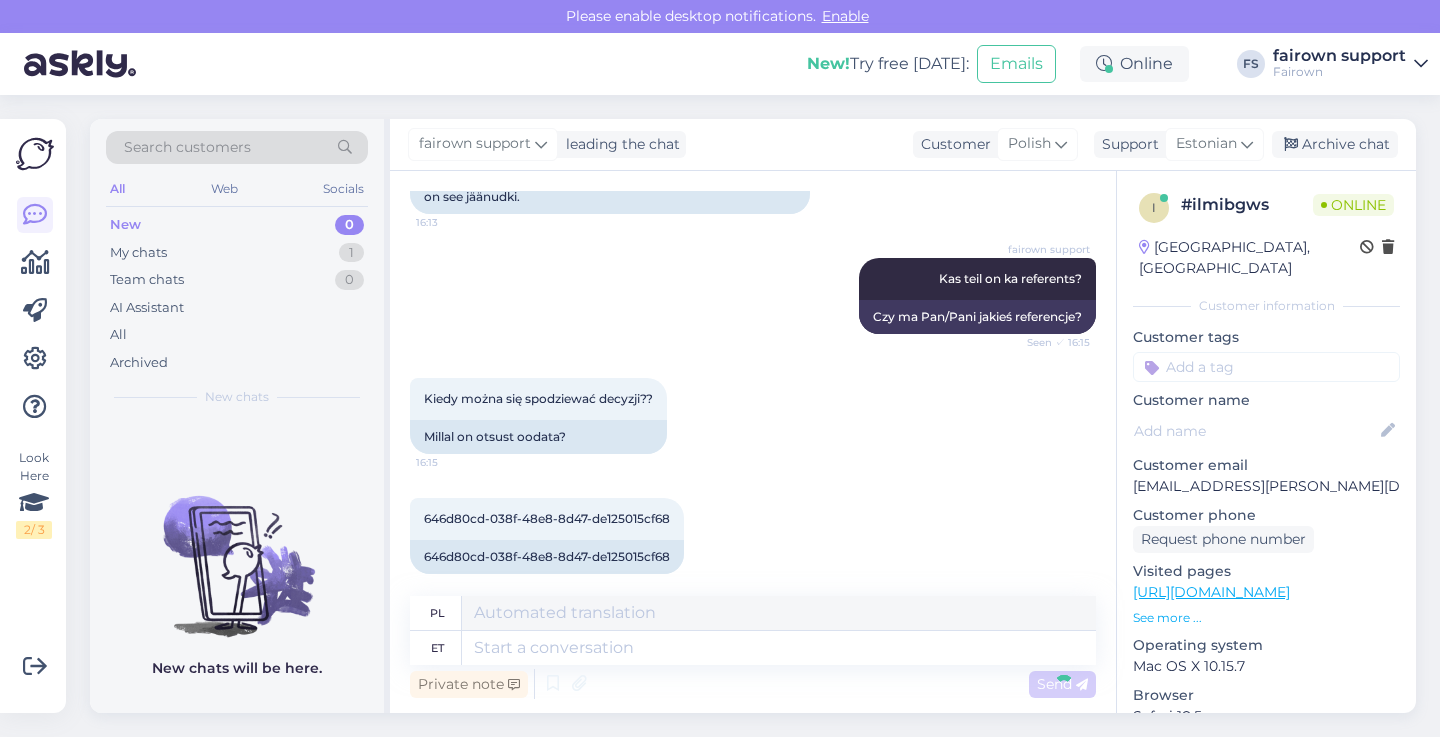 scroll, scrollTop: 591, scrollLeft: 0, axis: vertical 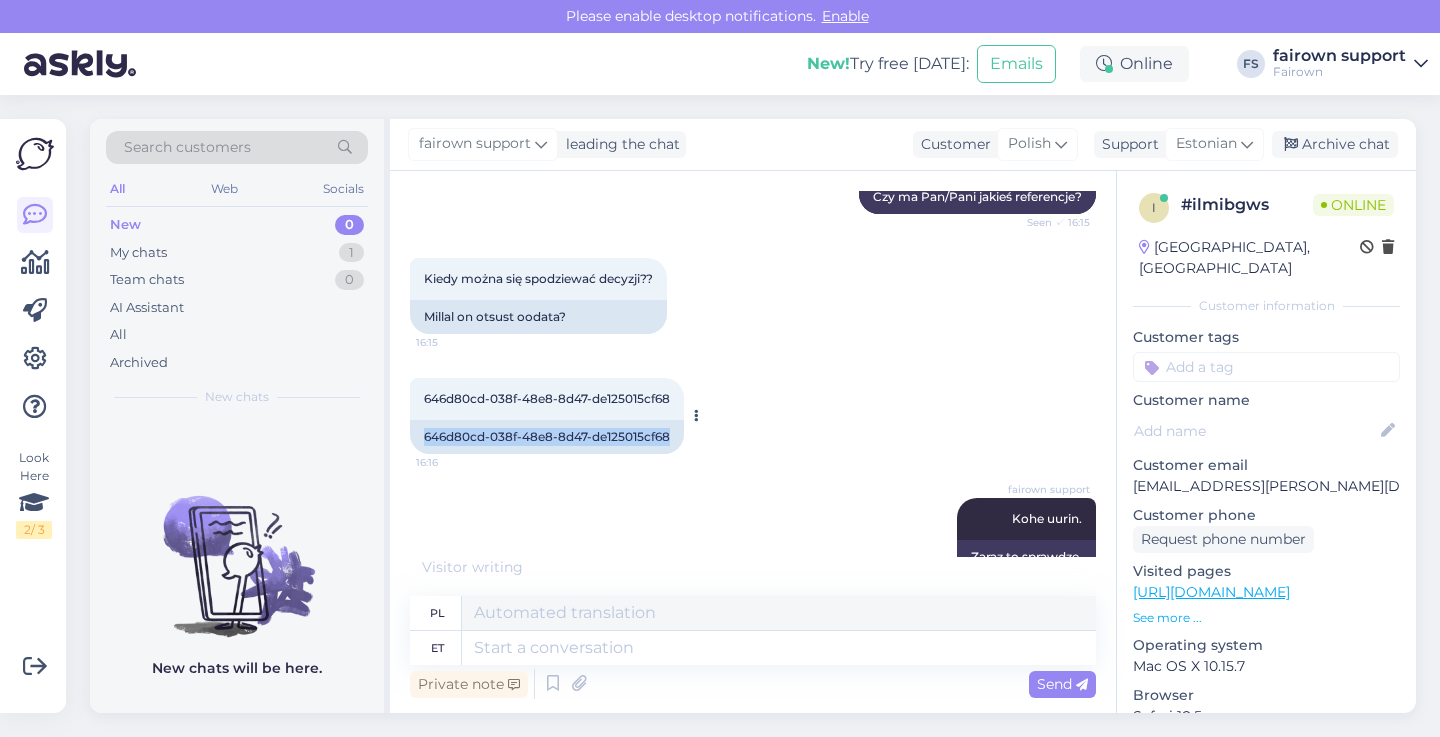 drag, startPoint x: 671, startPoint y: 418, endPoint x: 415, endPoint y: 408, distance: 256.19525 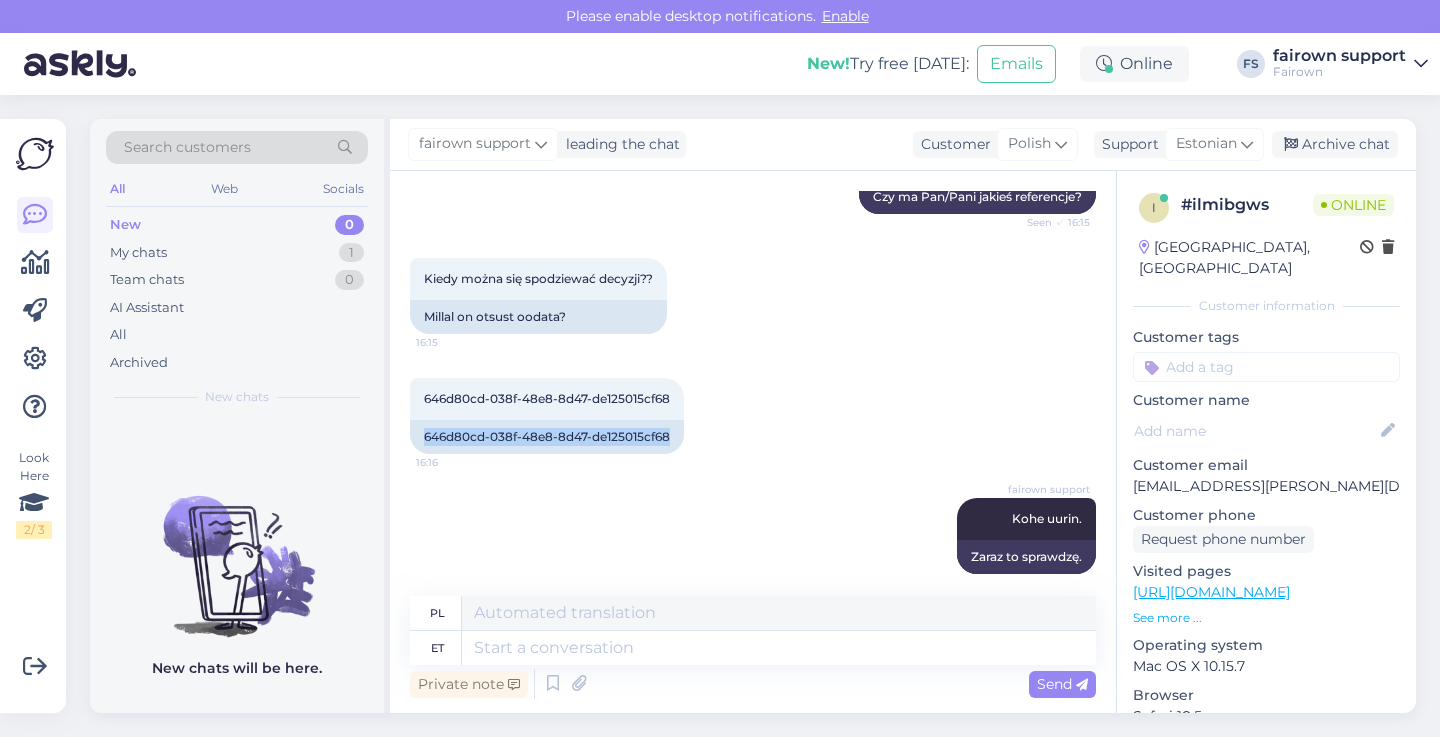 copy on "646d80cd-038f-48e8-8d47-de125015cf68" 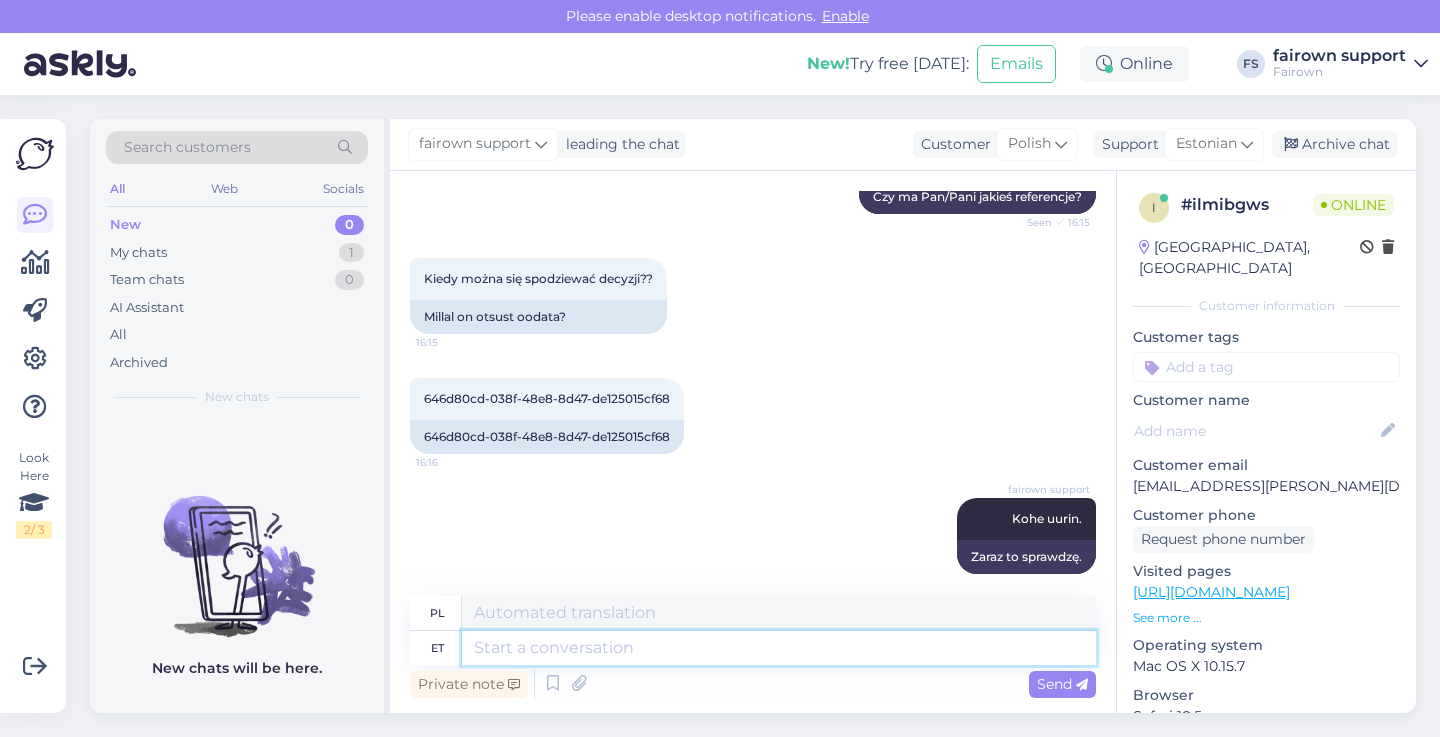 click at bounding box center (779, 648) 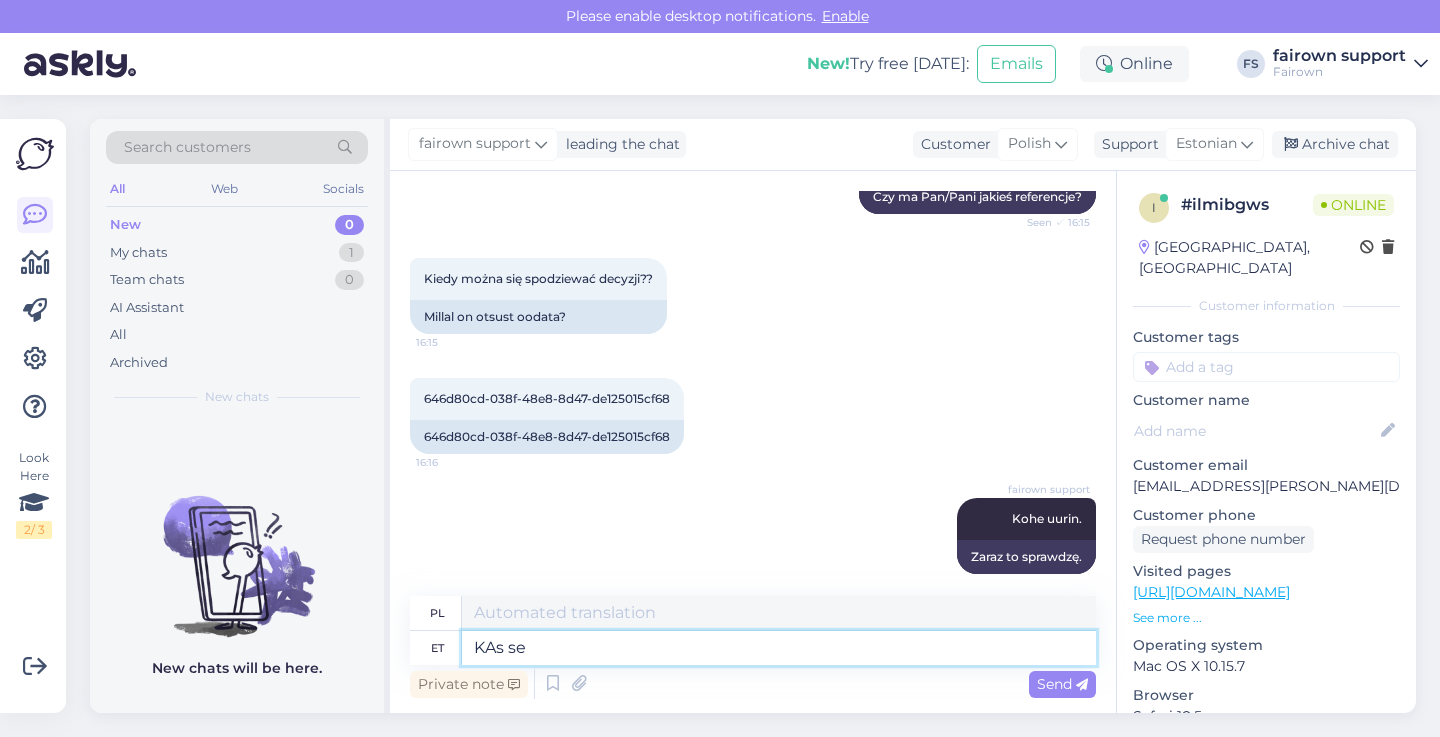 type on "KAs see" 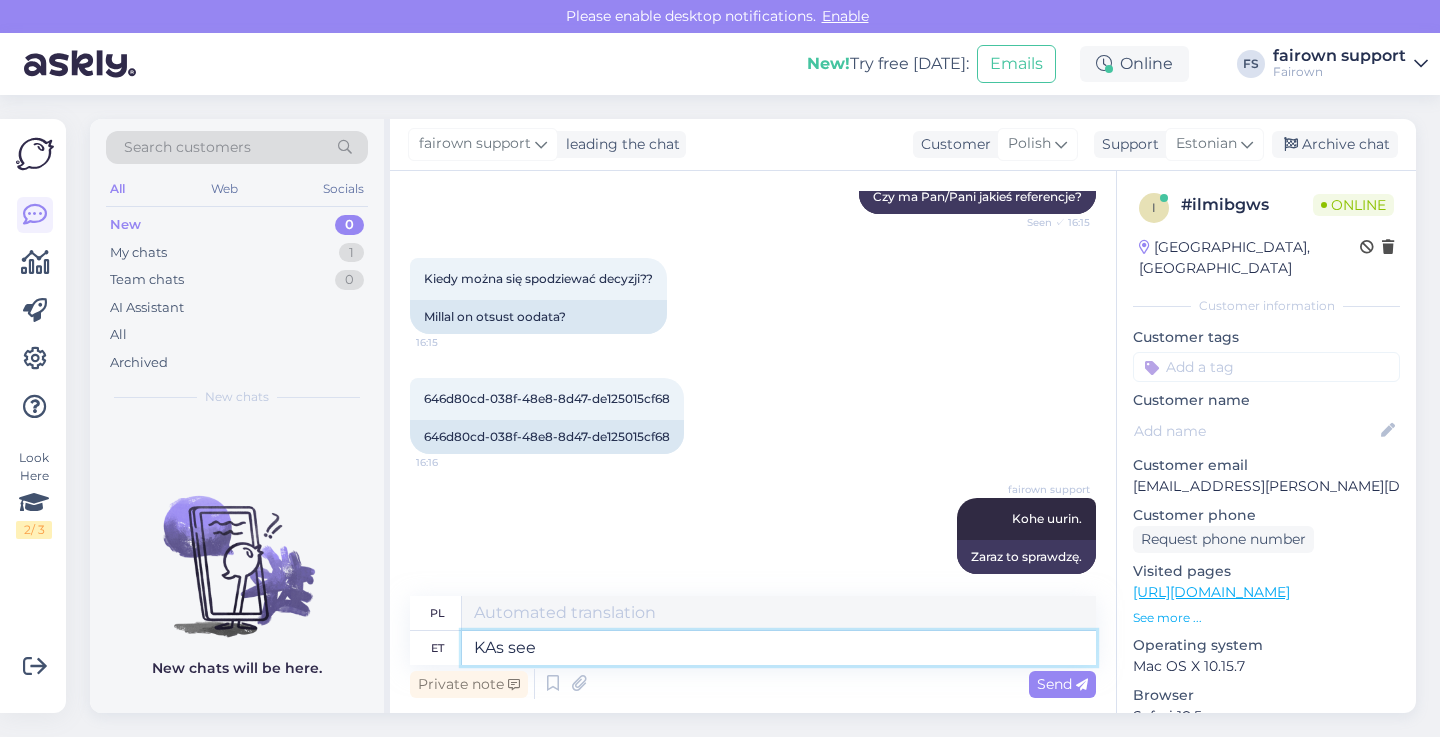 type on "KAs" 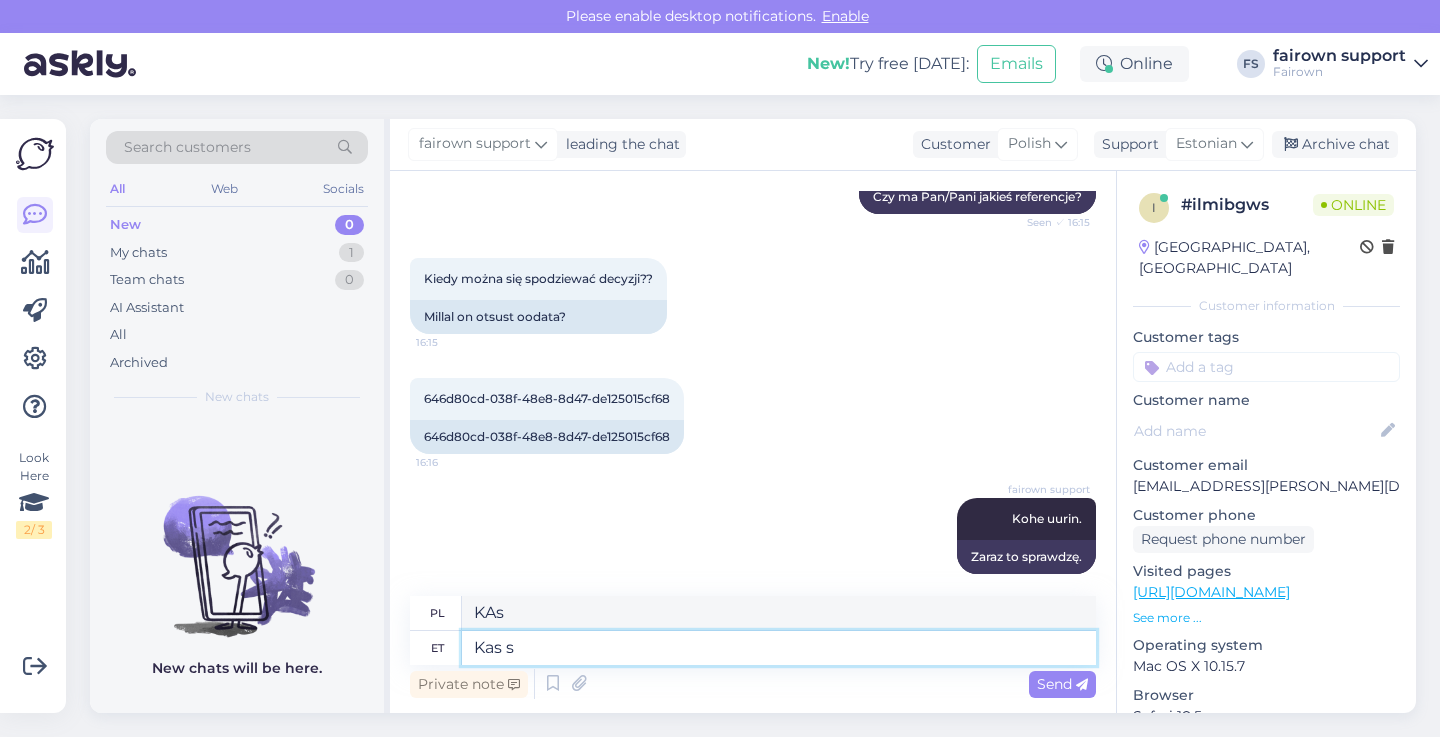 type on "Kas so" 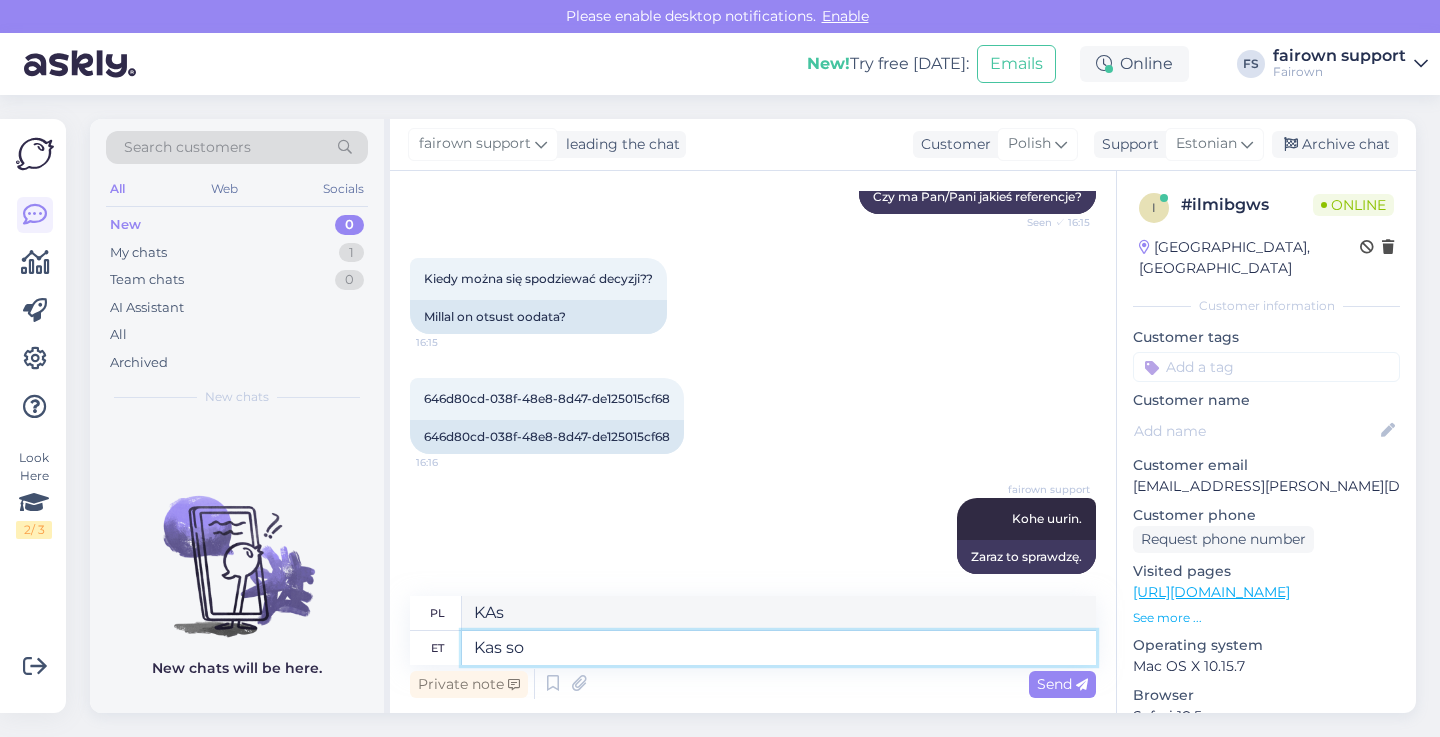type on "Czy" 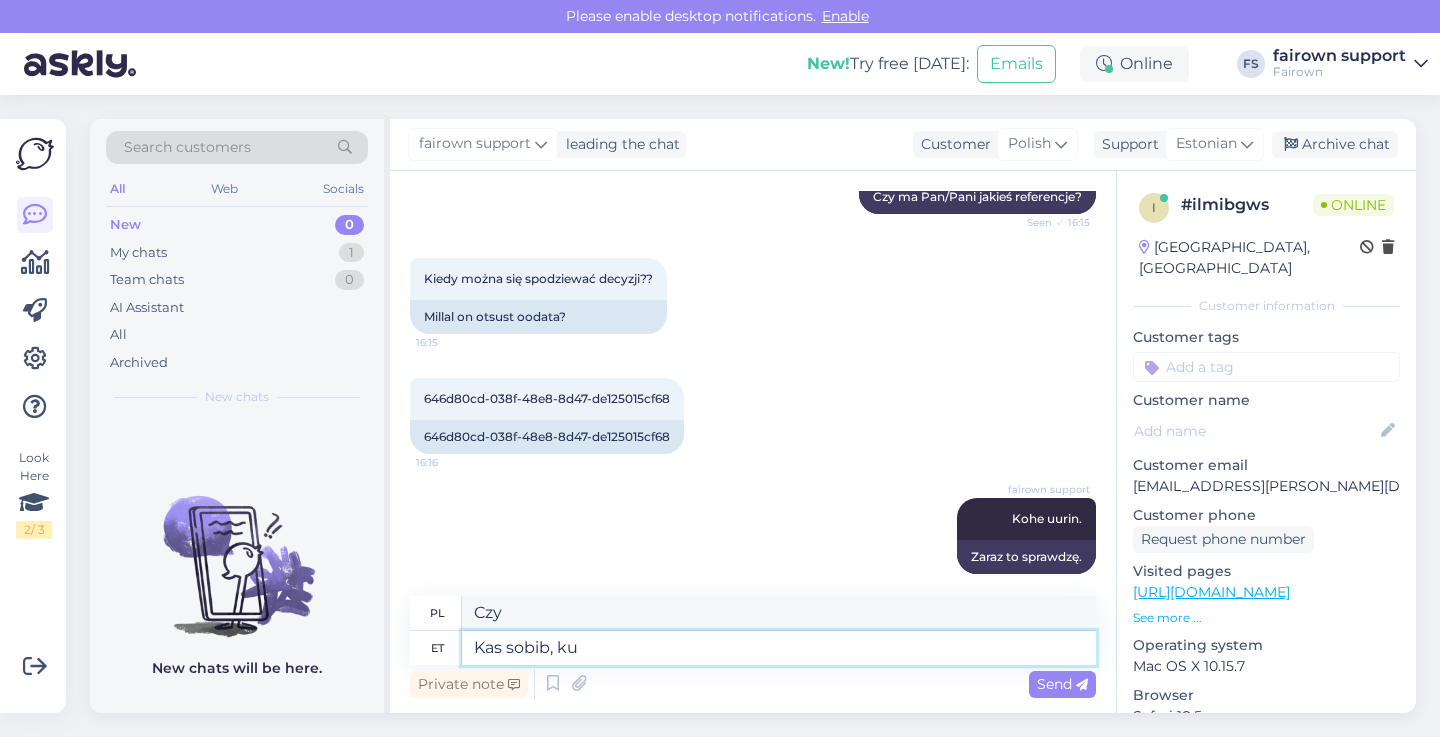 type on "Kas sobib, kui" 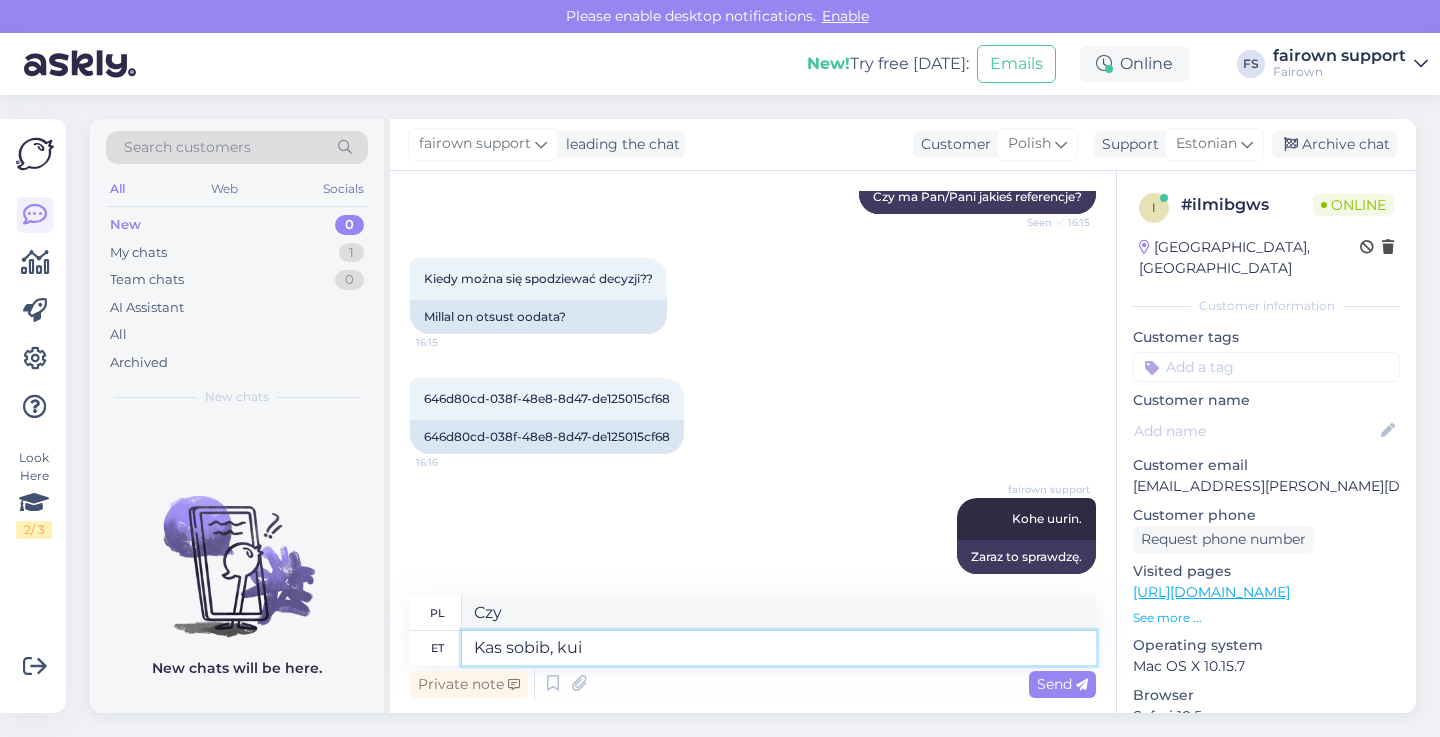 type on "Czy pasuje?" 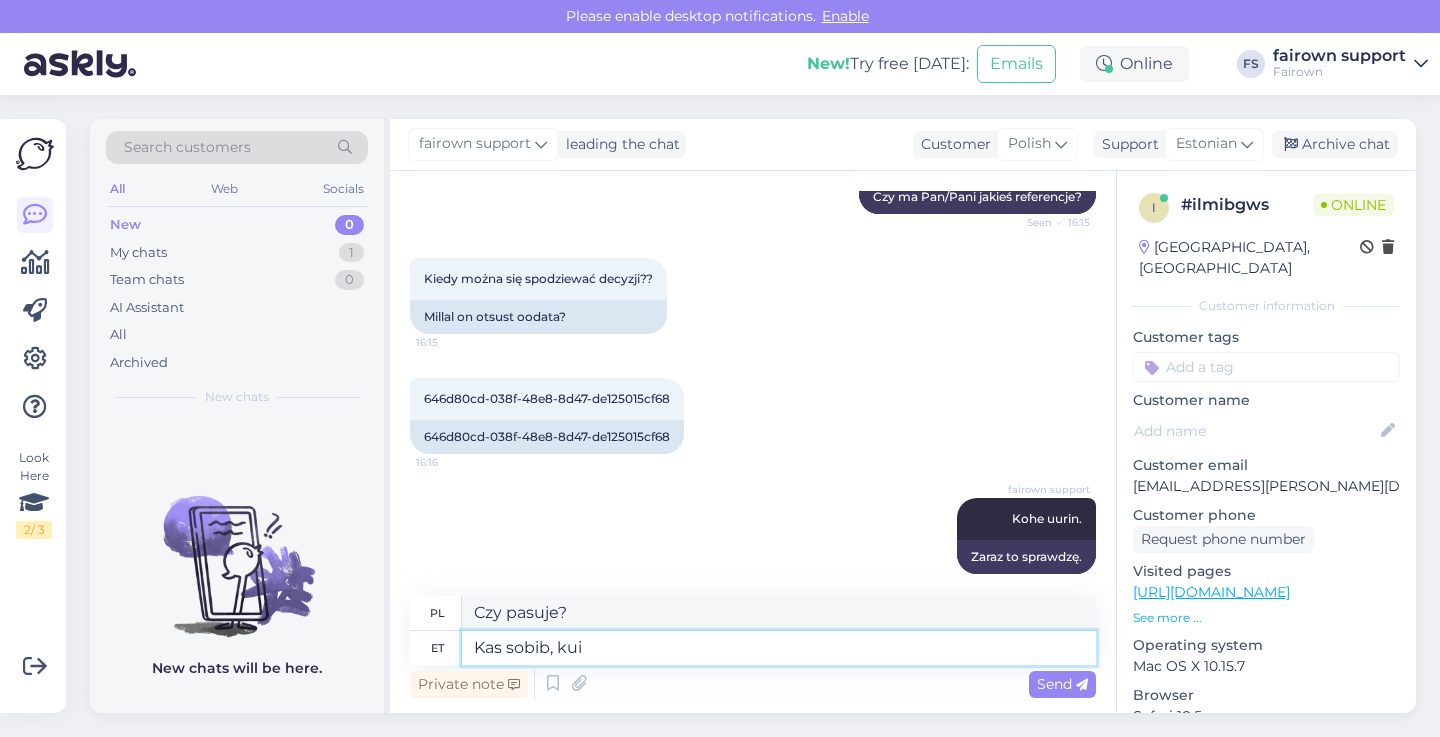 type on "Kas sobib, kui s" 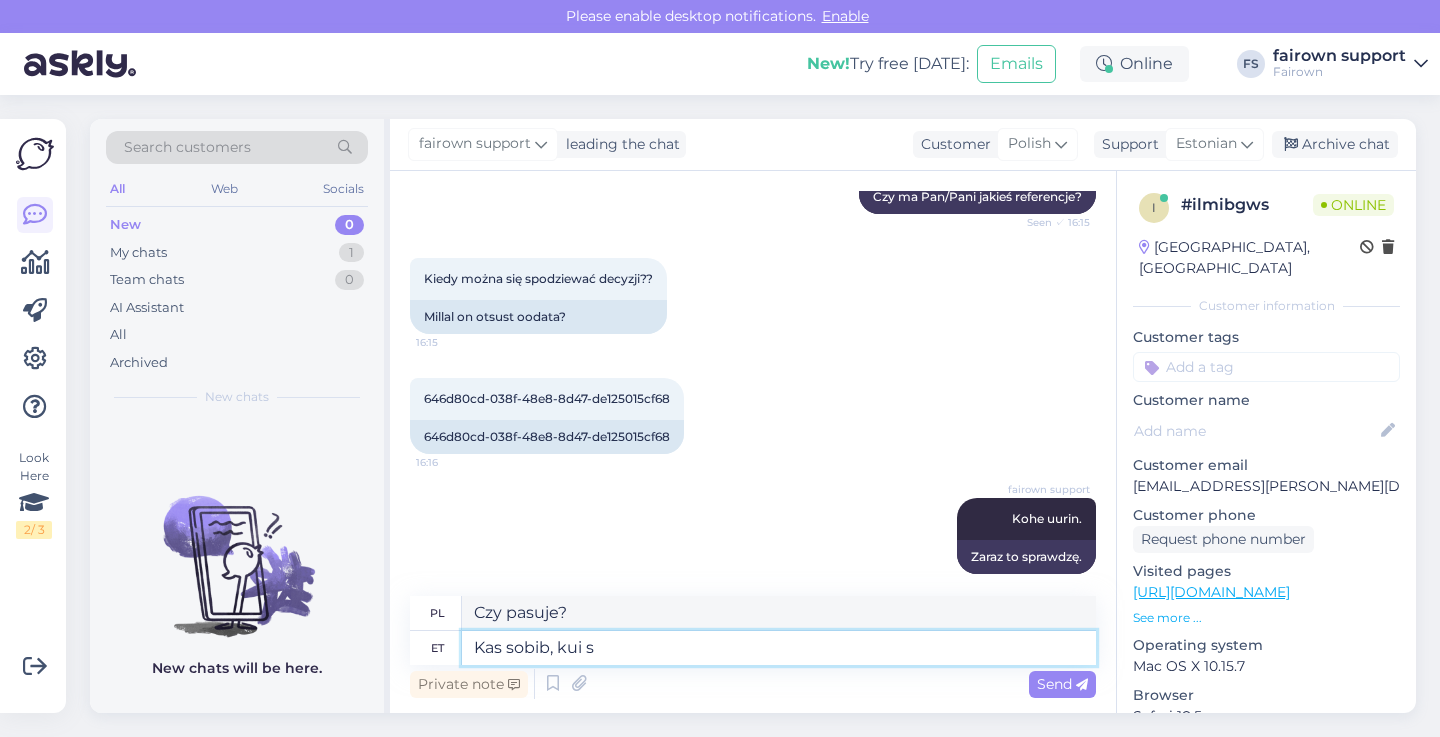 type on "Czy pasuje, jeśli" 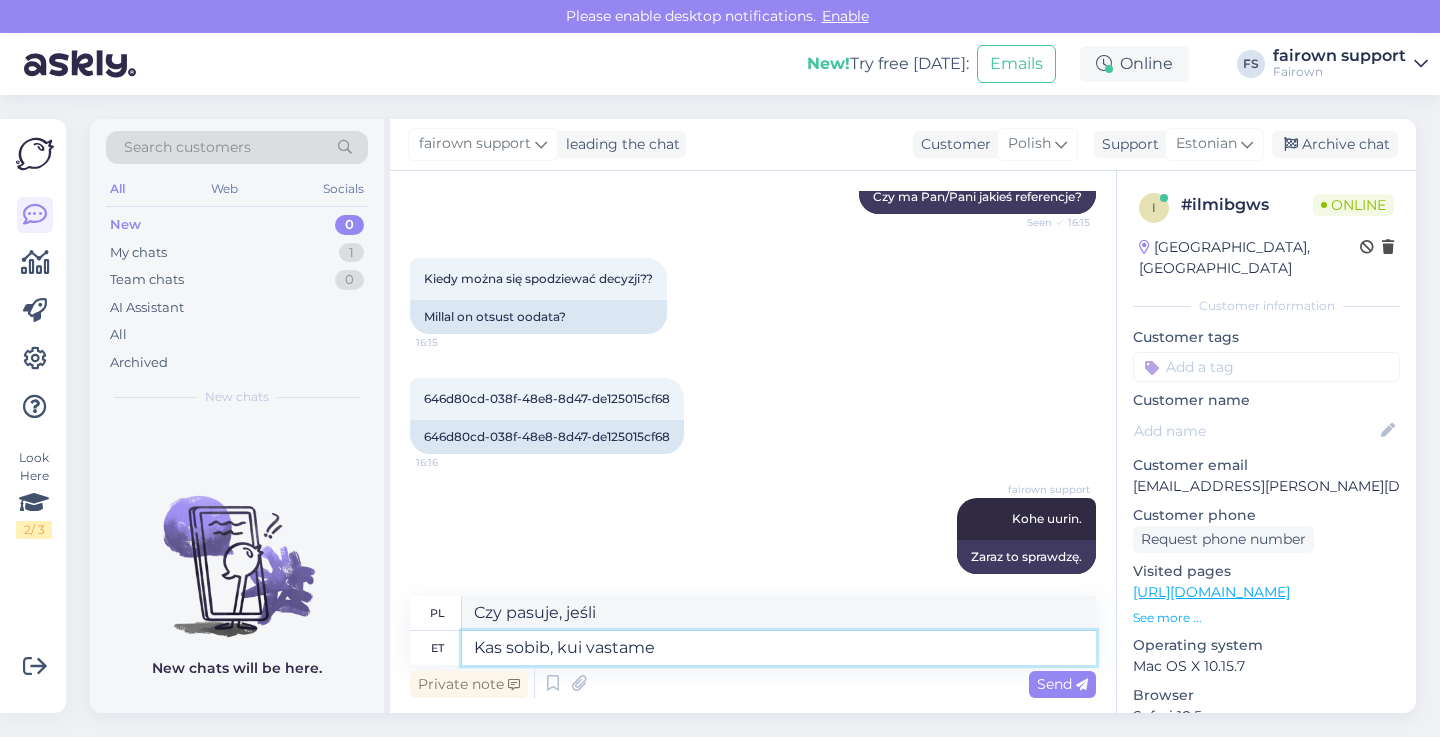 type on "Kas sobib, kui vastame s" 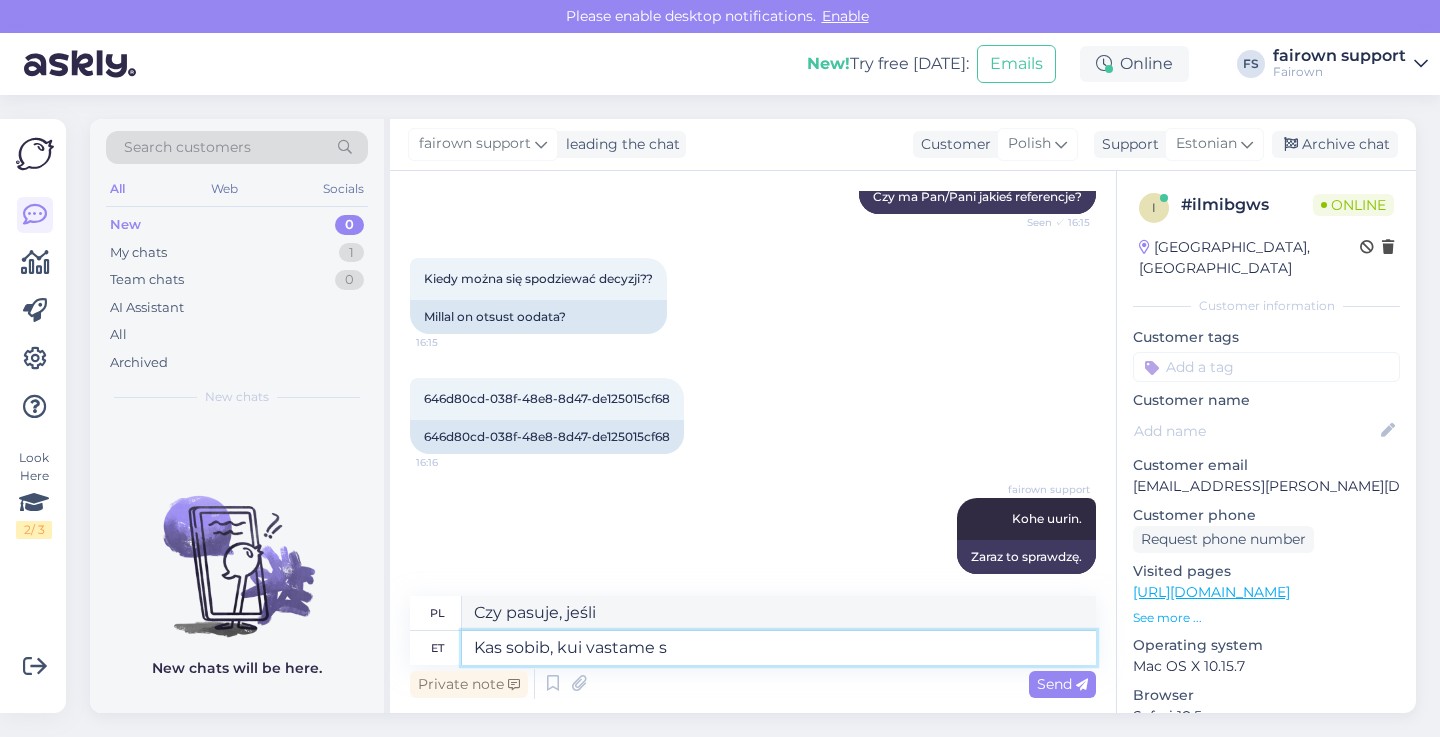 type on "Czy odpowiemy? / Czy zgadzasz się, żebyśmy odpowiedzieli?" 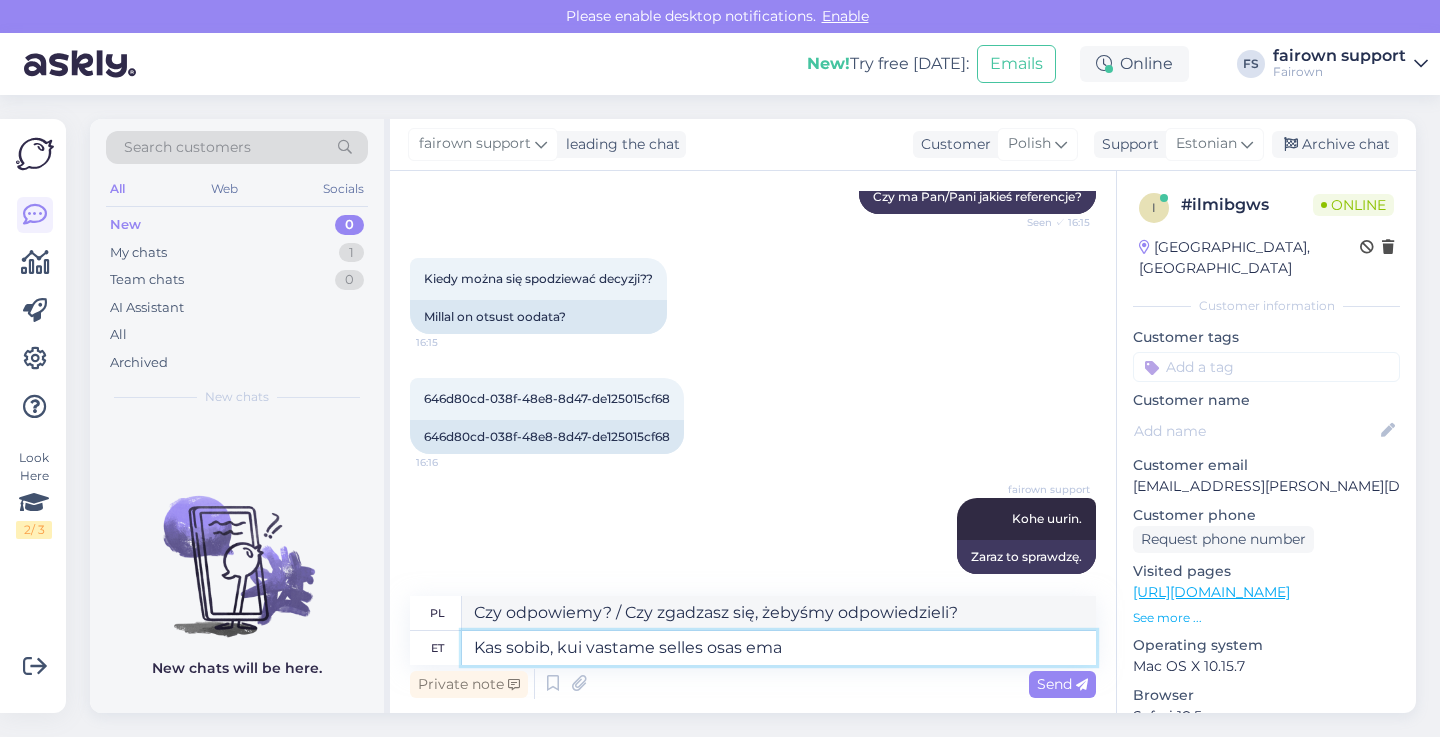 type on "Kas sobib, kui vastame selles osas emai" 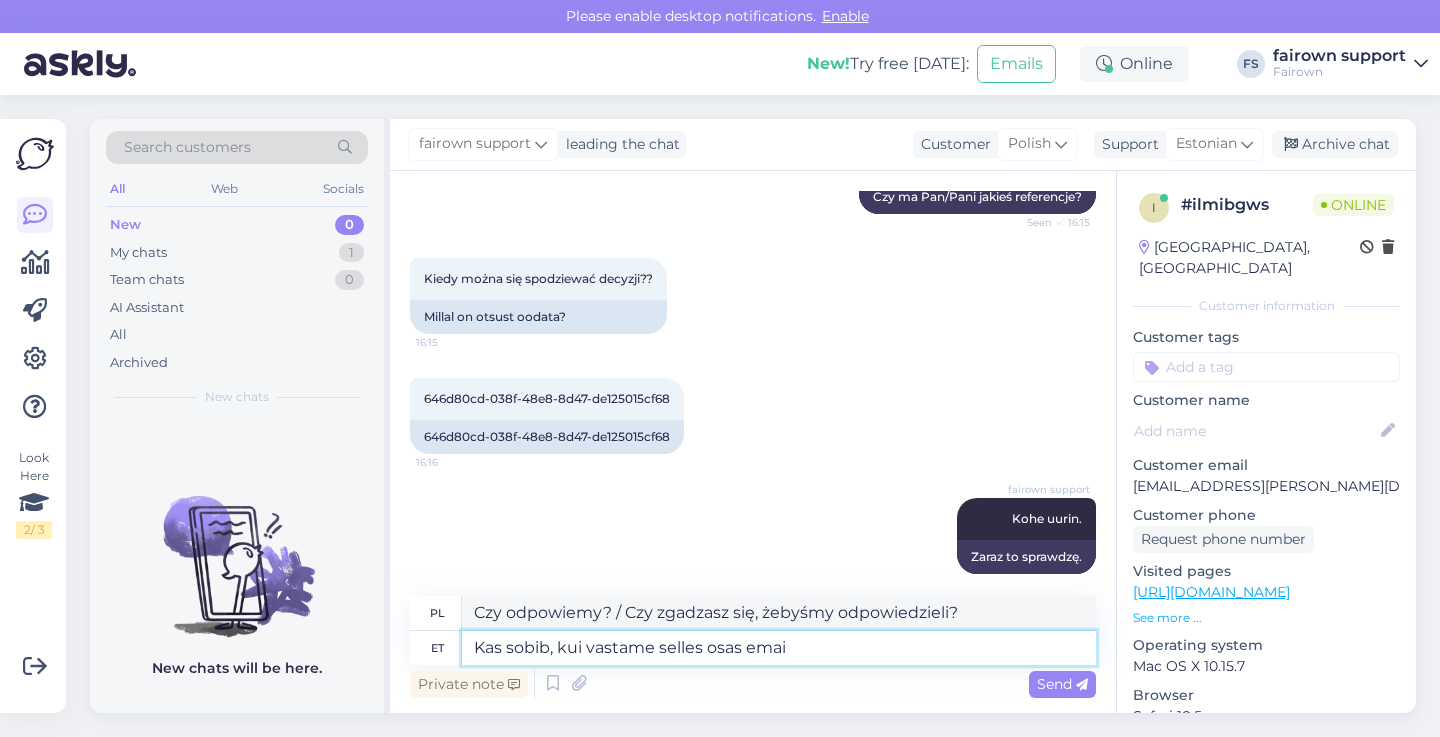 type on "Czy w porządku, jeśli odpowiemy w tym?" 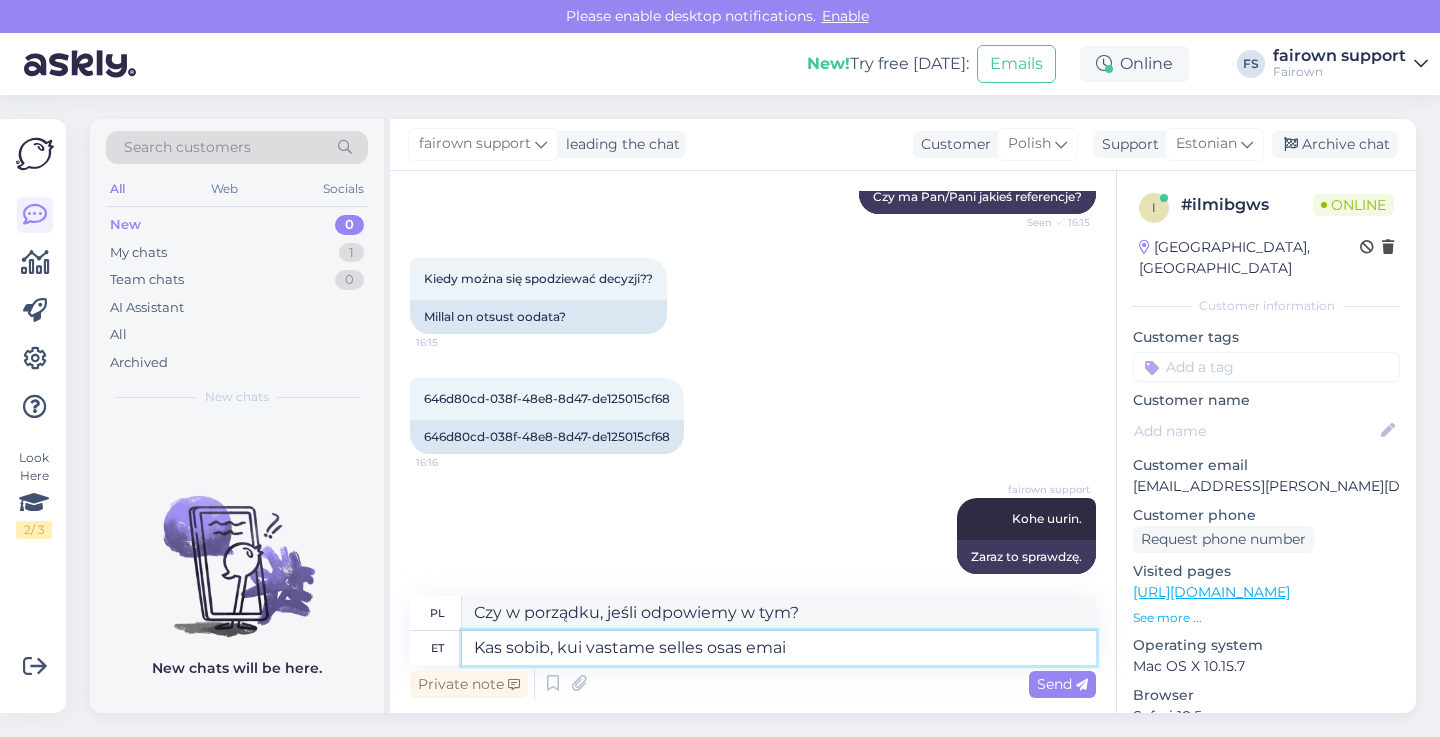 type on "Kas sobib, kui vastame selles osas email" 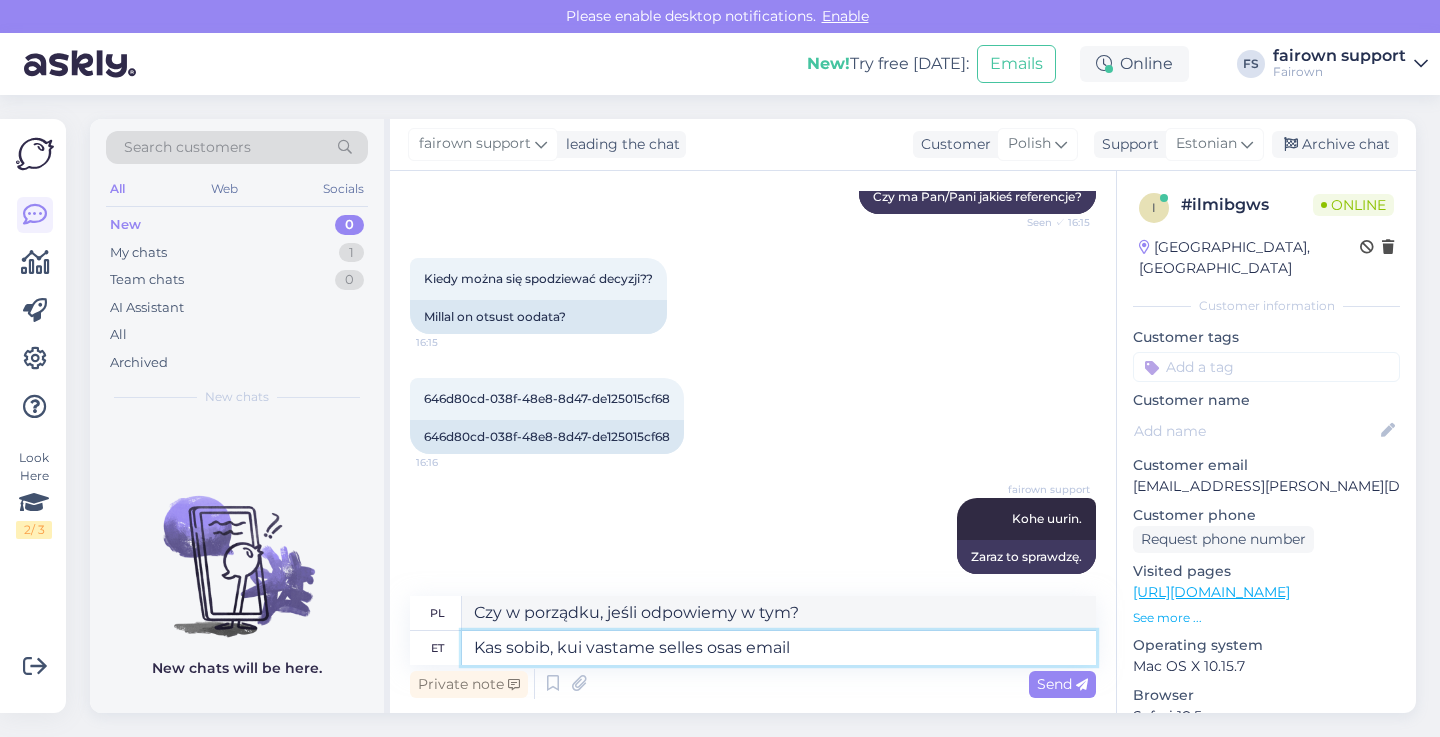 type on "Czy w porządku, jeśli odpowiemy w tej części?" 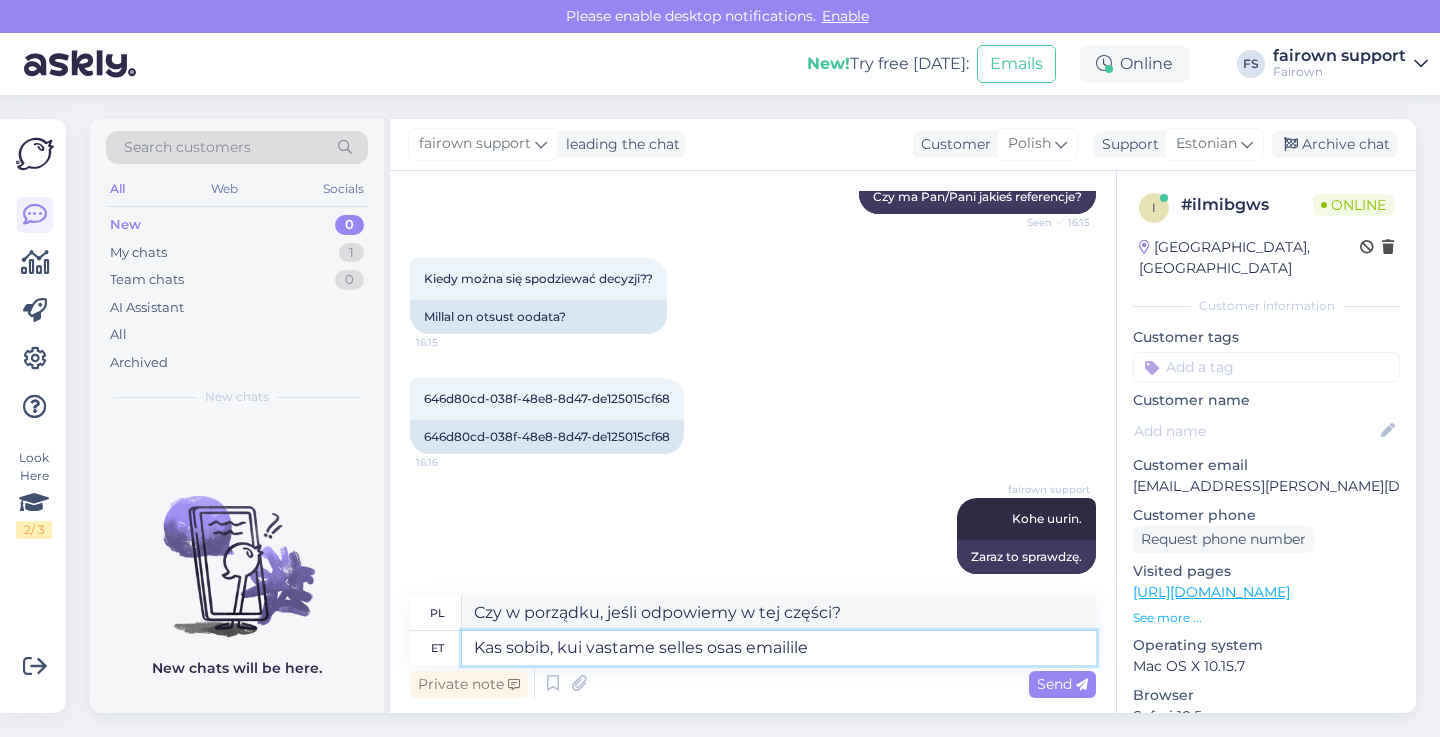 type on "Kas sobib, kui vastame selles osas emailile?" 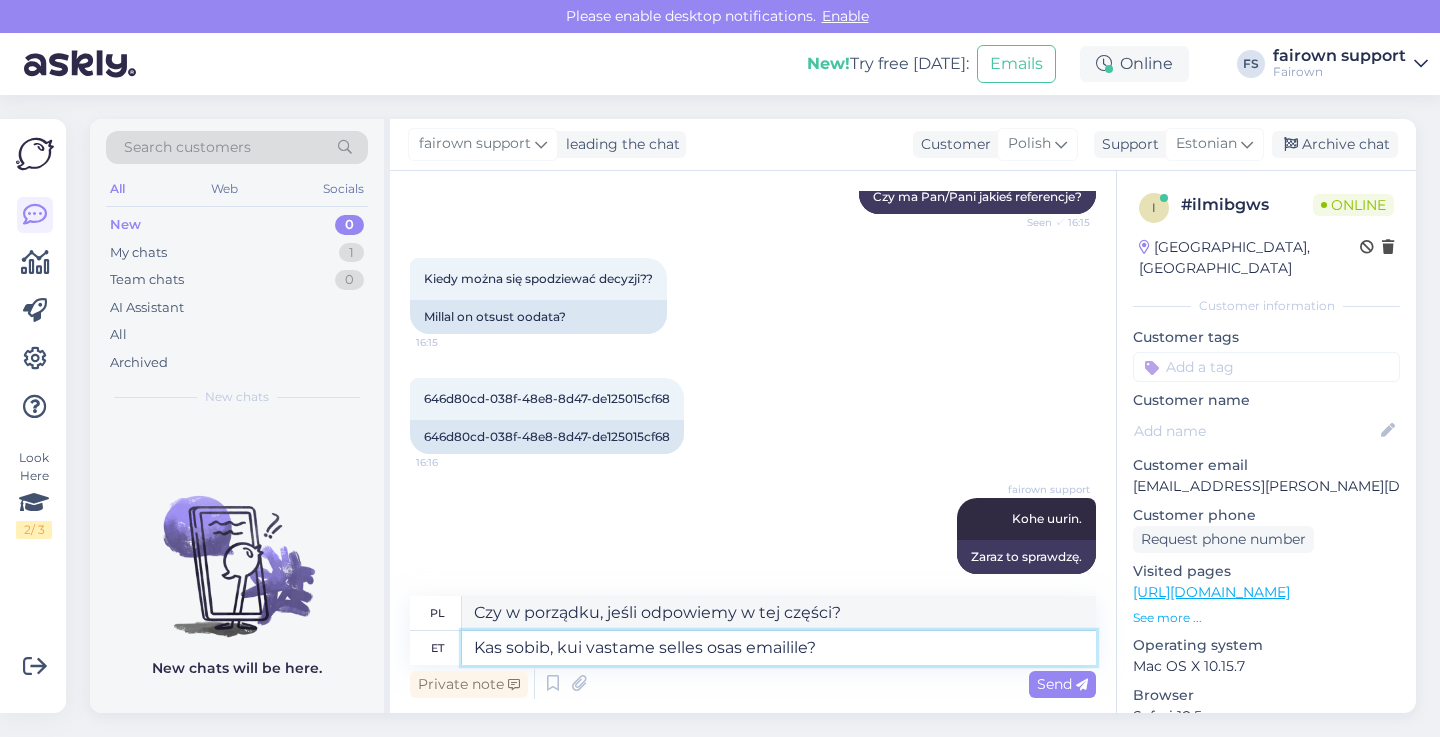 type on "Czy w porządku, jeśli odpowiemy na to pytanie e-mailem?" 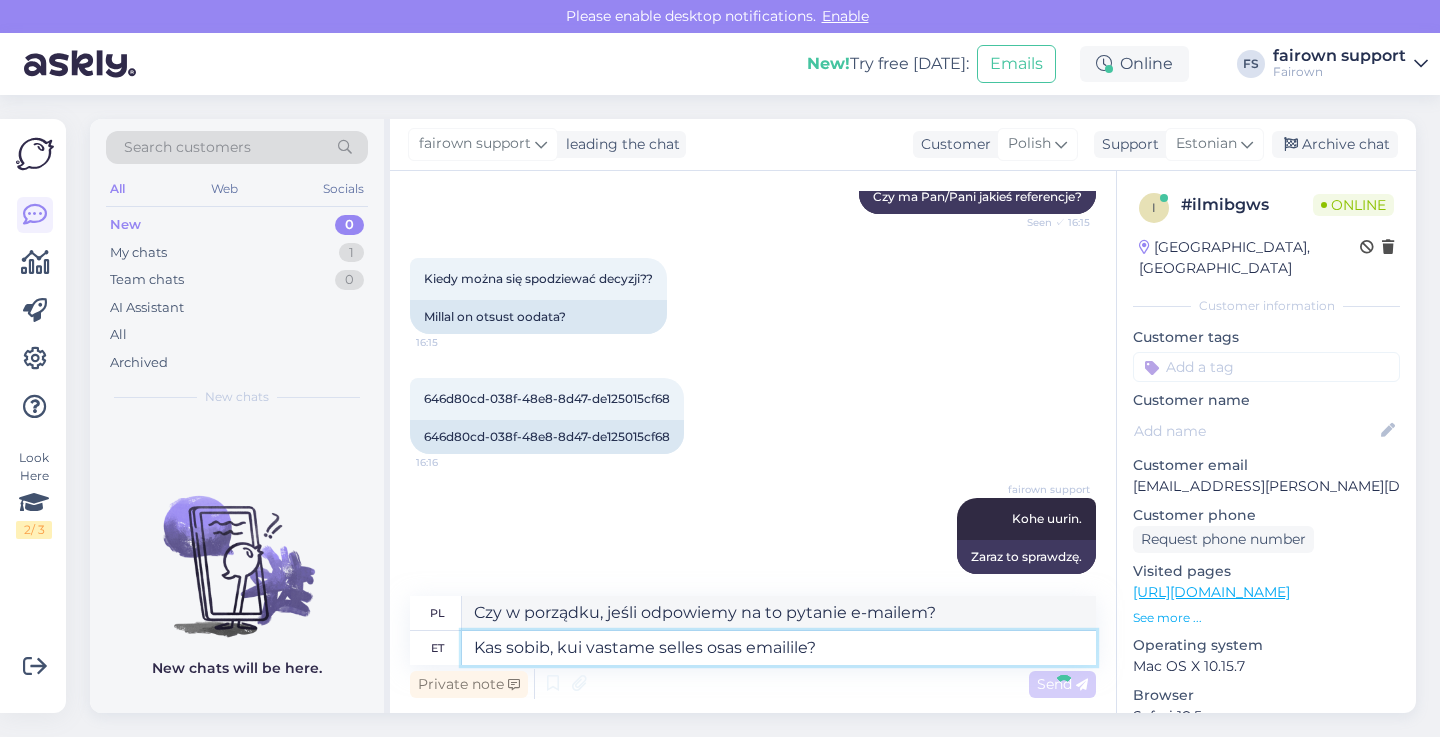 type 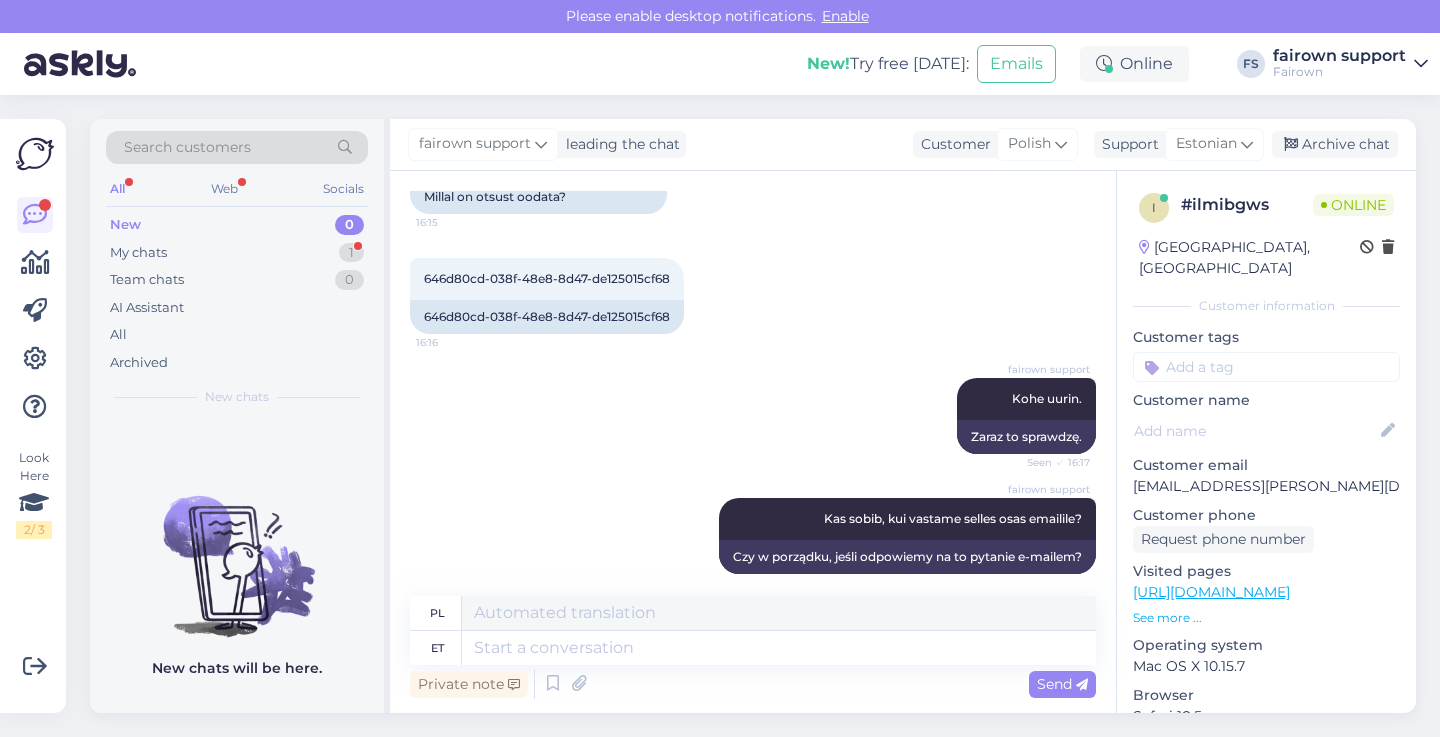 scroll, scrollTop: 831, scrollLeft: 0, axis: vertical 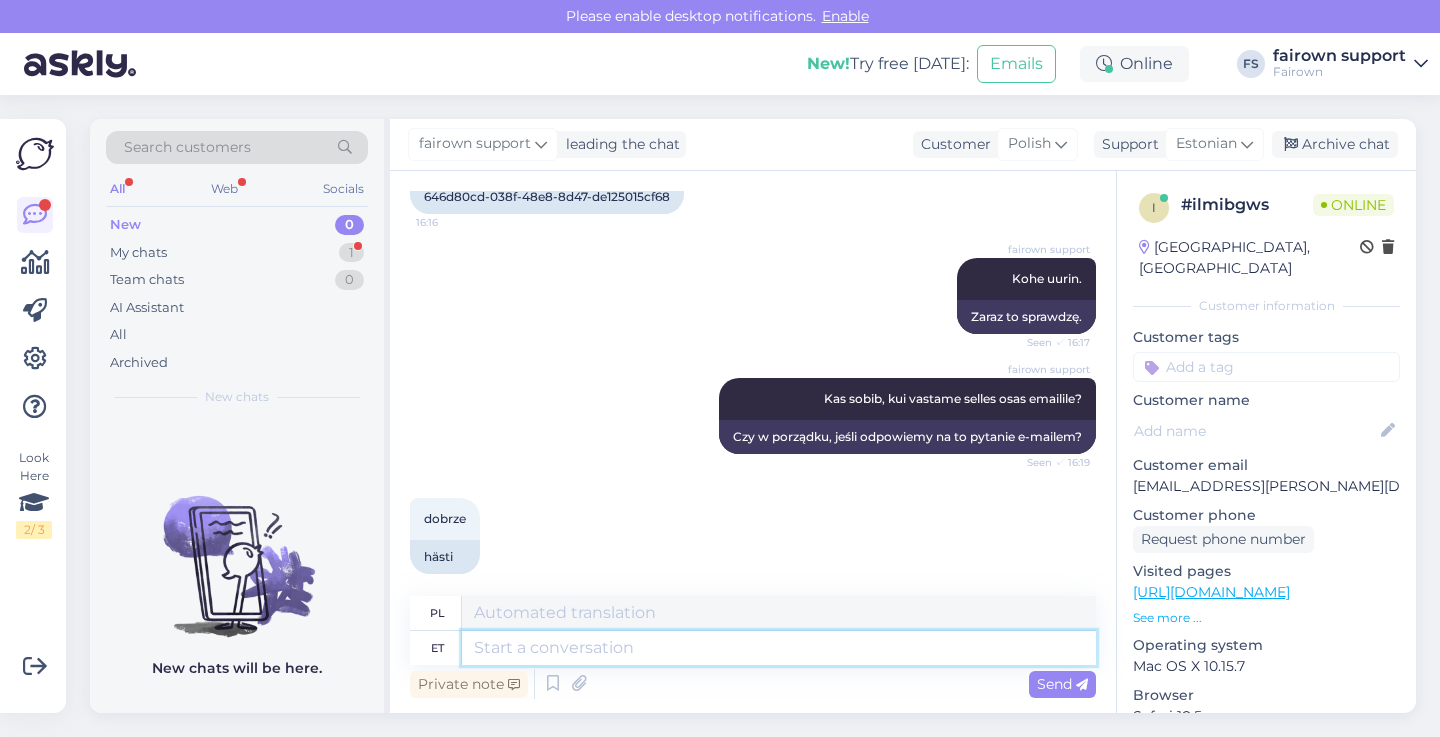 click at bounding box center (779, 648) 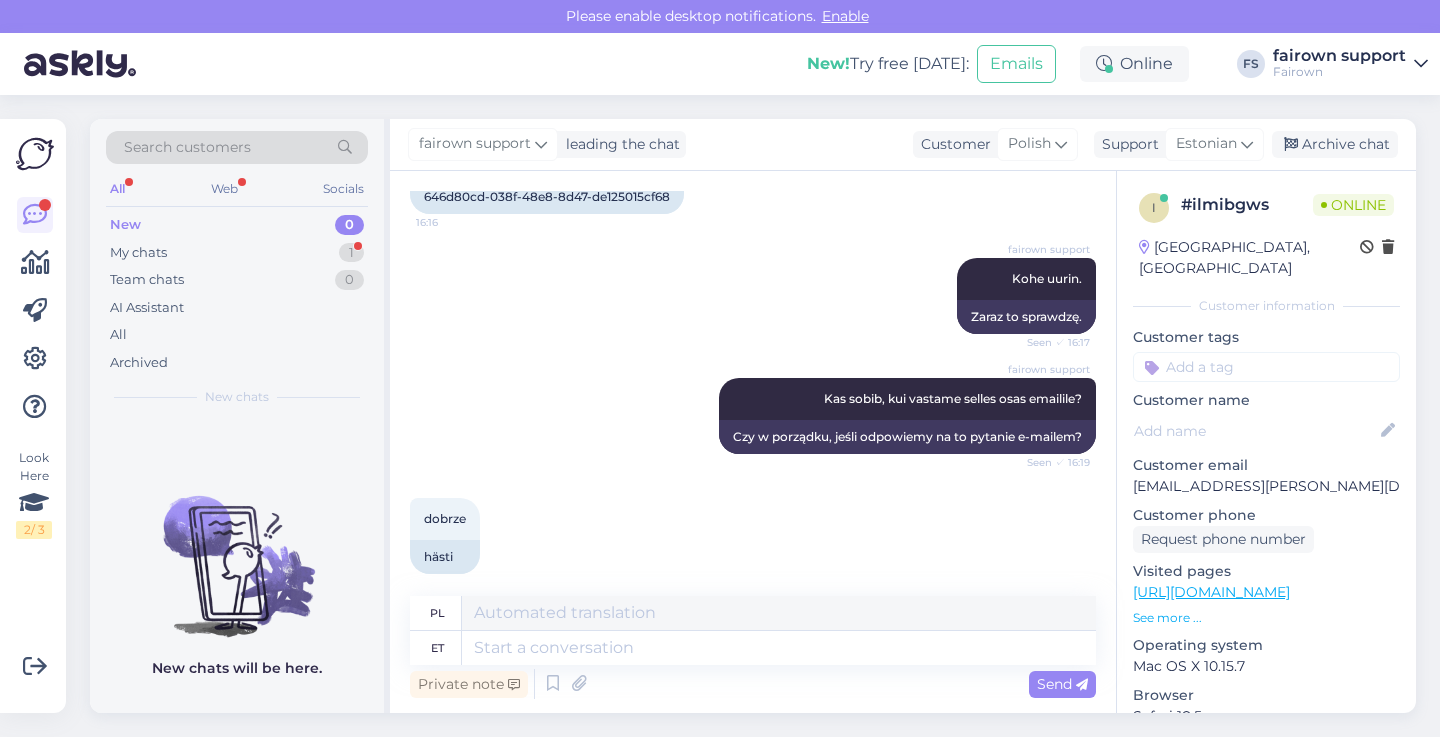 click on "Customer email" at bounding box center [1266, 465] 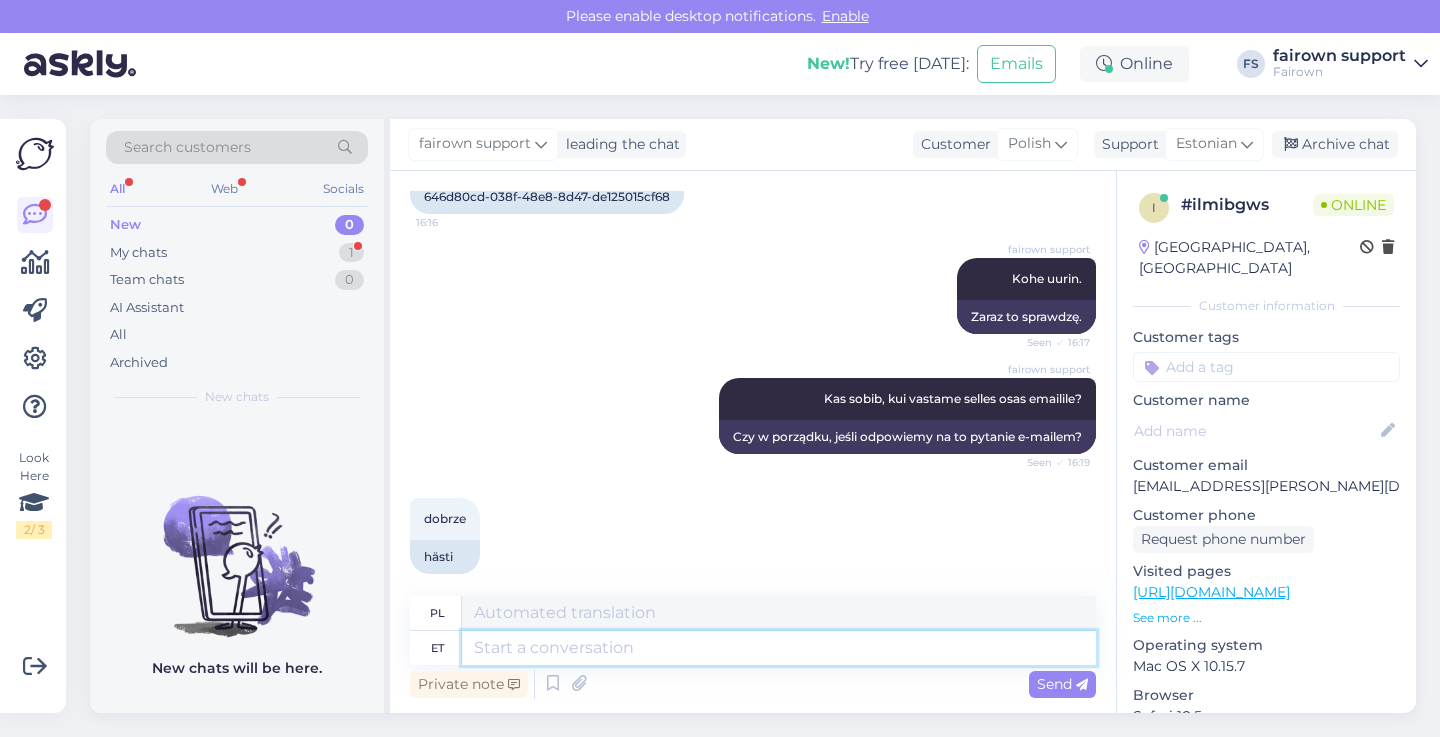 click at bounding box center [779, 648] 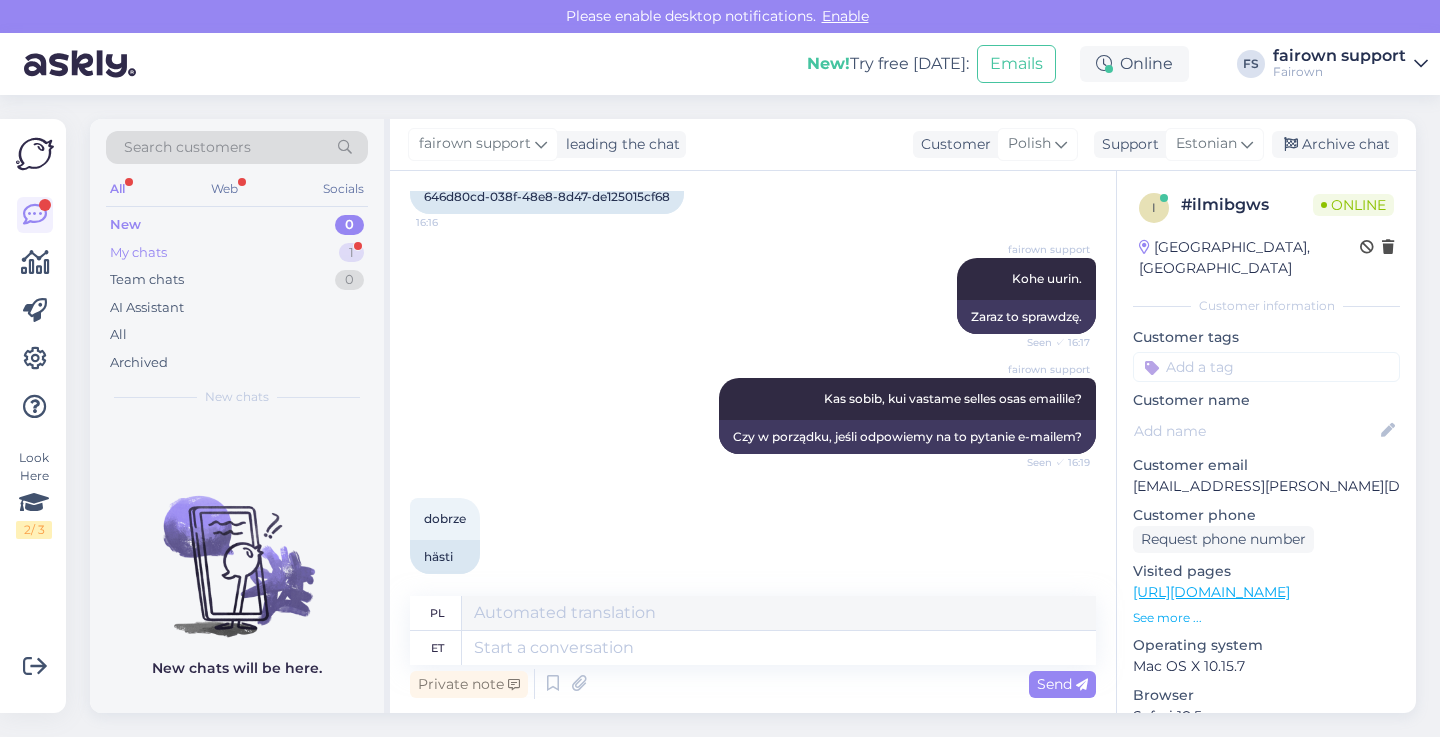 click on "My chats 1" at bounding box center [237, 253] 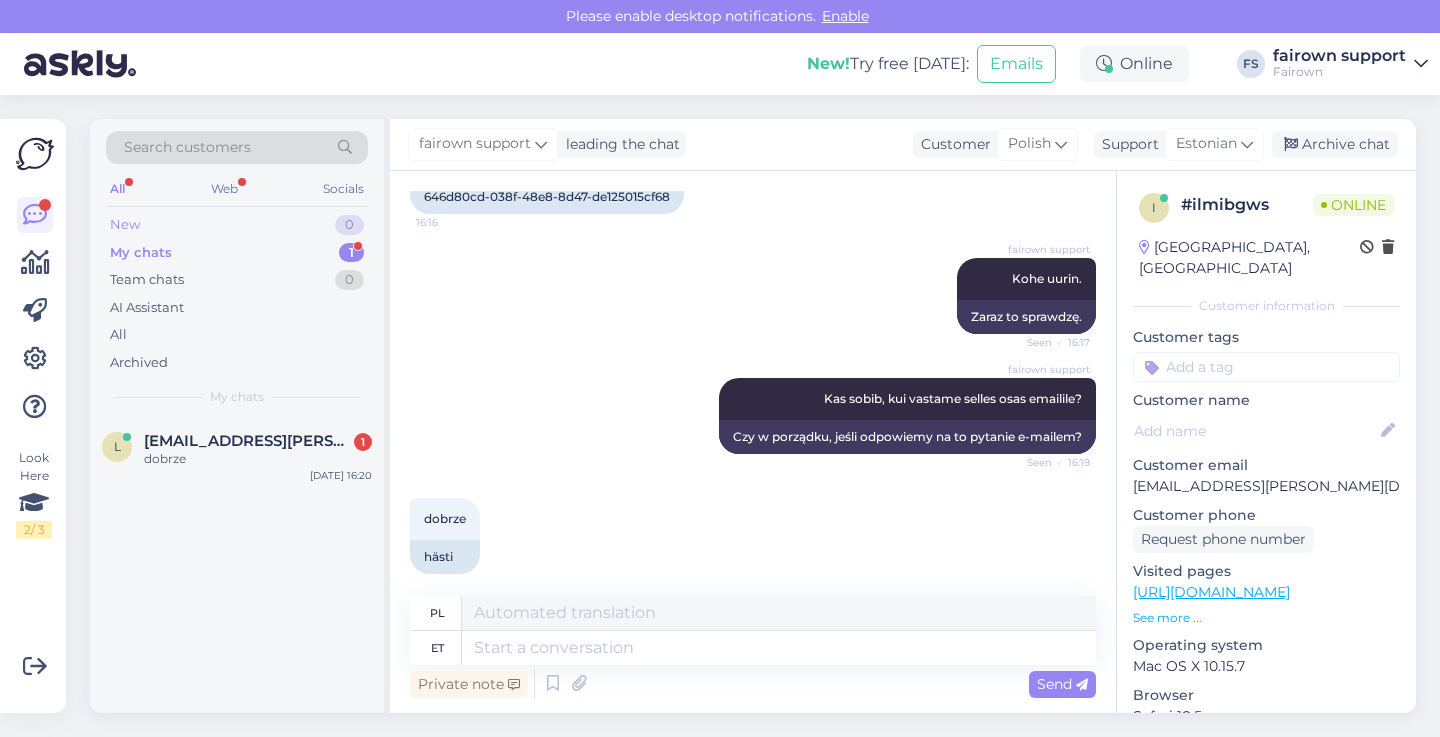click on "New 0" at bounding box center (237, 225) 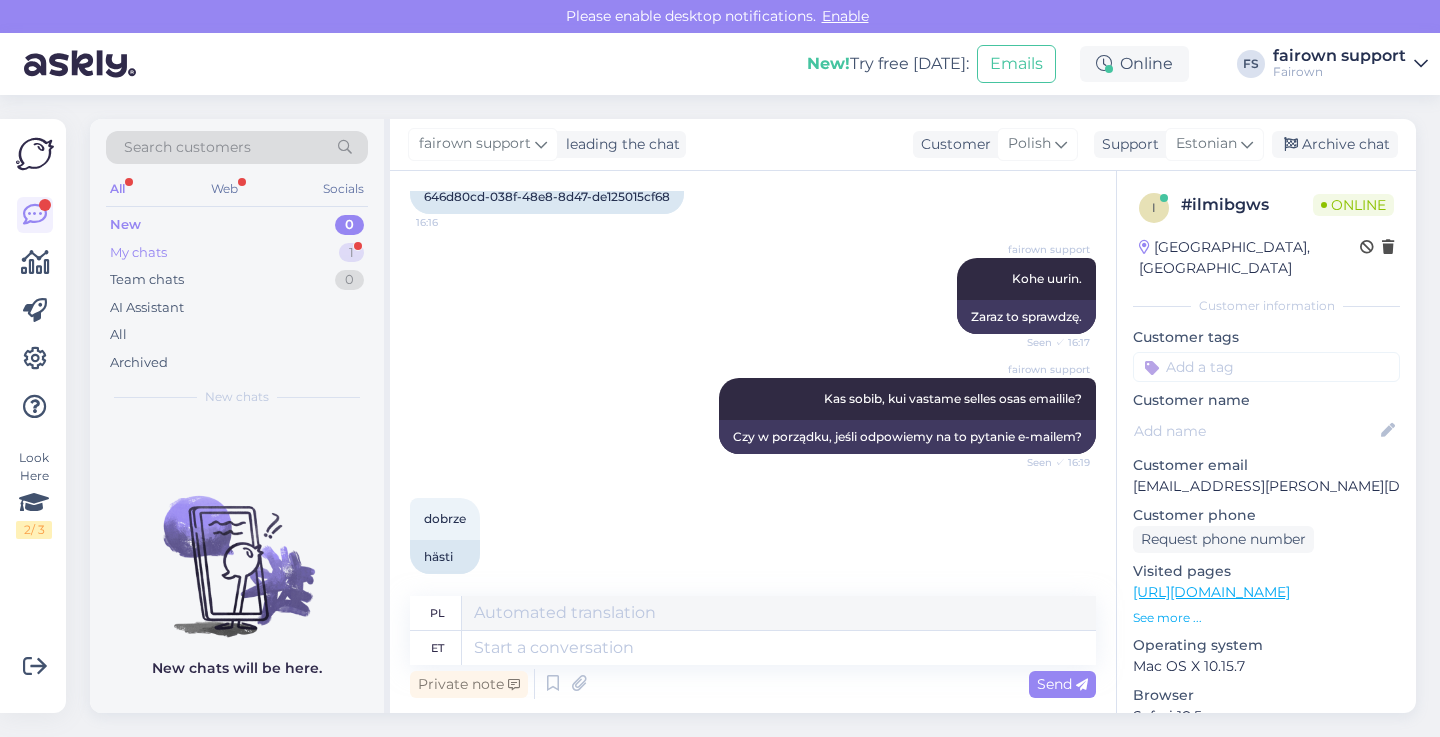 click on "My chats 1" at bounding box center (237, 253) 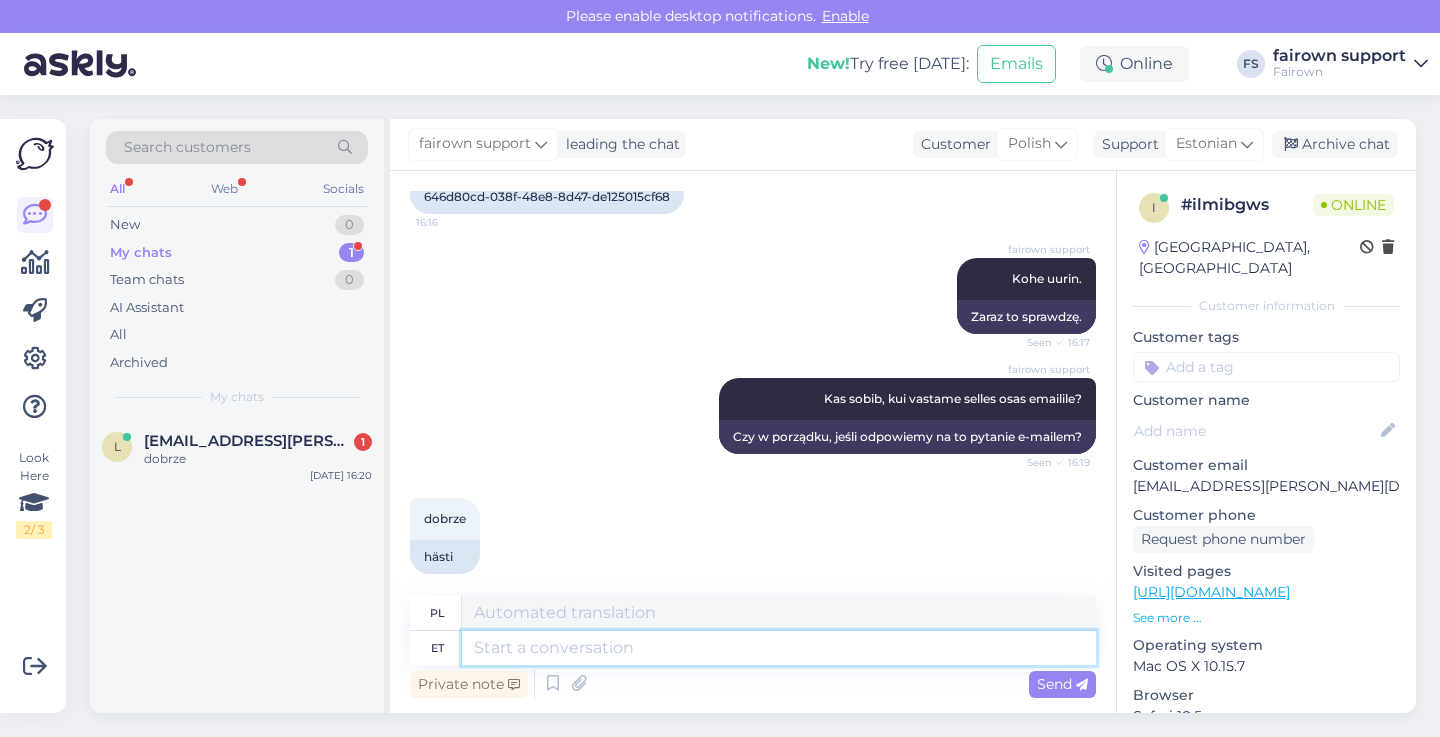 click at bounding box center [779, 648] 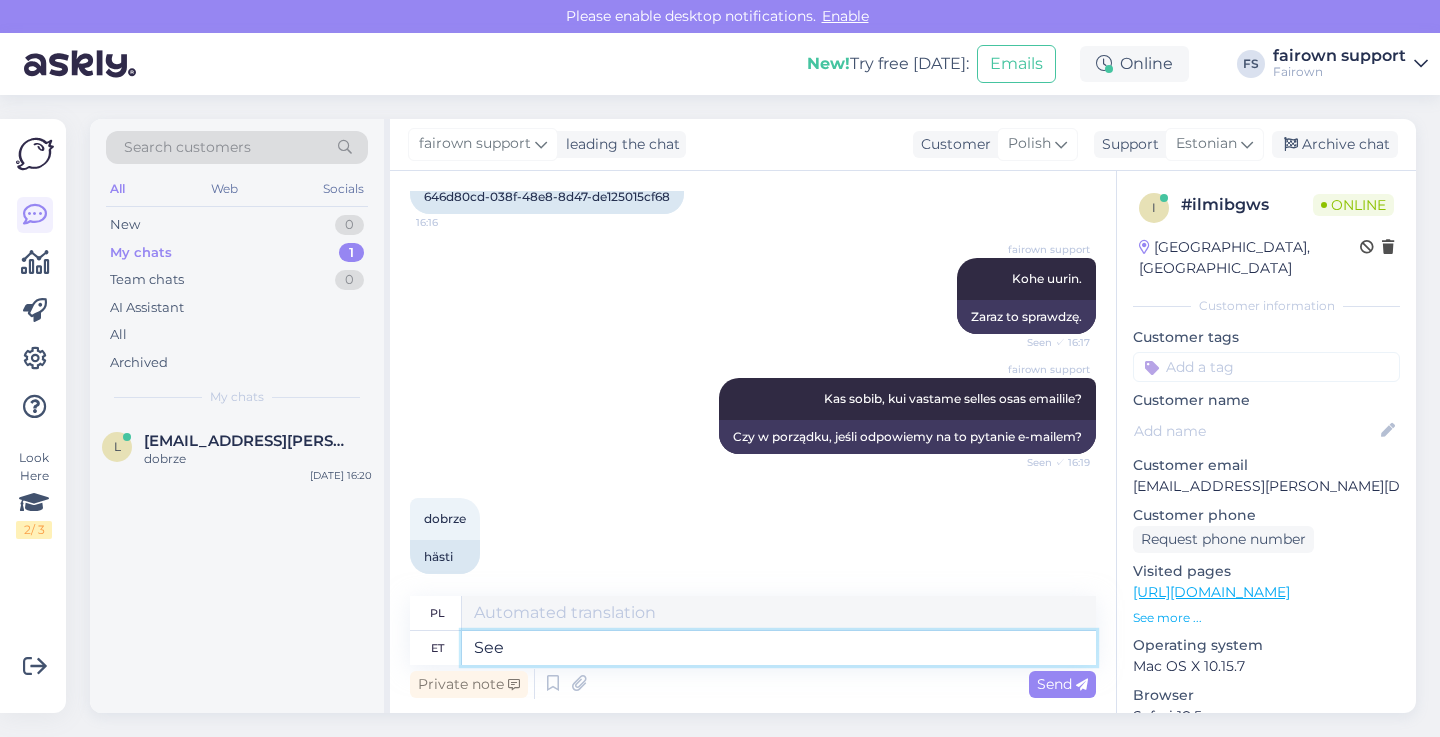 type on "See u" 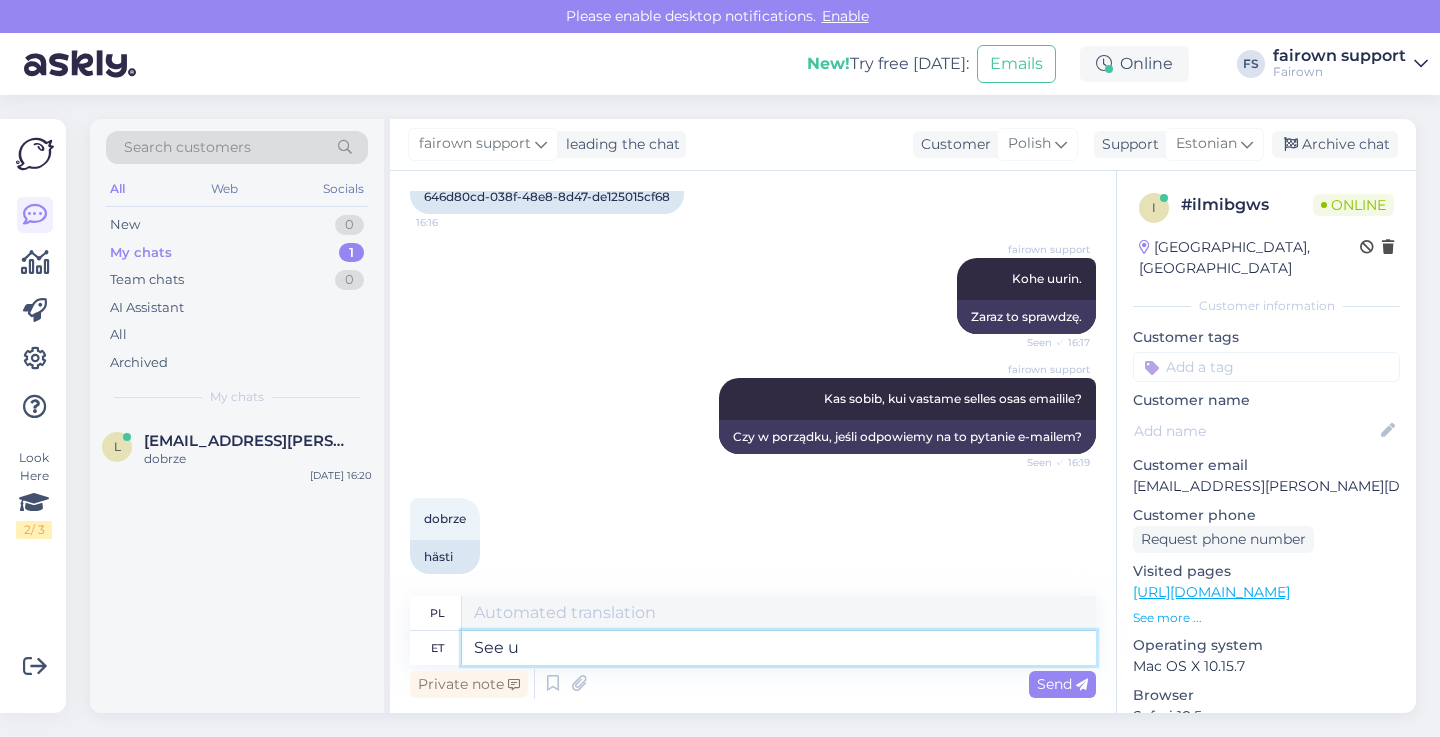 type on "Zobacz" 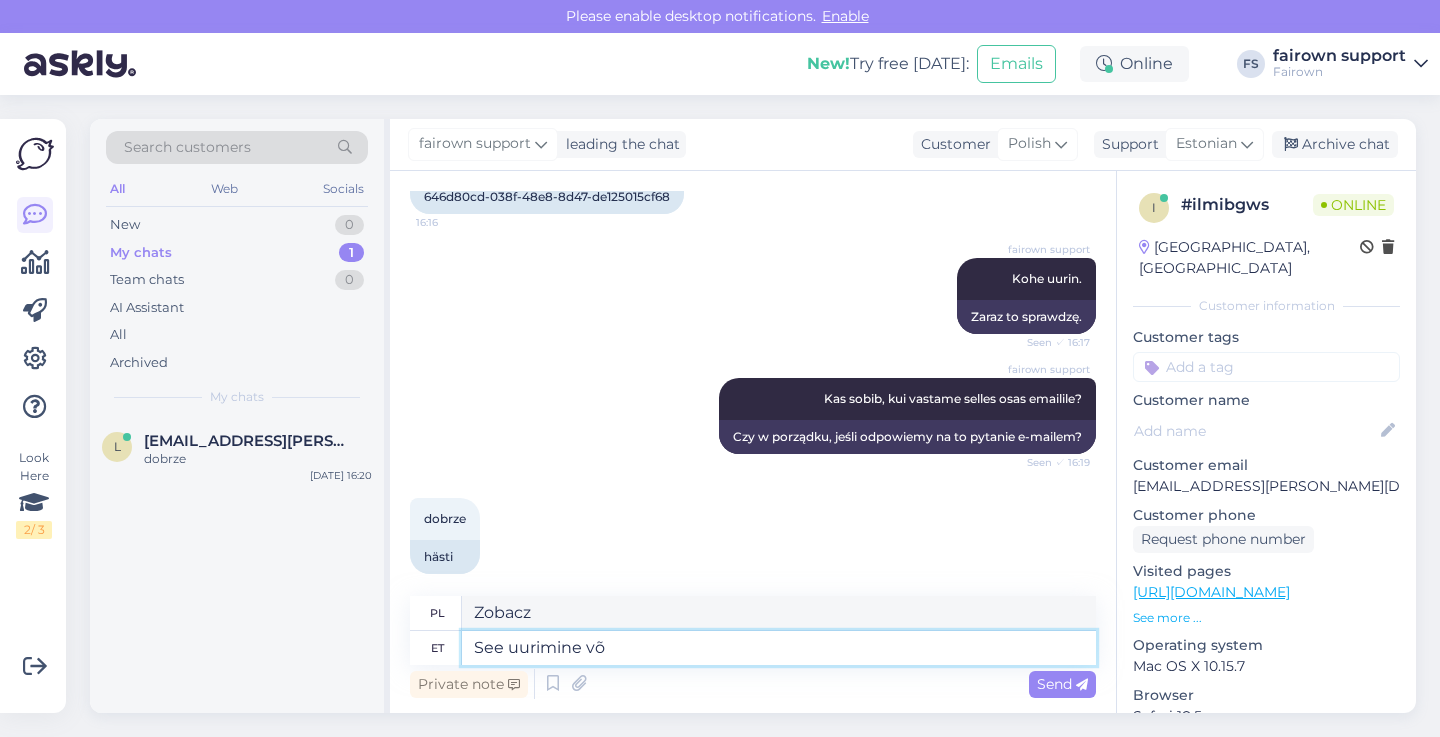 type on "See uurimine või" 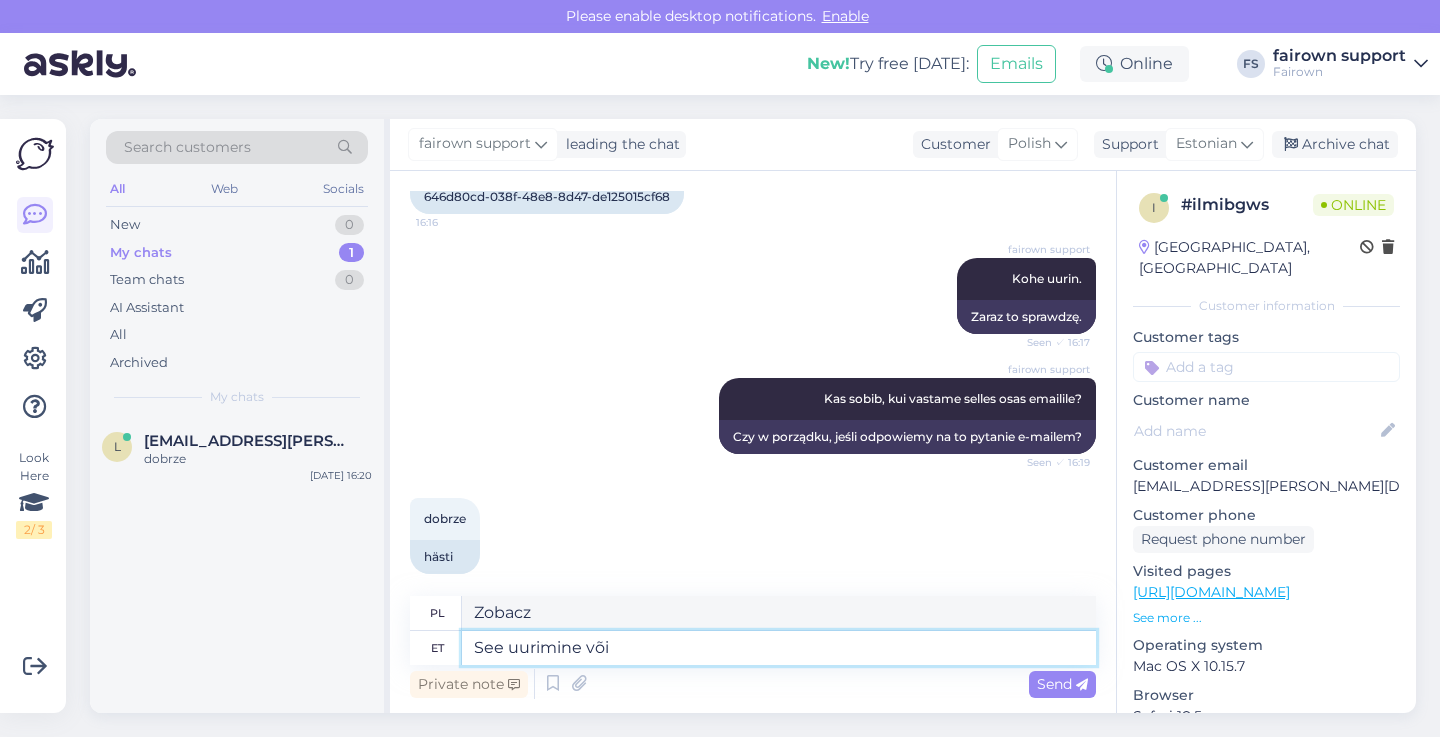 type on "To dochodzenie." 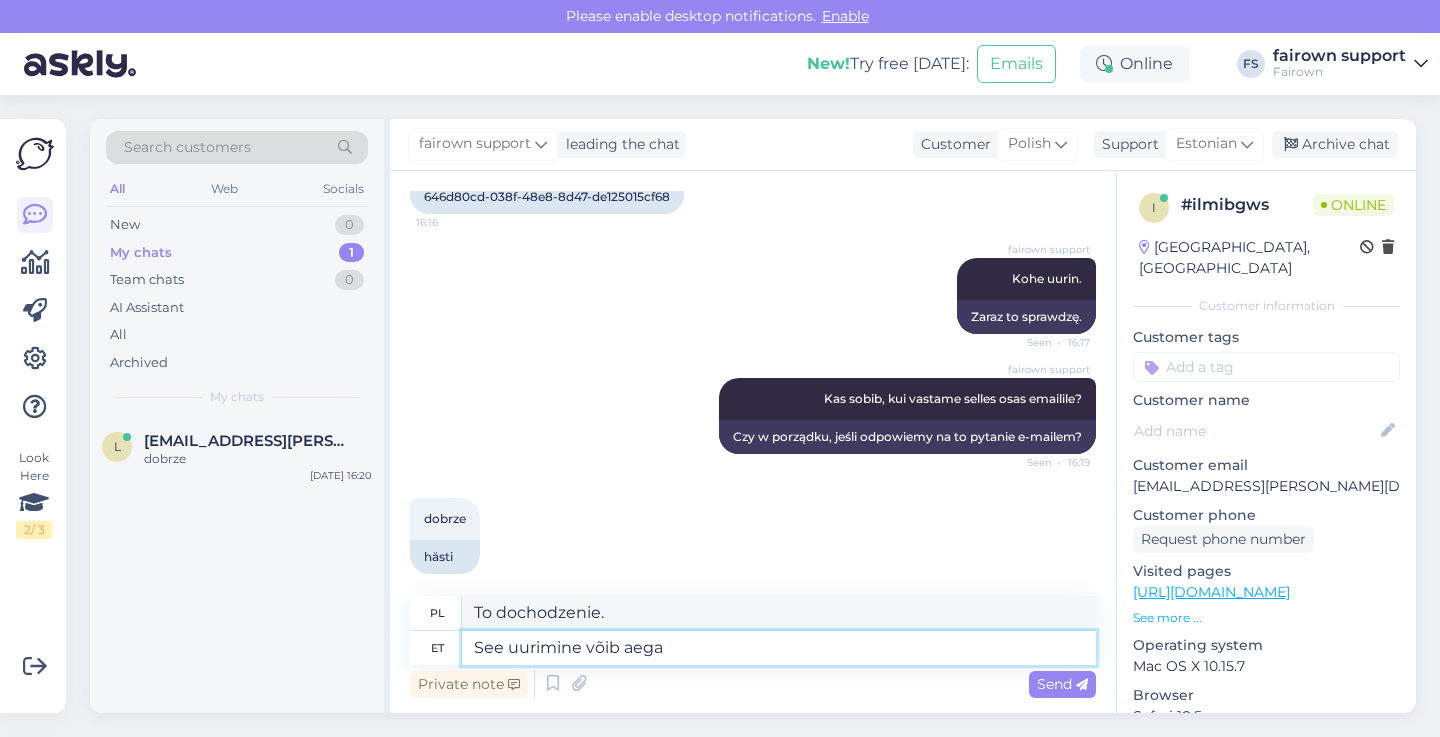 type on "See uurimine võib aega" 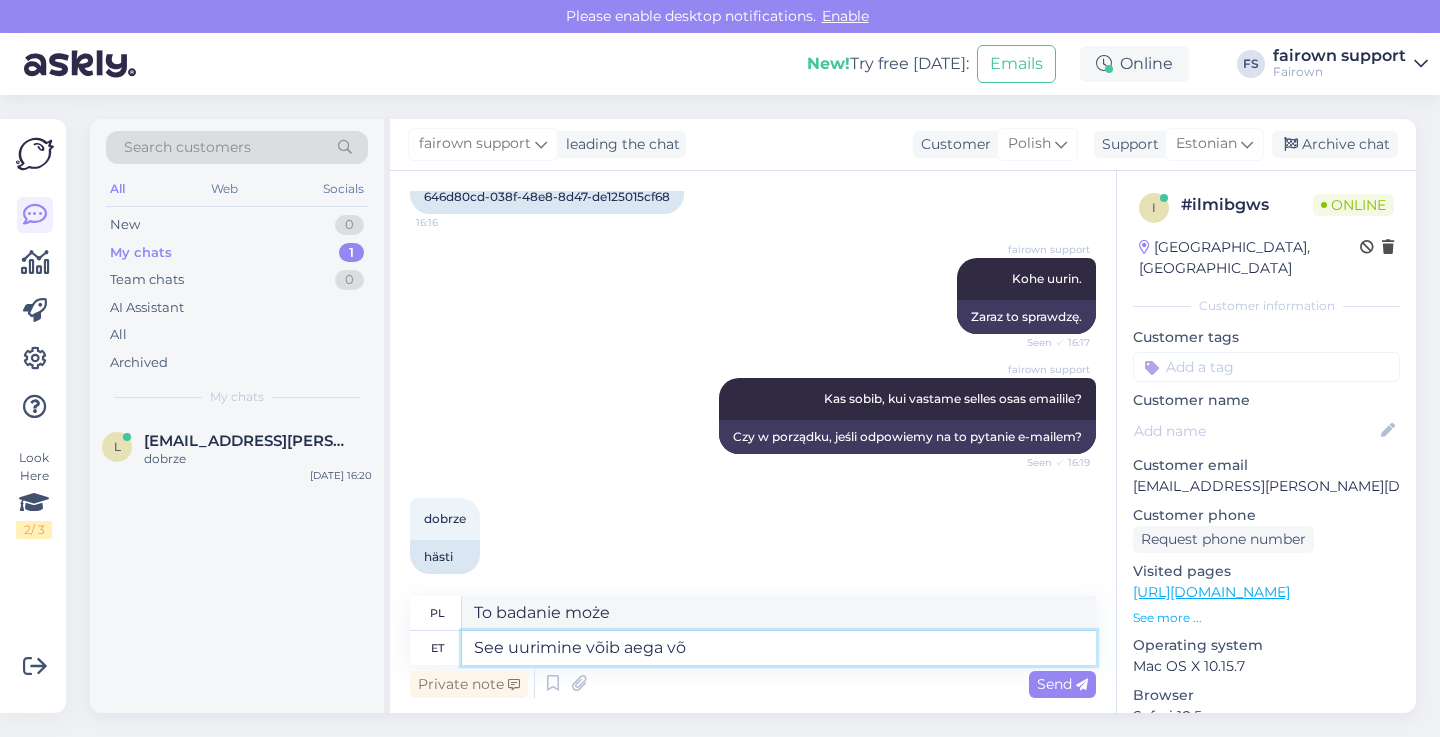 type on "See uurimine võib aega võt" 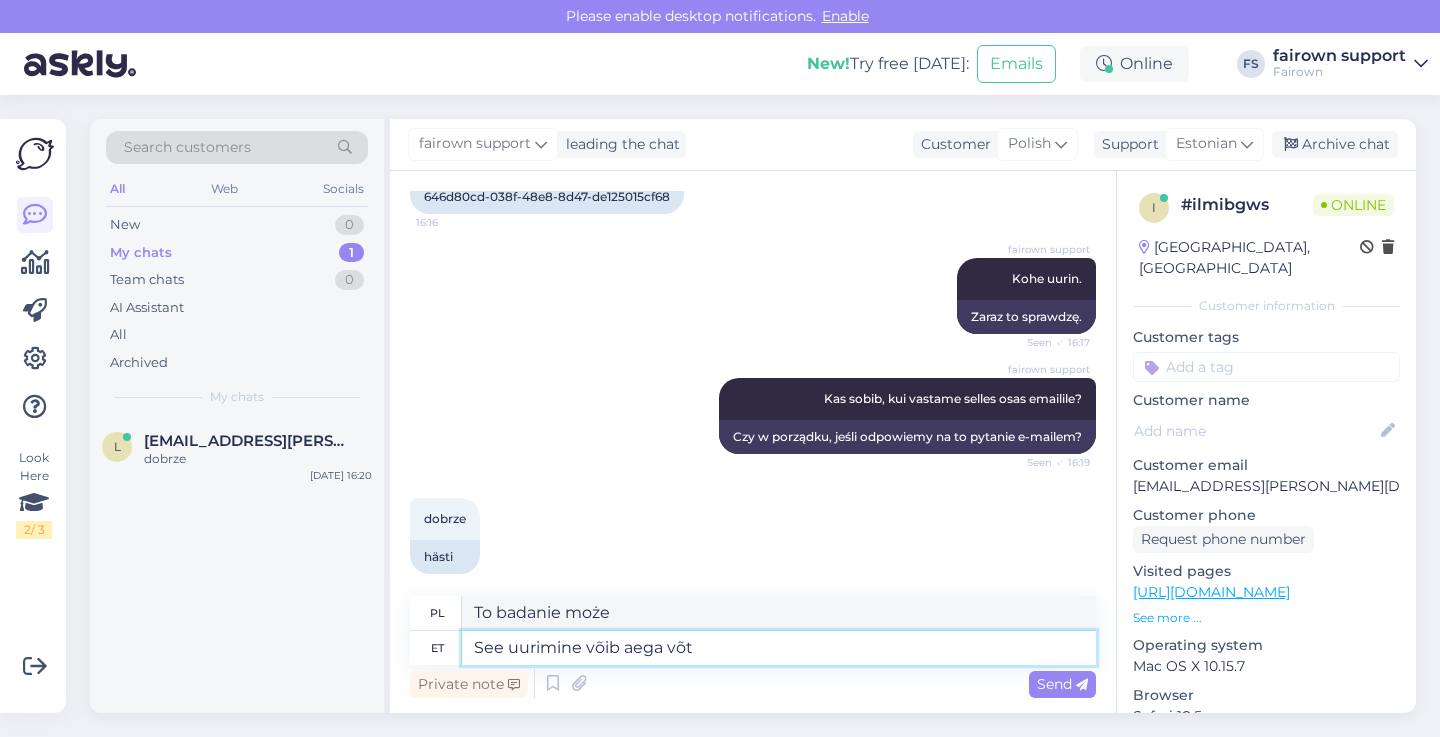 type on "To badanie może [PERSON_NAME] [PERSON_NAME] czasu." 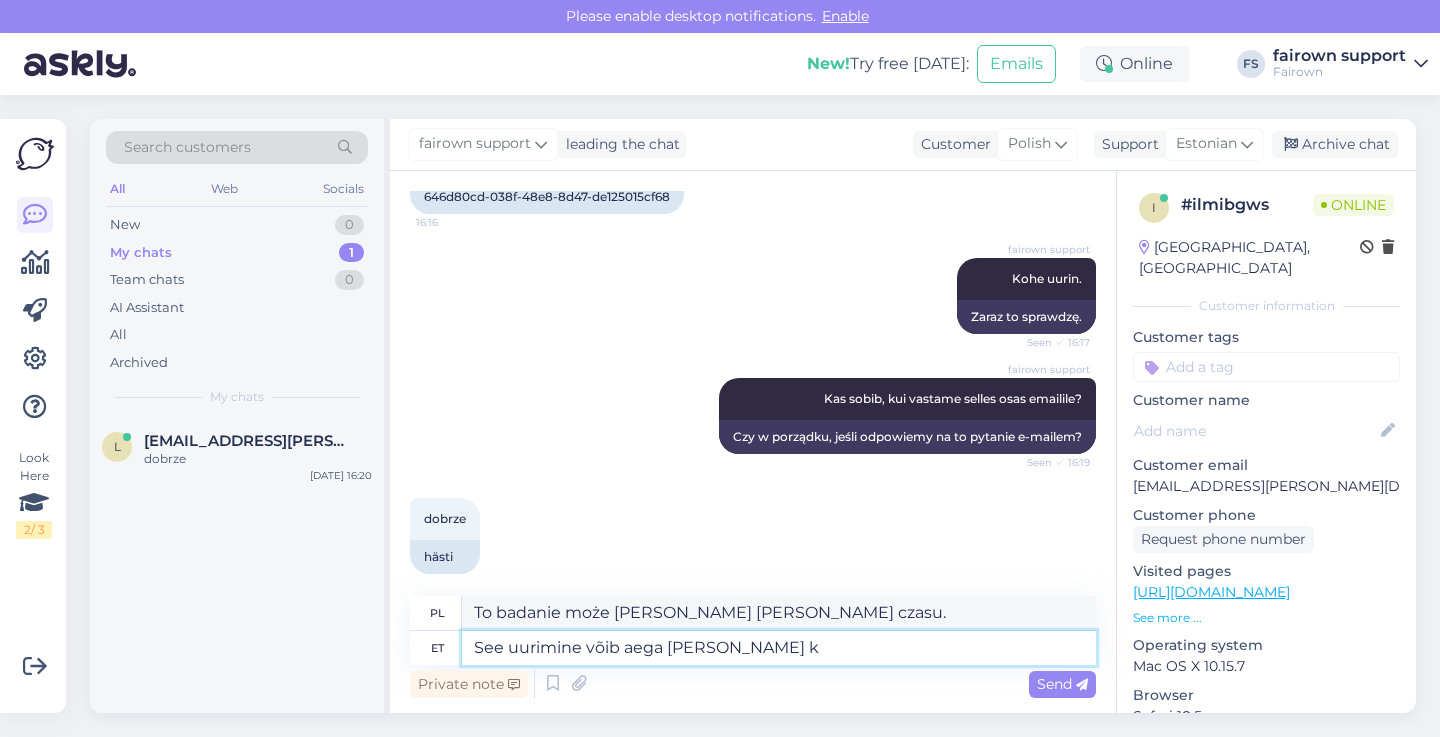 type on "See uurimine võib aega [PERSON_NAME] ku" 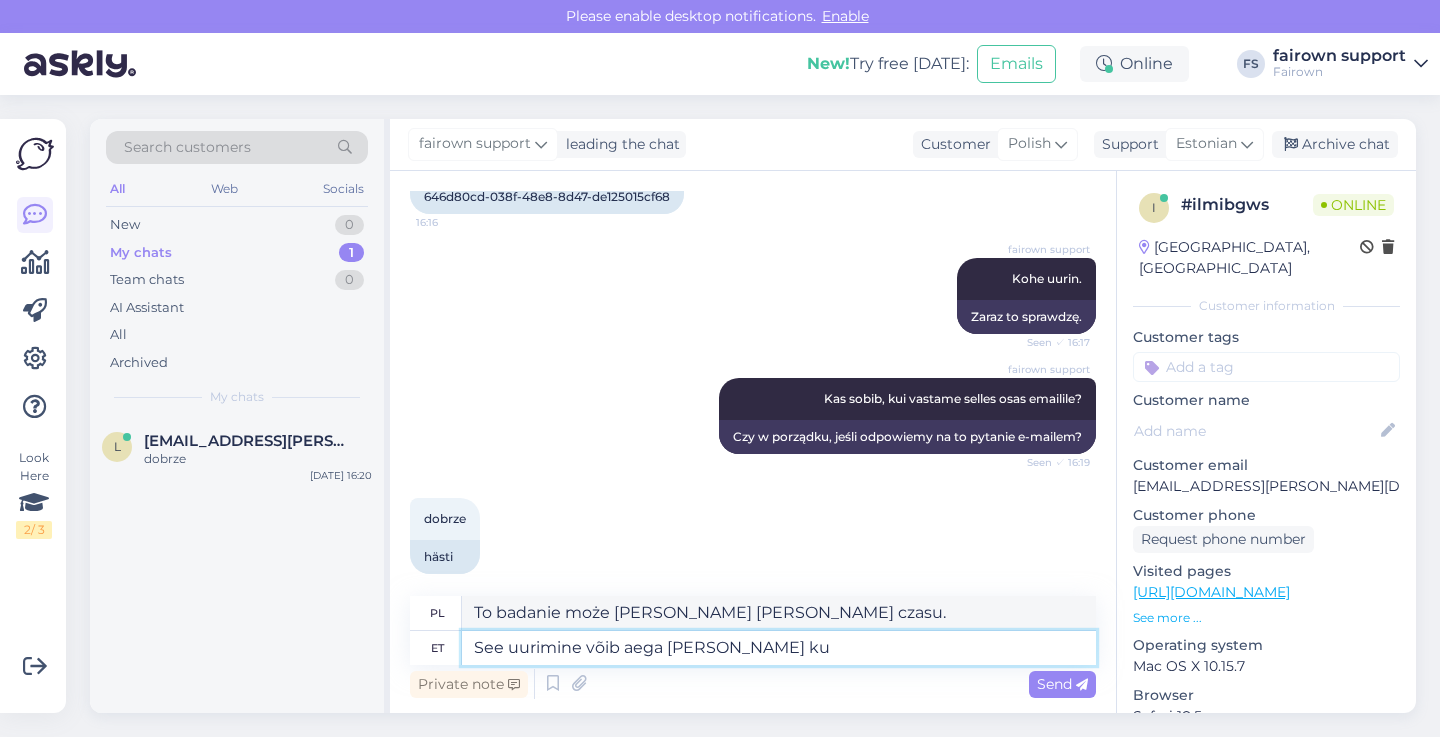 type on "To dochodzenie może [PERSON_NAME] [PERSON_NAME] czasu." 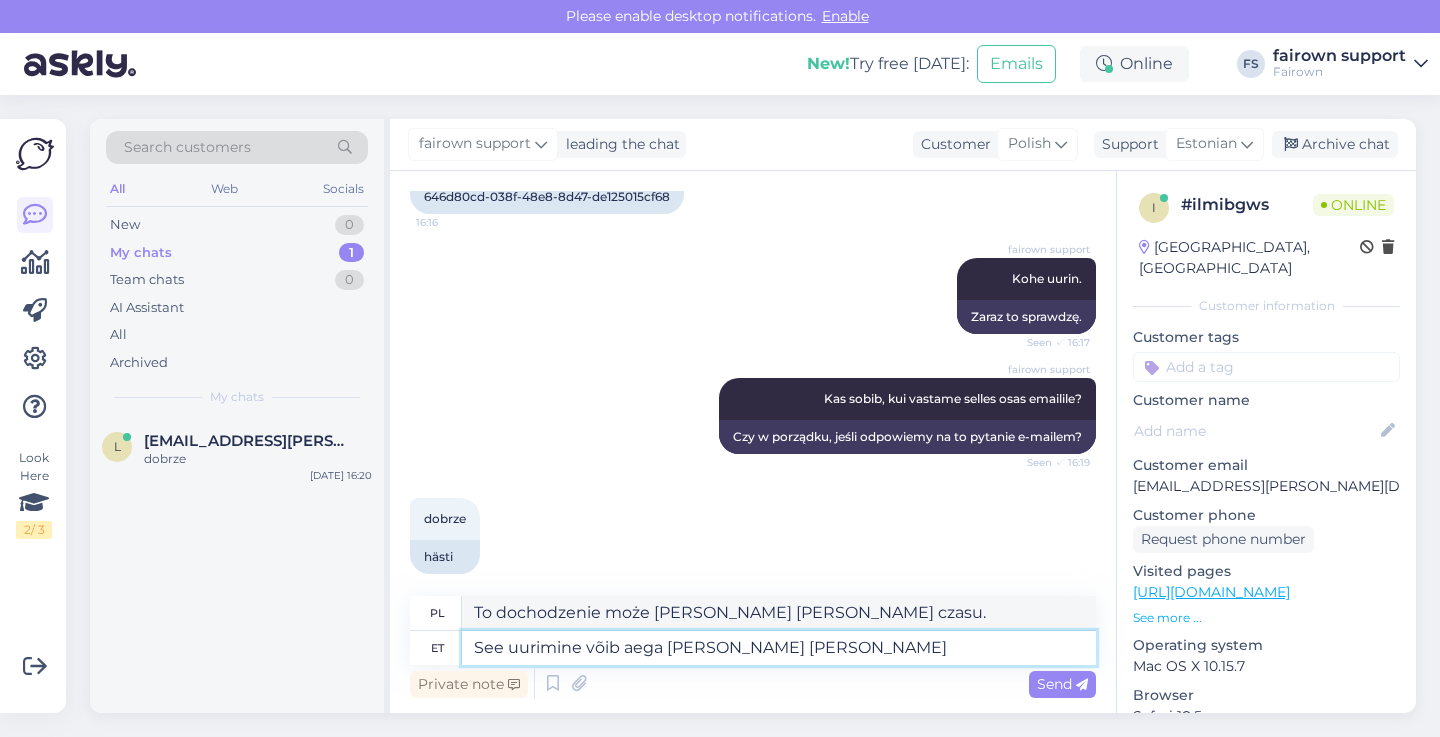 type on "See uurimine võib aega [PERSON_NAME] [GEOGRAPHIC_DATA]" 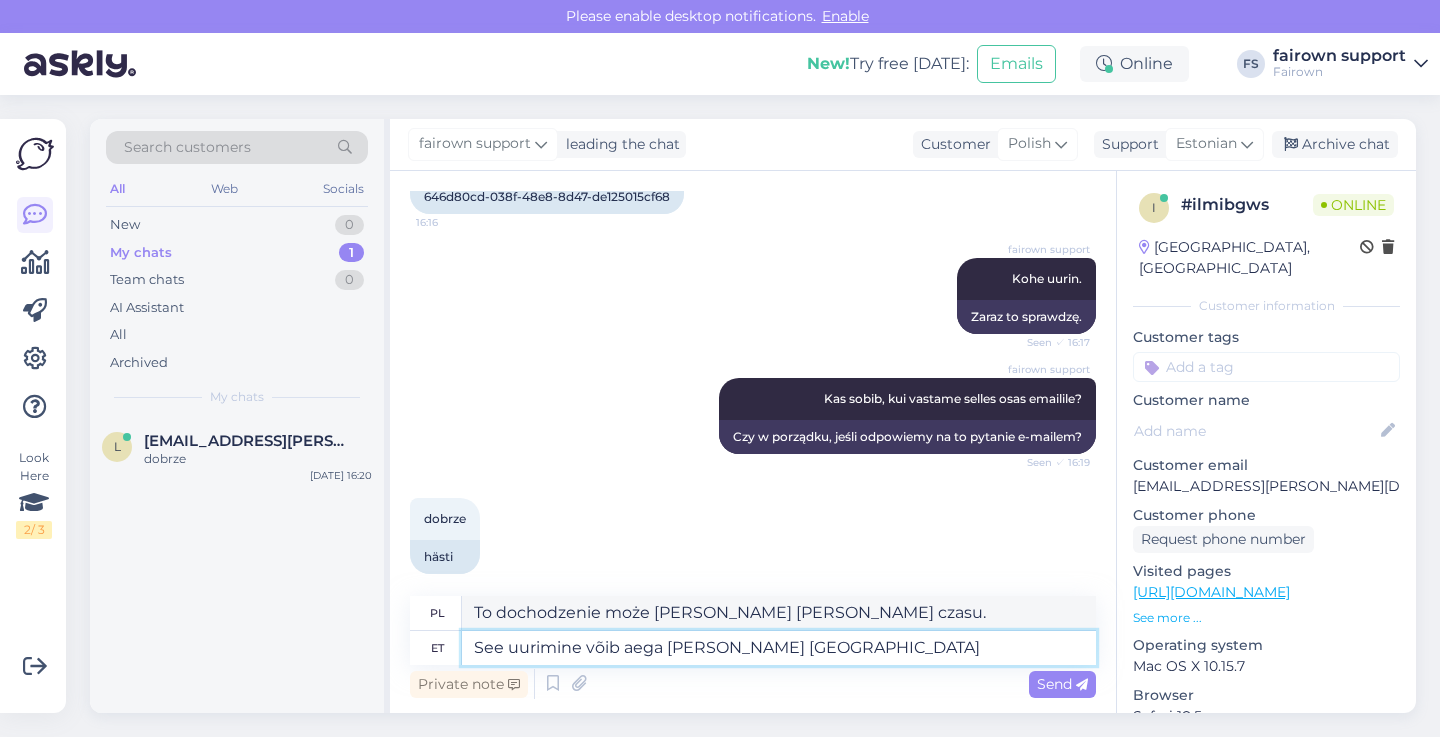 type on "To dochodzenie może potrwać do" 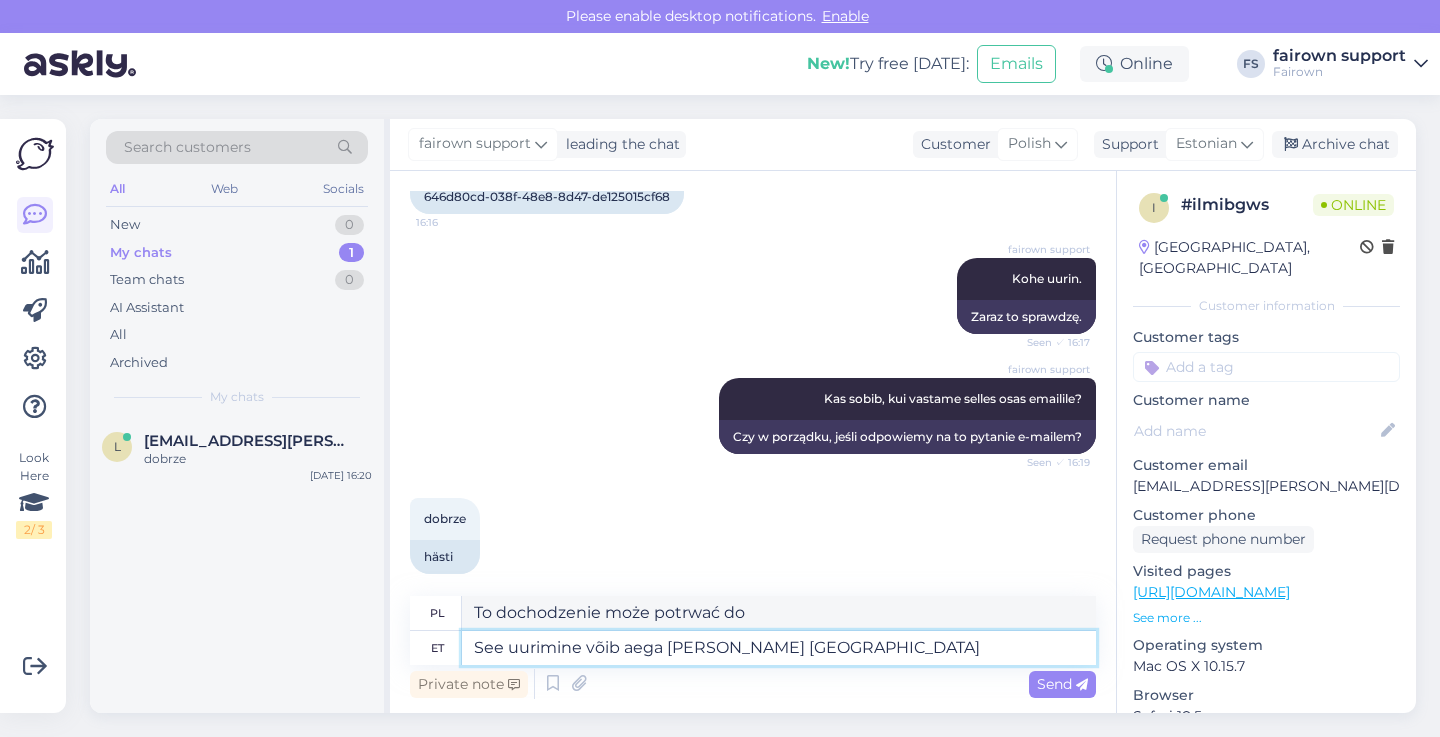 type on "See uurimine võib aega [PERSON_NAME] [GEOGRAPHIC_DATA]." 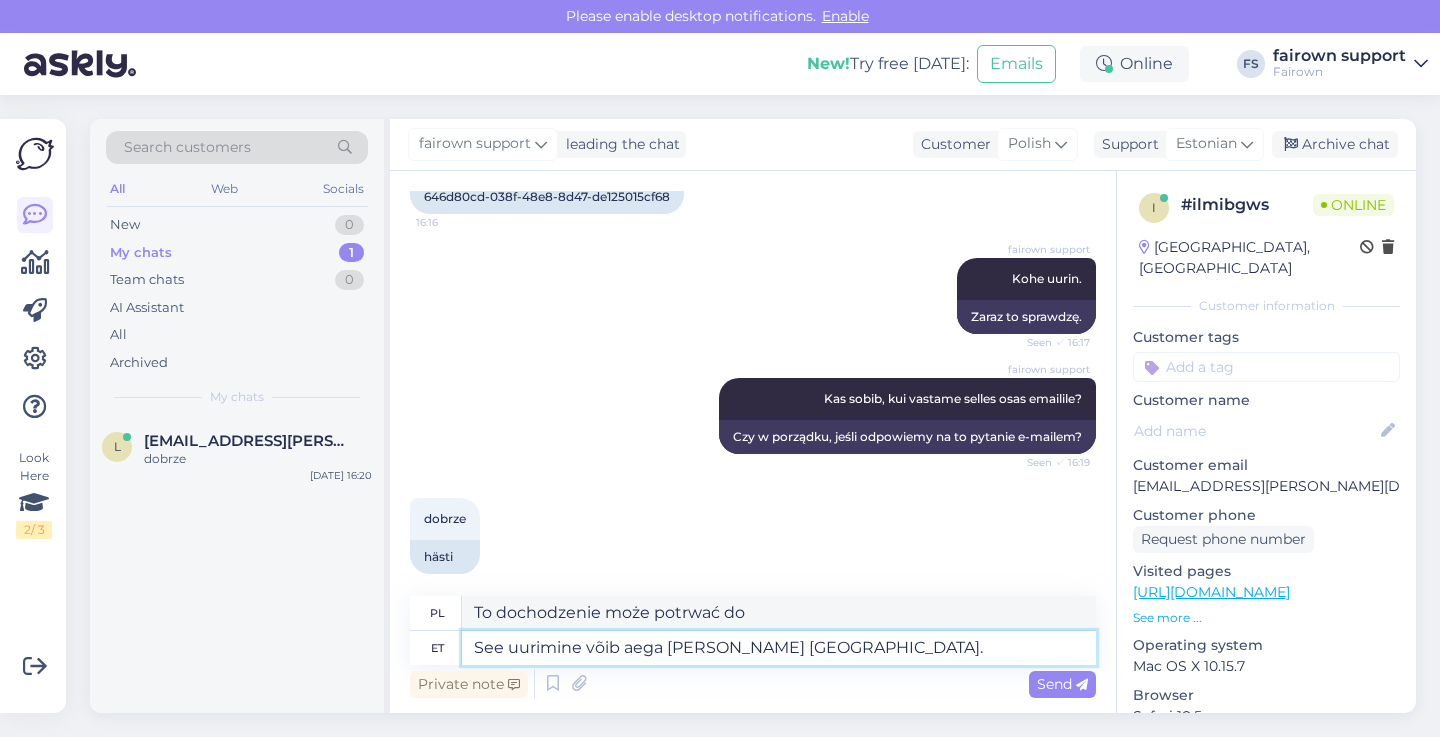 type on "To dochodzenie może potrwać do jutra." 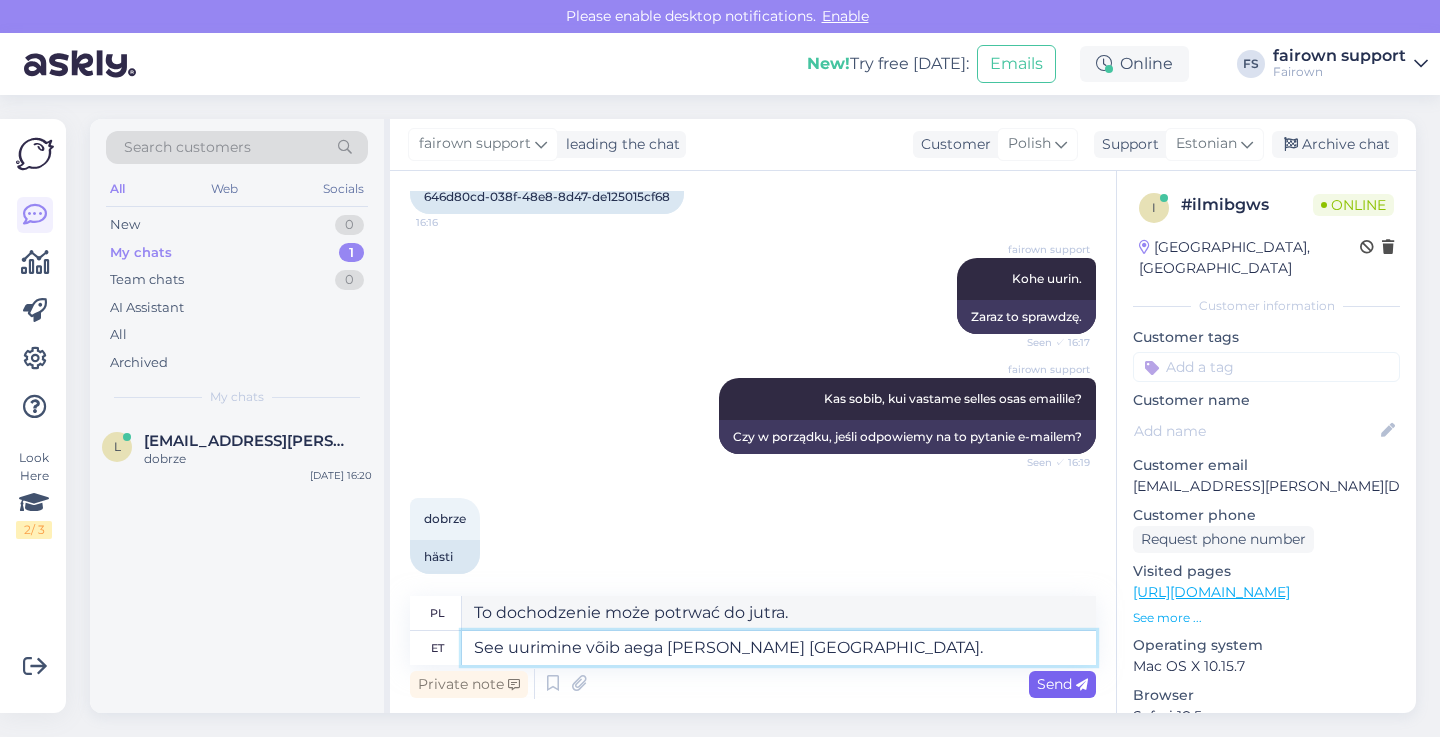 type on "See uurimine võib aega [PERSON_NAME] [GEOGRAPHIC_DATA]." 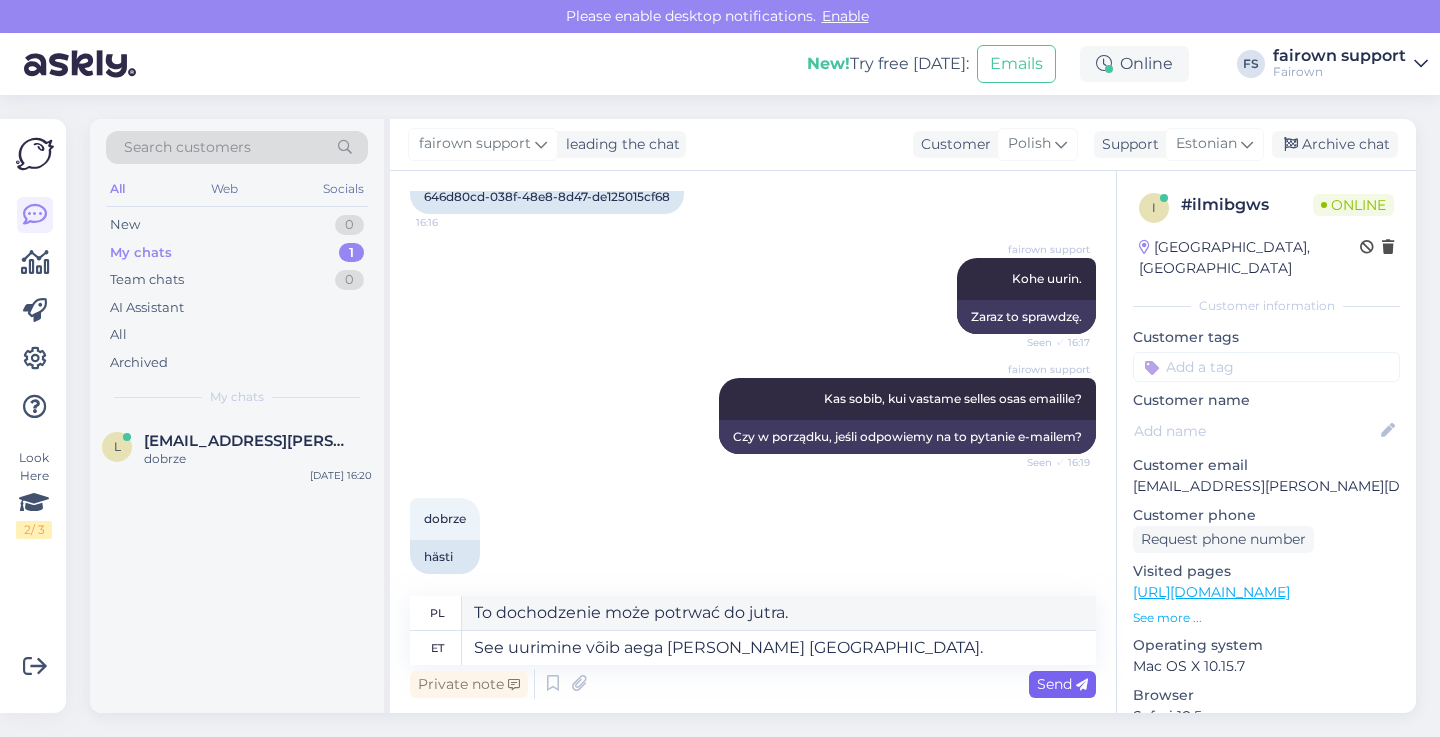 click on "Send" at bounding box center (1062, 684) 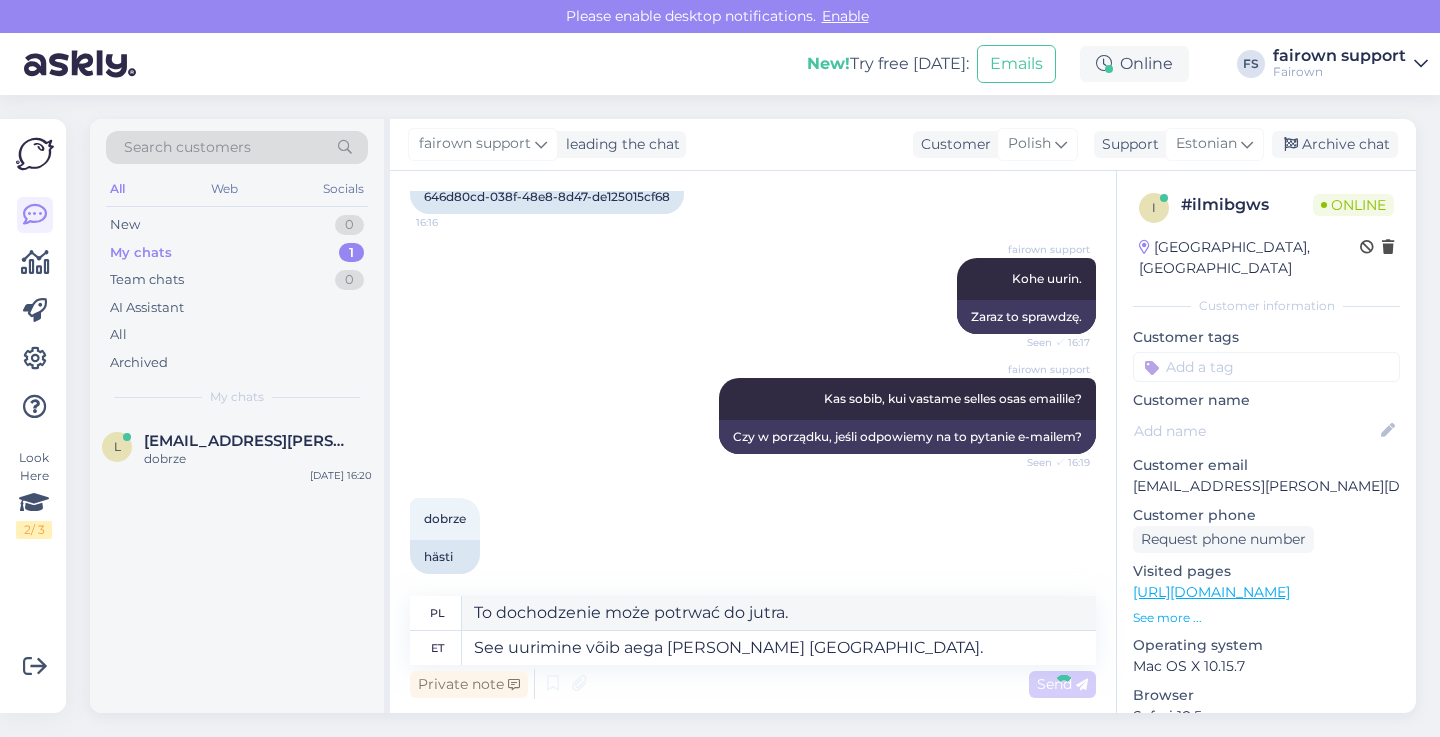 type 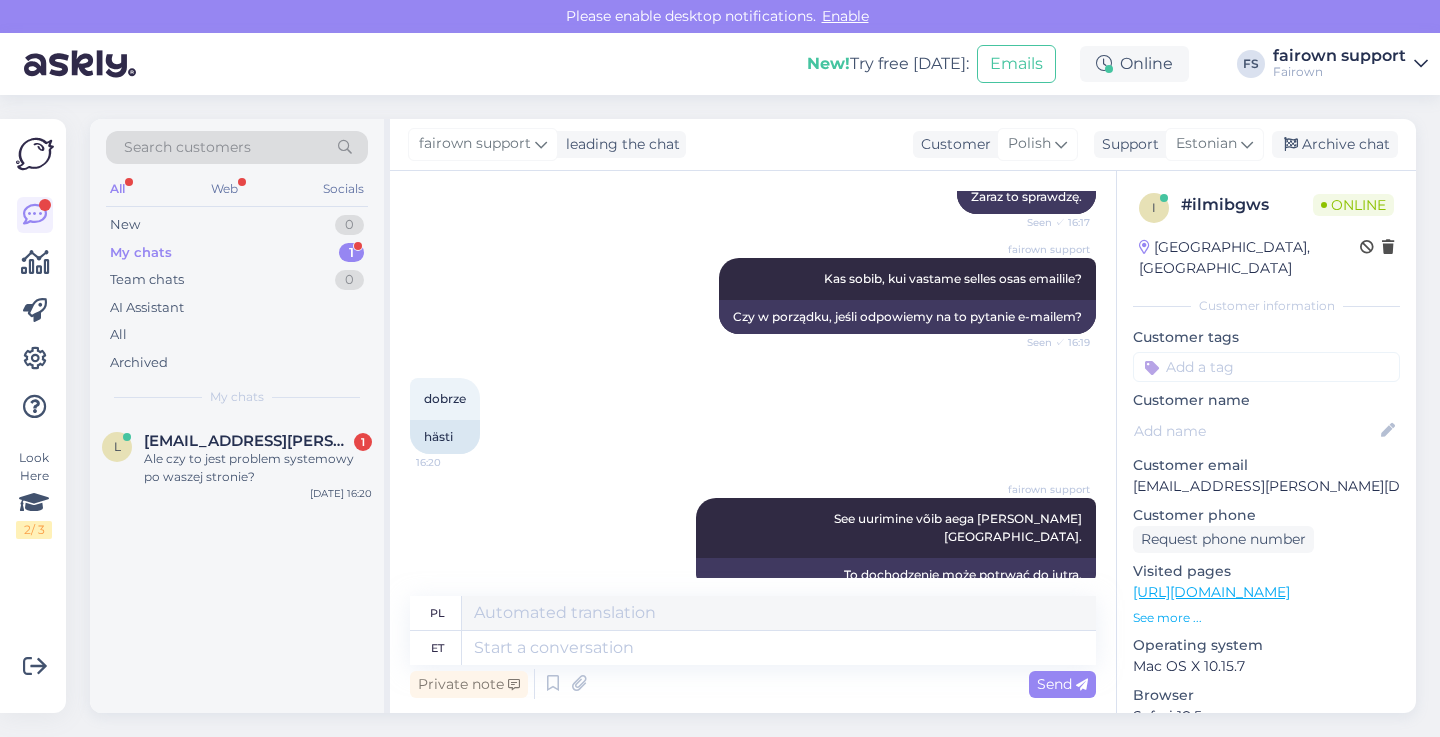 scroll, scrollTop: 1071, scrollLeft: 0, axis: vertical 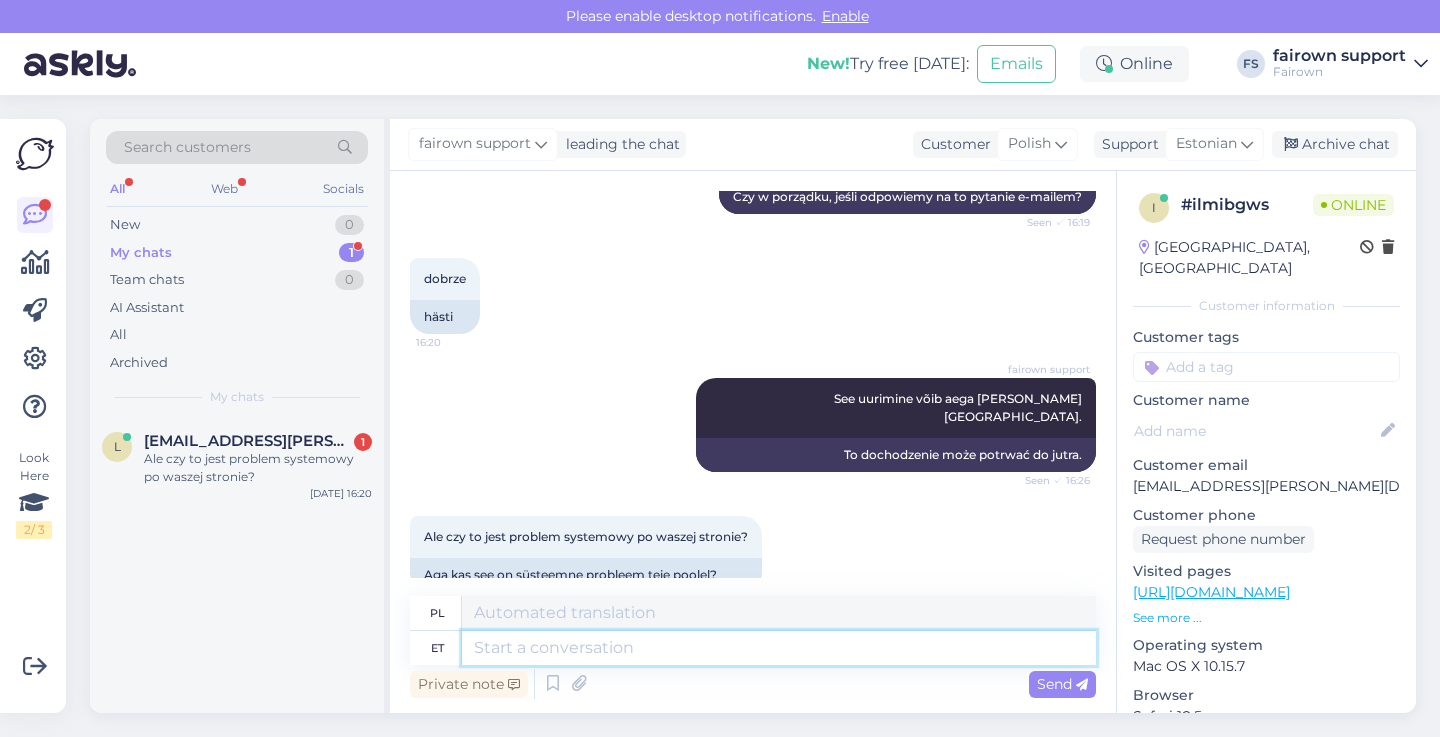click at bounding box center [779, 648] 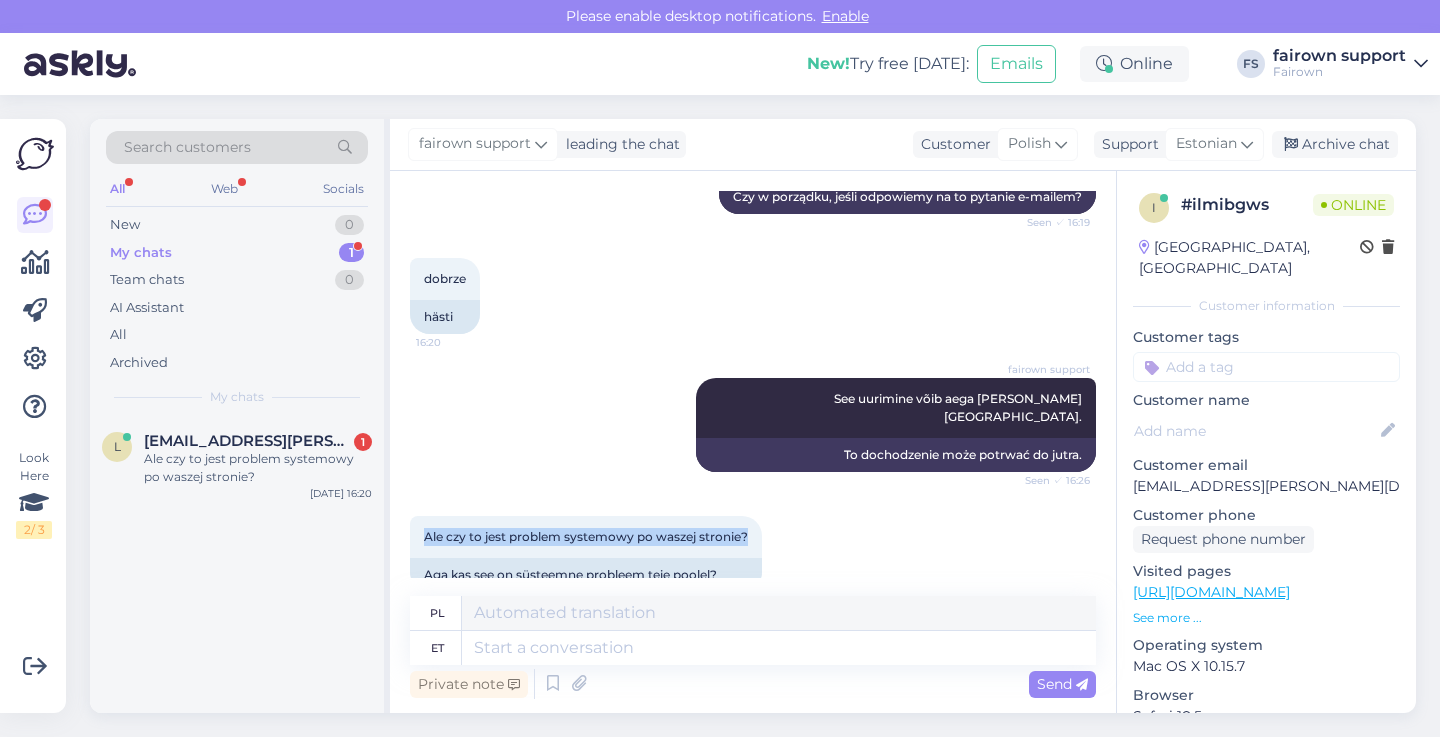 drag, startPoint x: 749, startPoint y: 503, endPoint x: 409, endPoint y: 502, distance: 340.00146 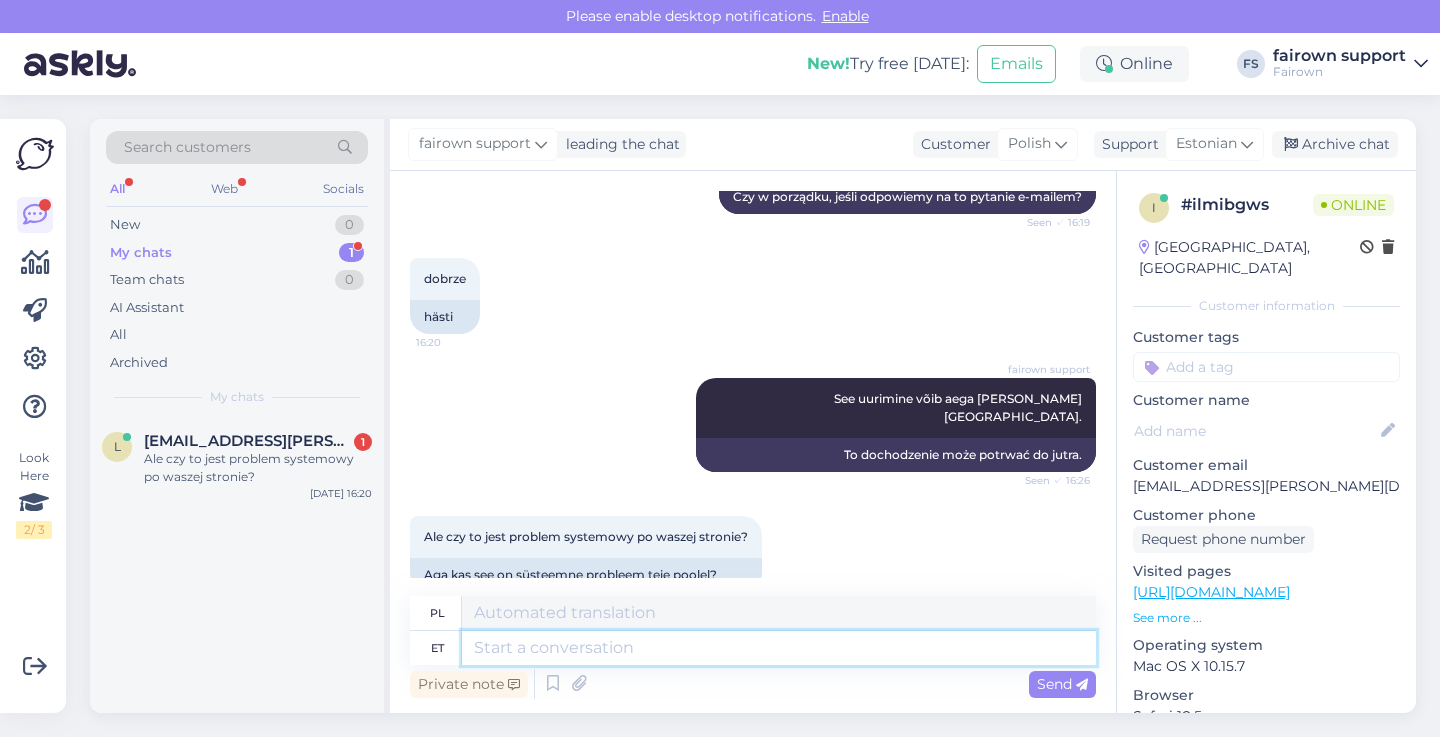 click at bounding box center (779, 648) 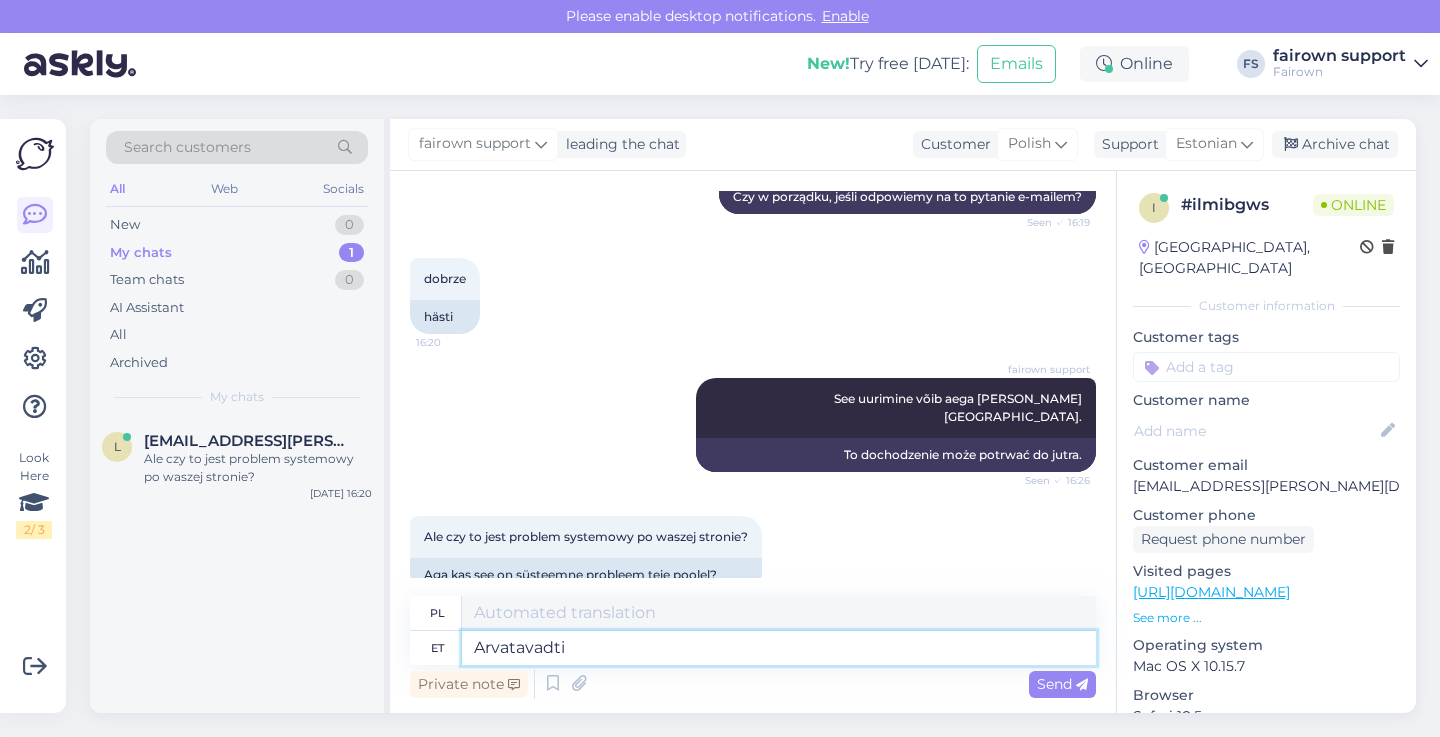 type on "Arvatavadti" 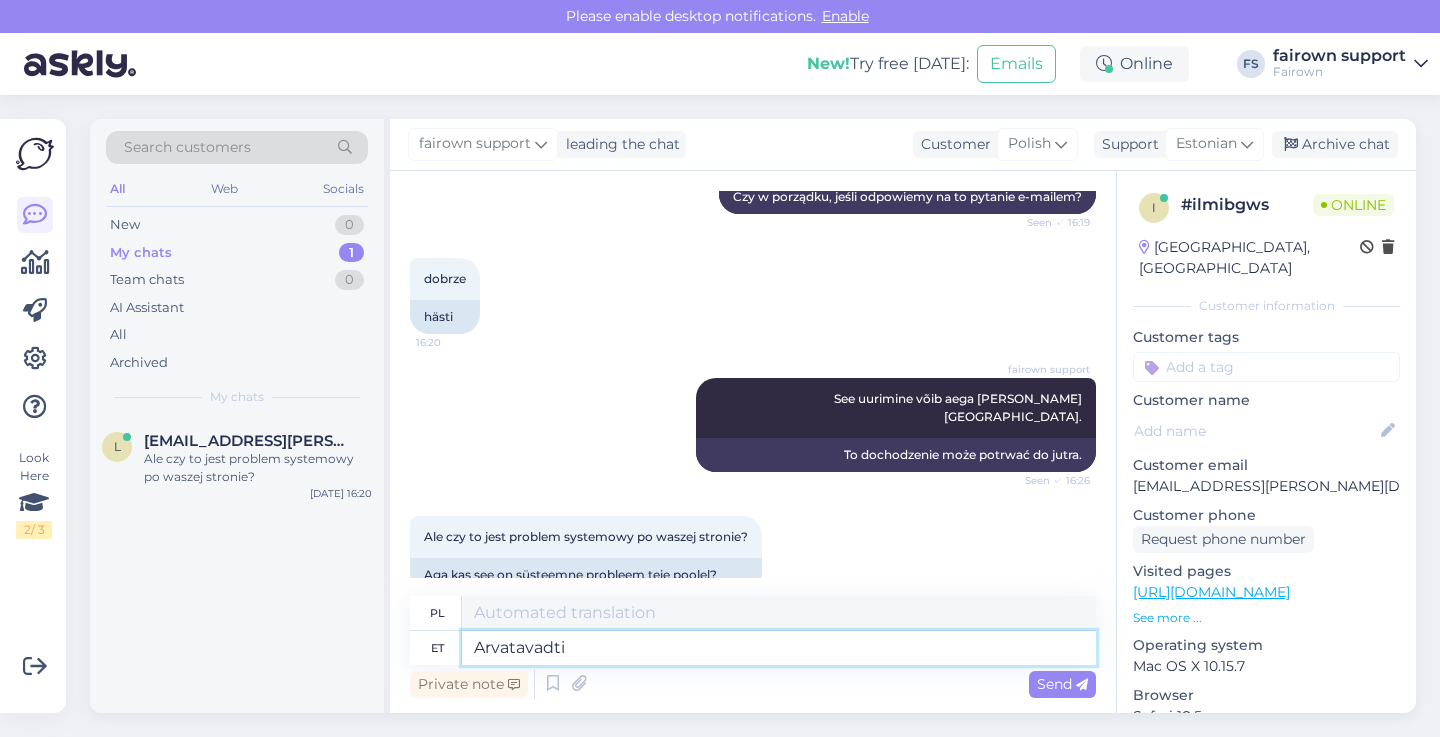 type on "Przypuszczalnie" 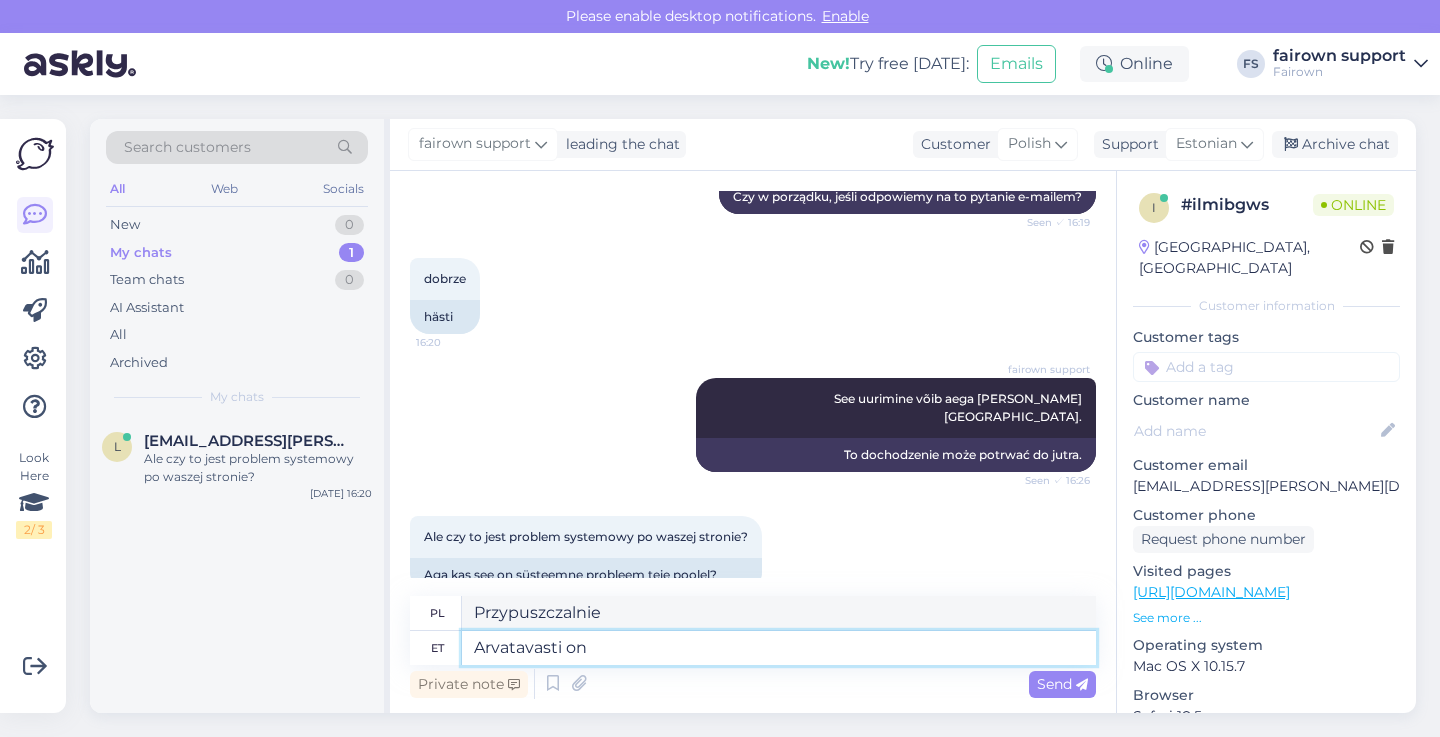 type on "Arvatavasti on" 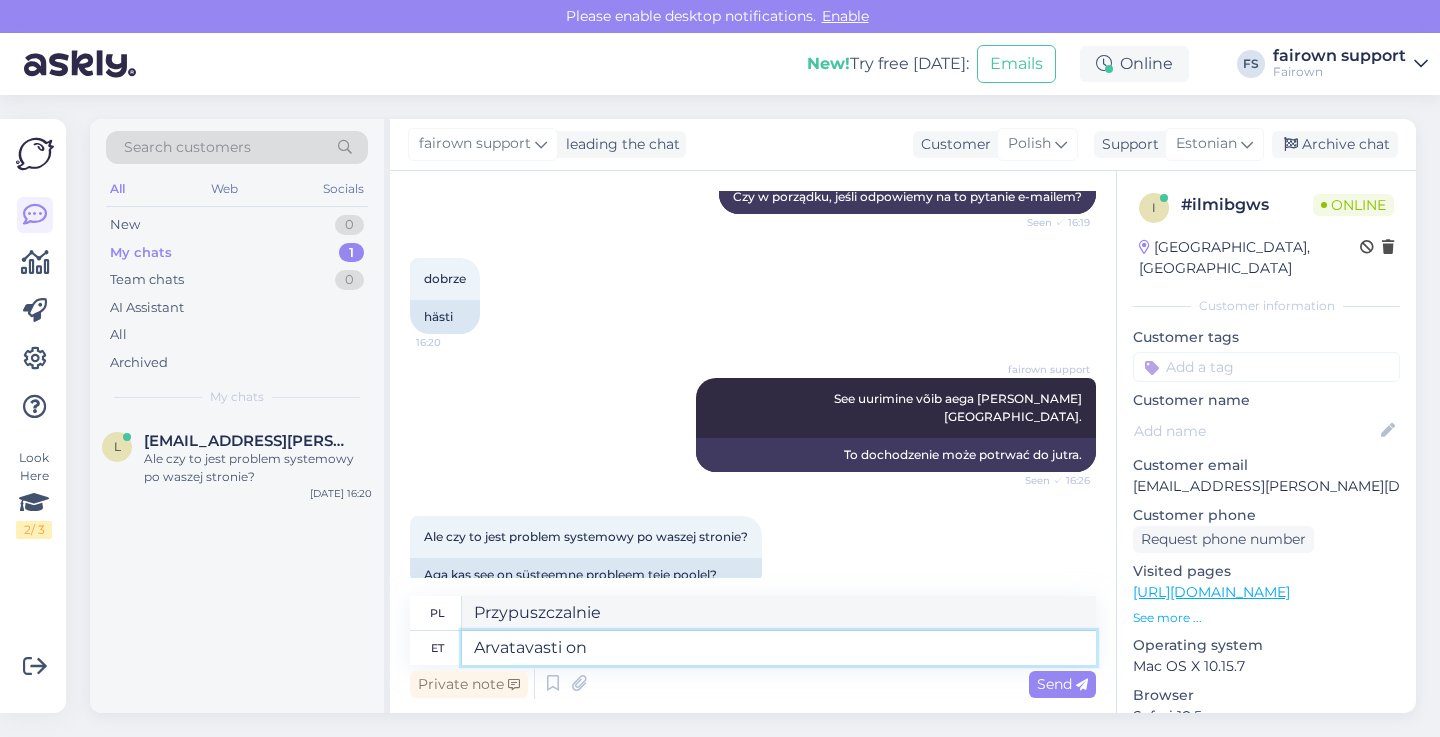 type on "Prawdopodobnie" 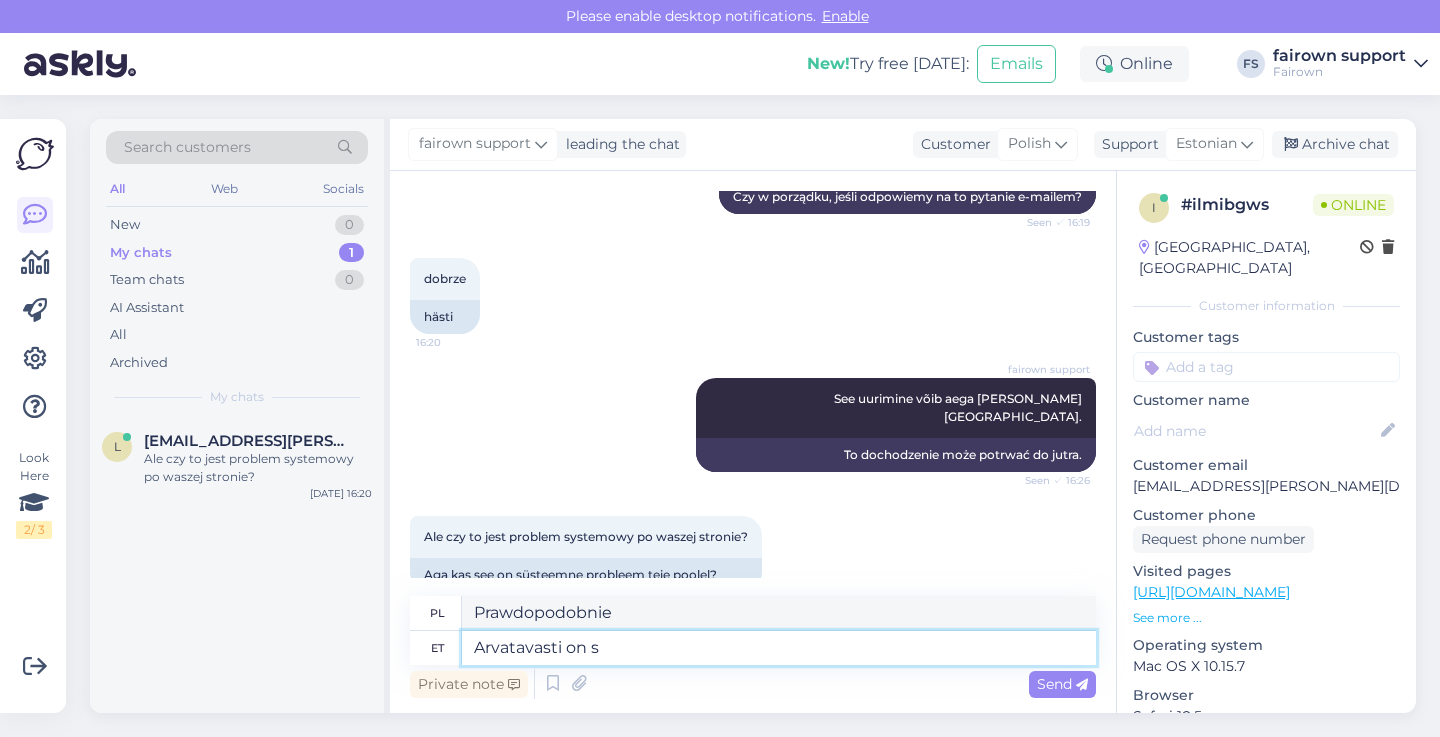 type on "[DEMOGRAPHIC_DATA] on se" 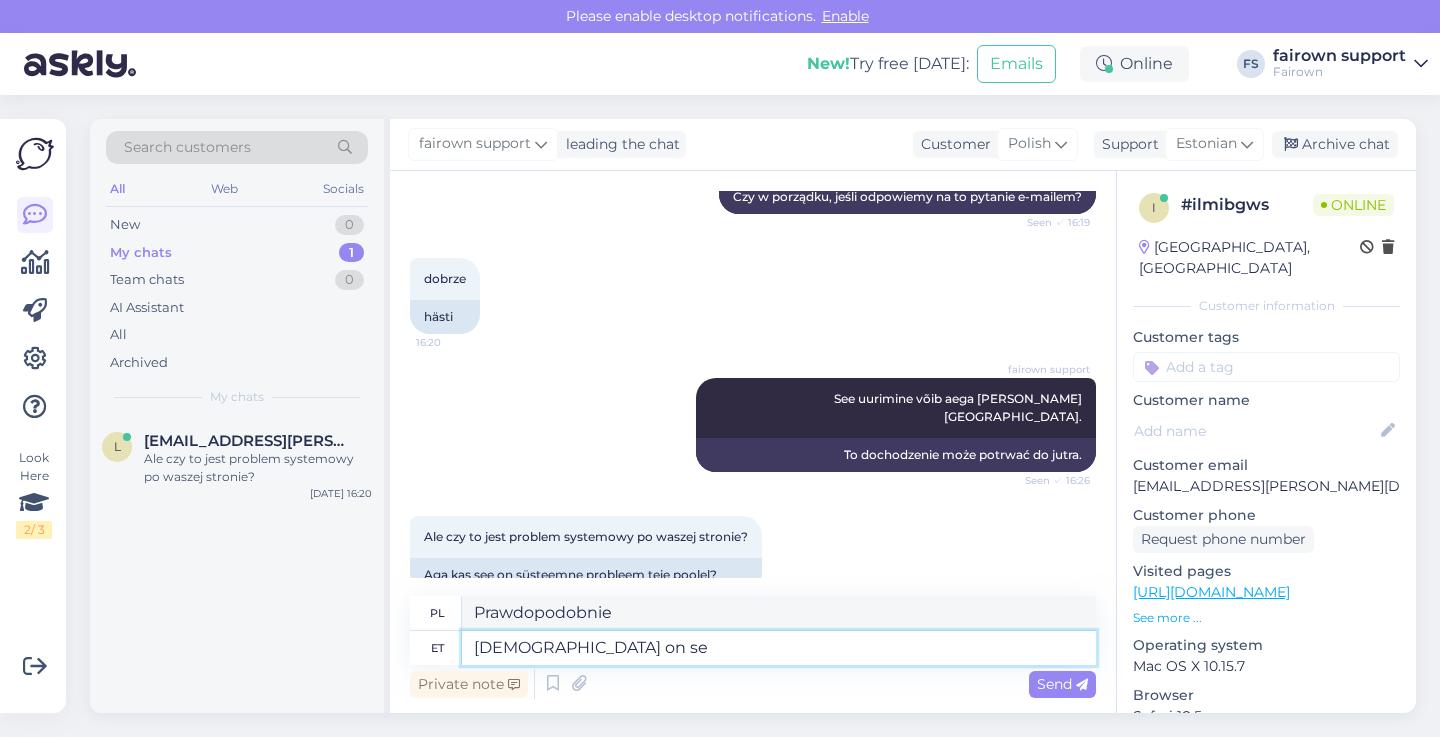 type on "Prawdopodobnie jest tak, że" 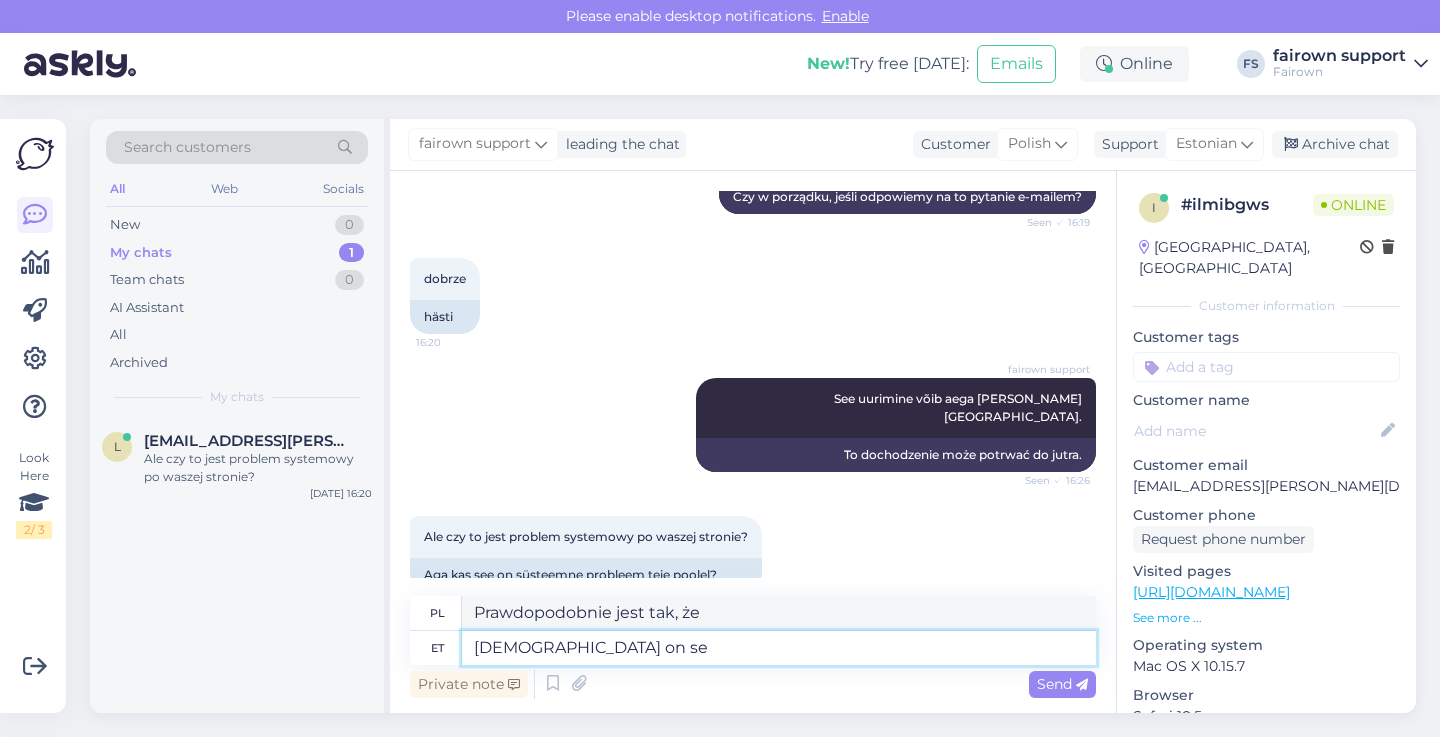 type on "Arvatavasti on se p" 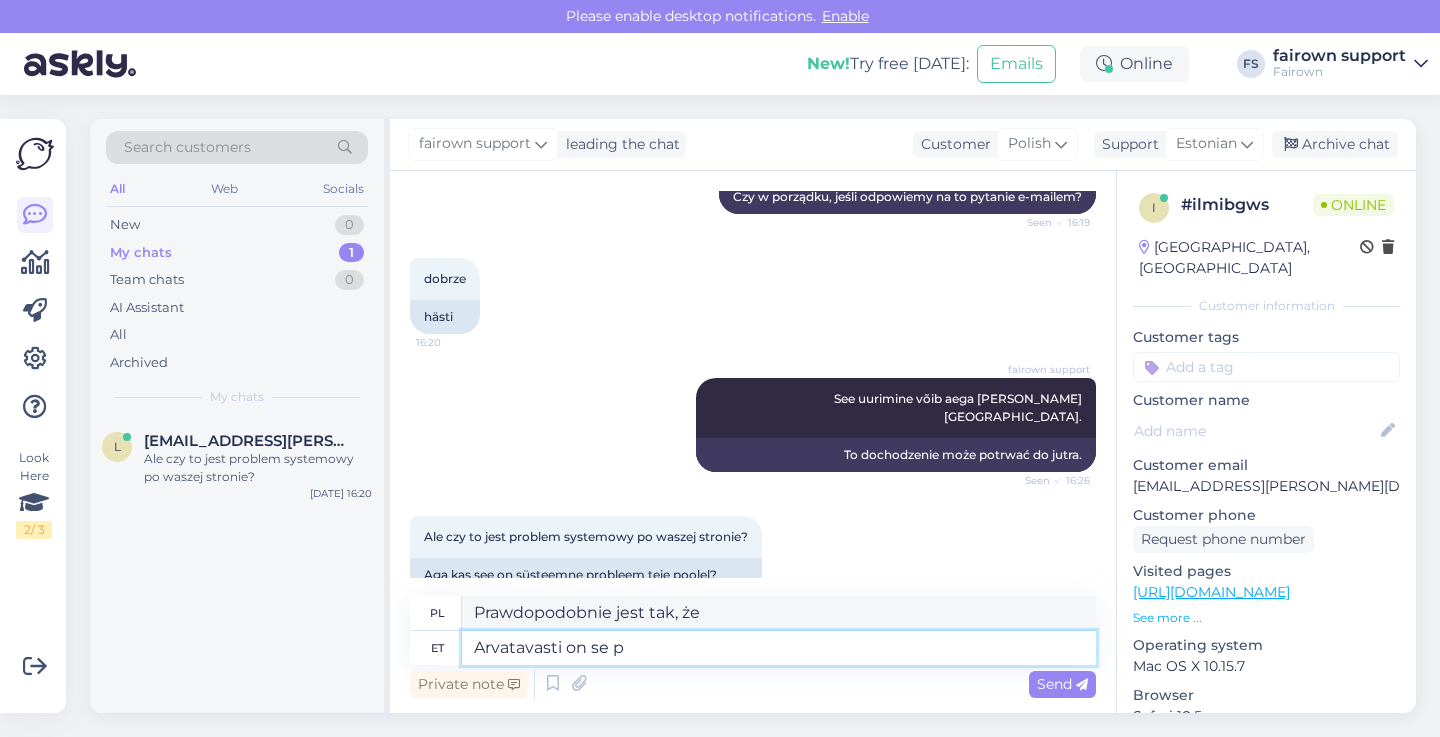 type on "Prawdopodobnie to jest" 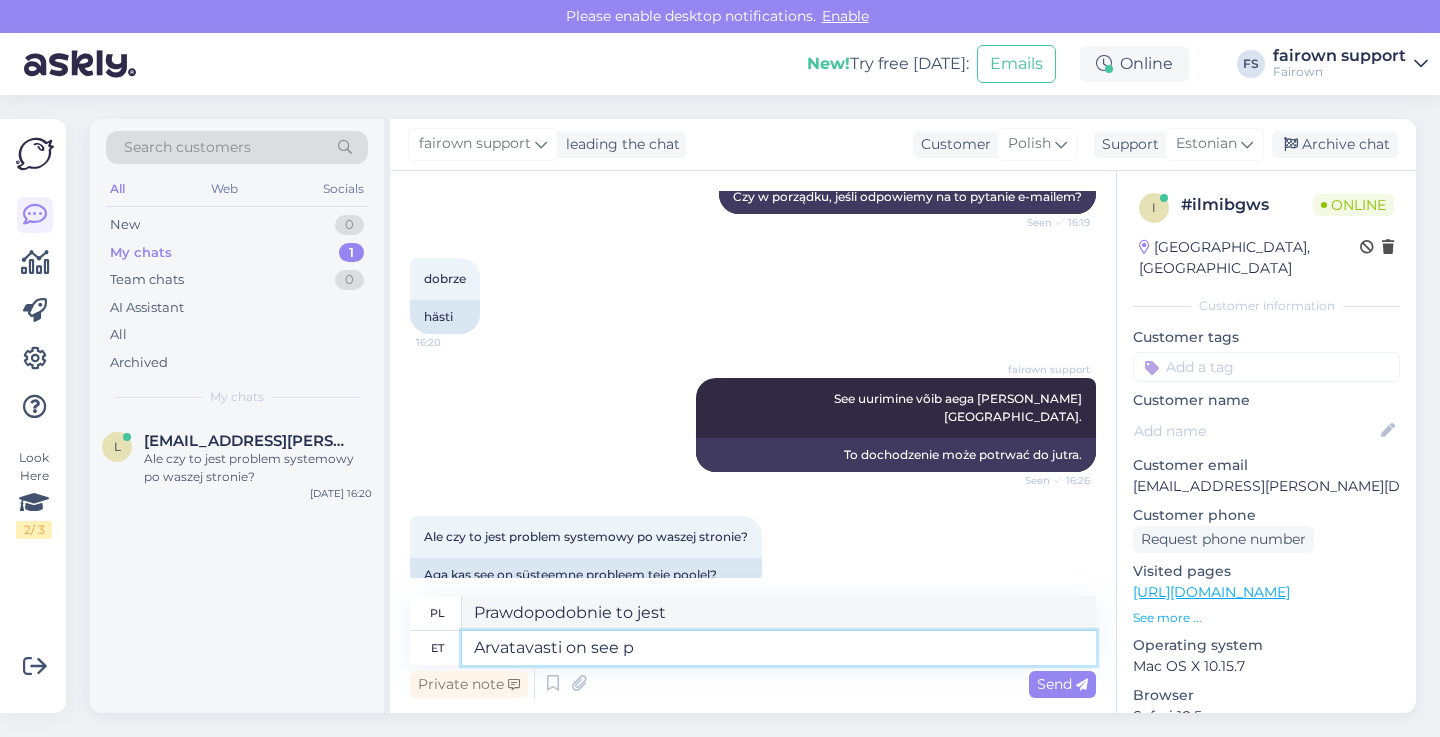 type on "Arvatavasti on see pa" 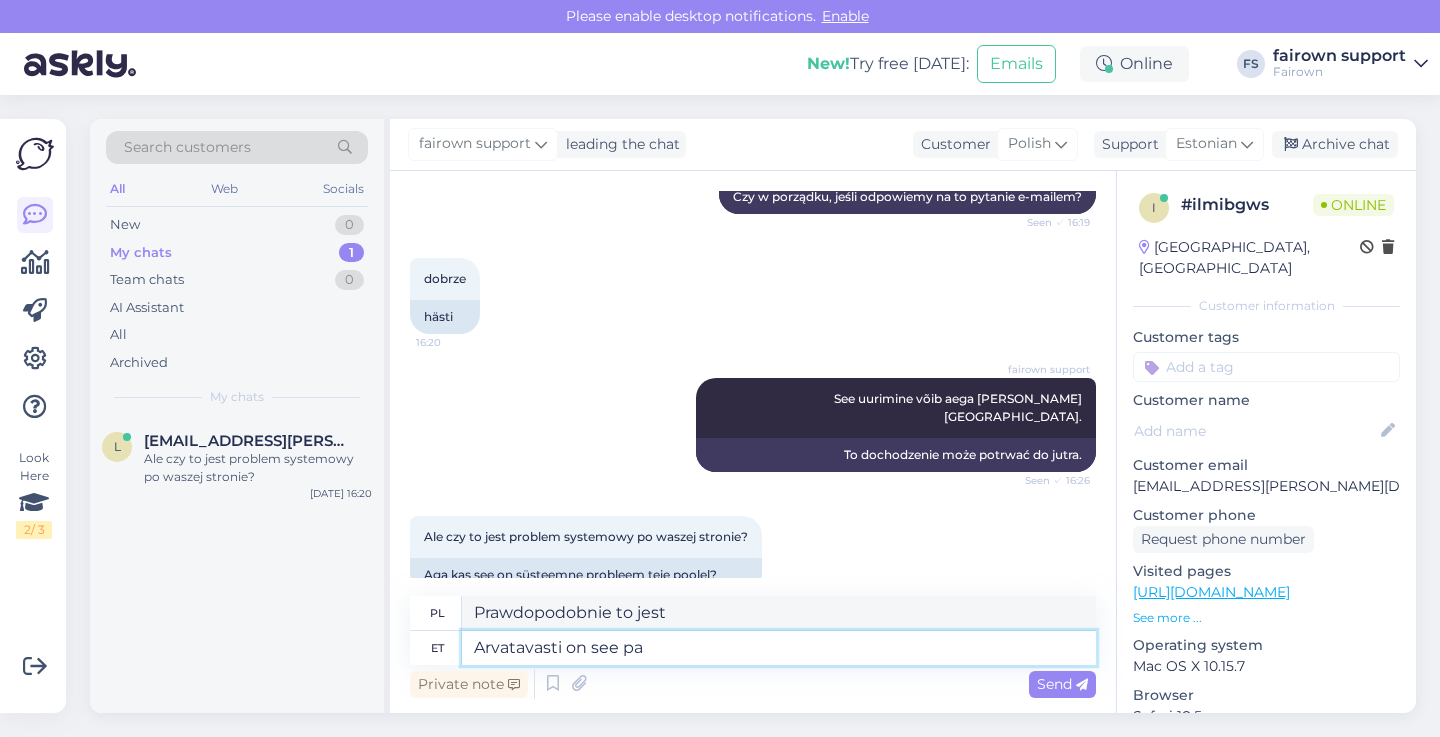 type on "Prawdopodobnie to jest to." 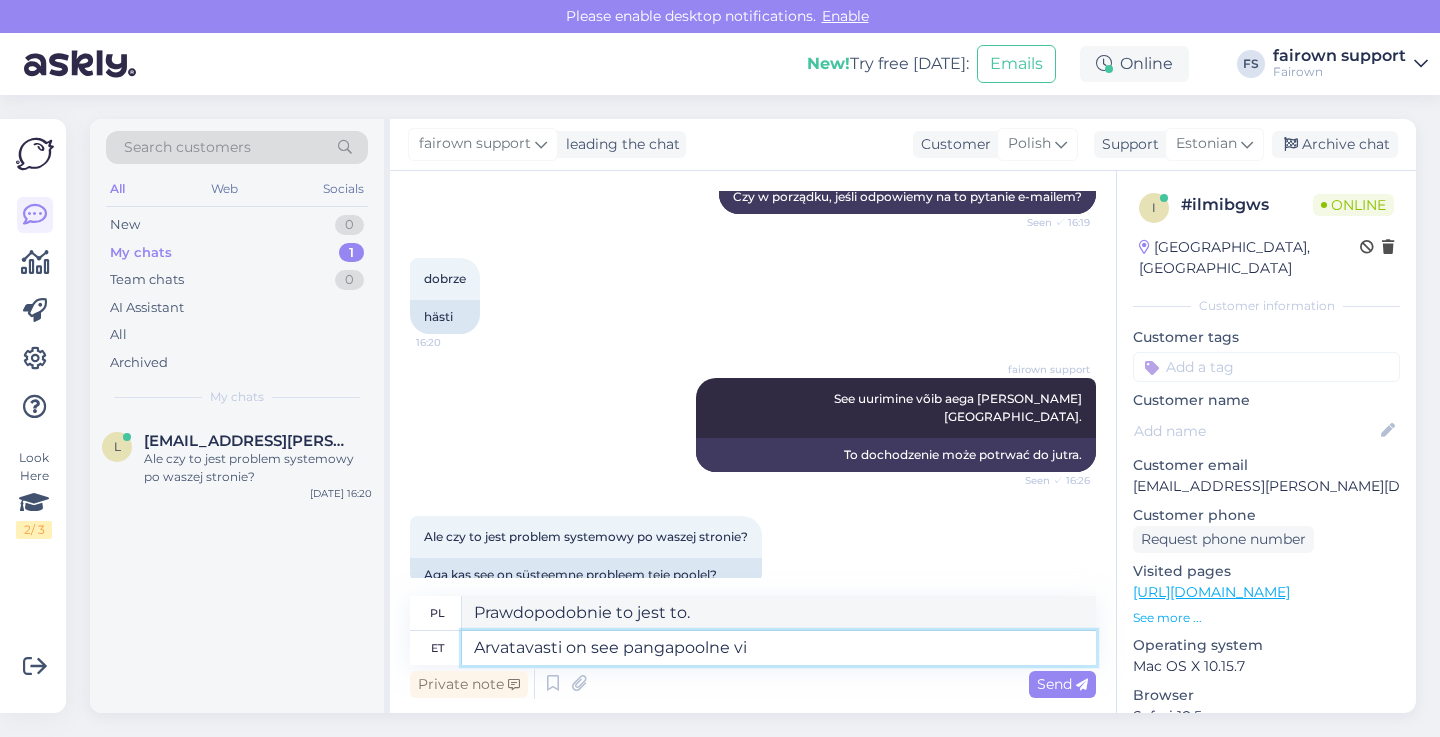 type on "Arvatavasti on see pangapoolne vig" 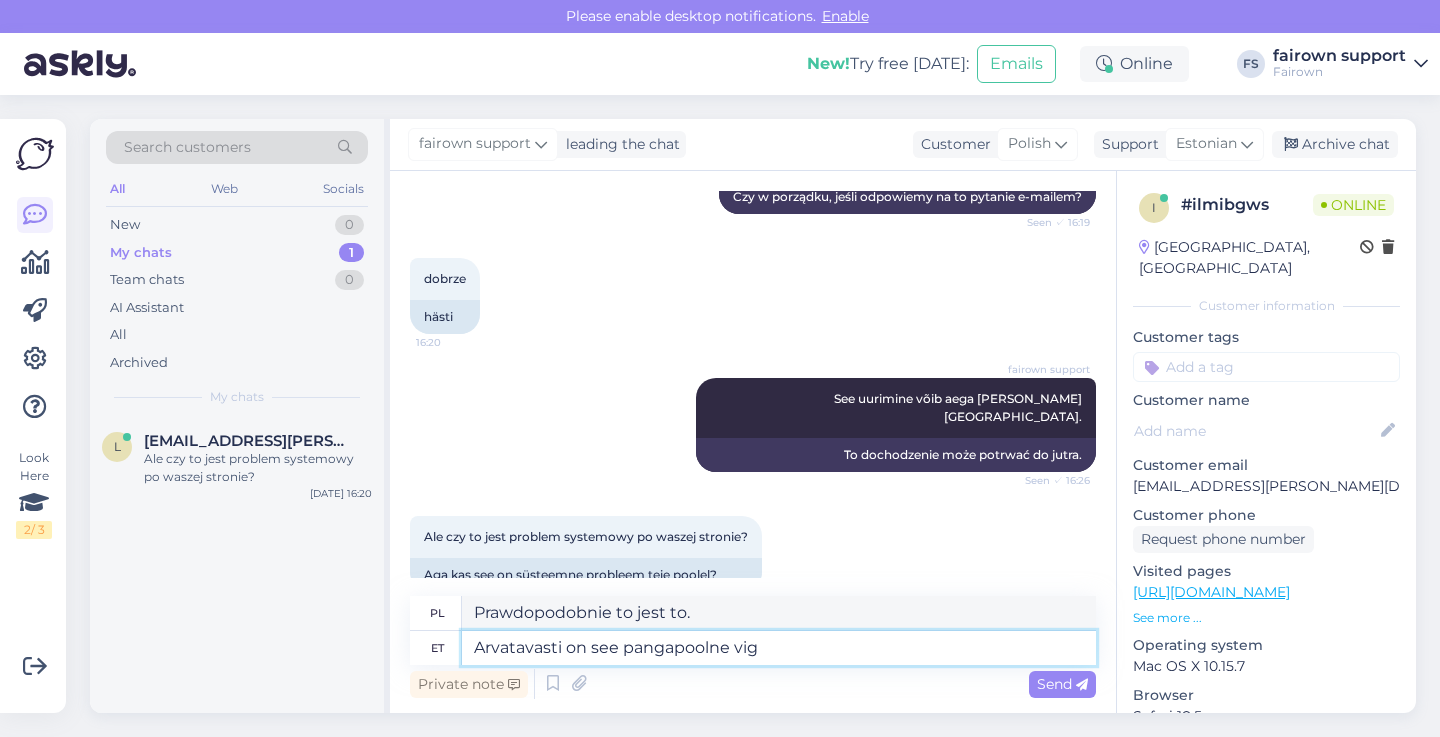 type on "Prawdopodobnie to wina banku." 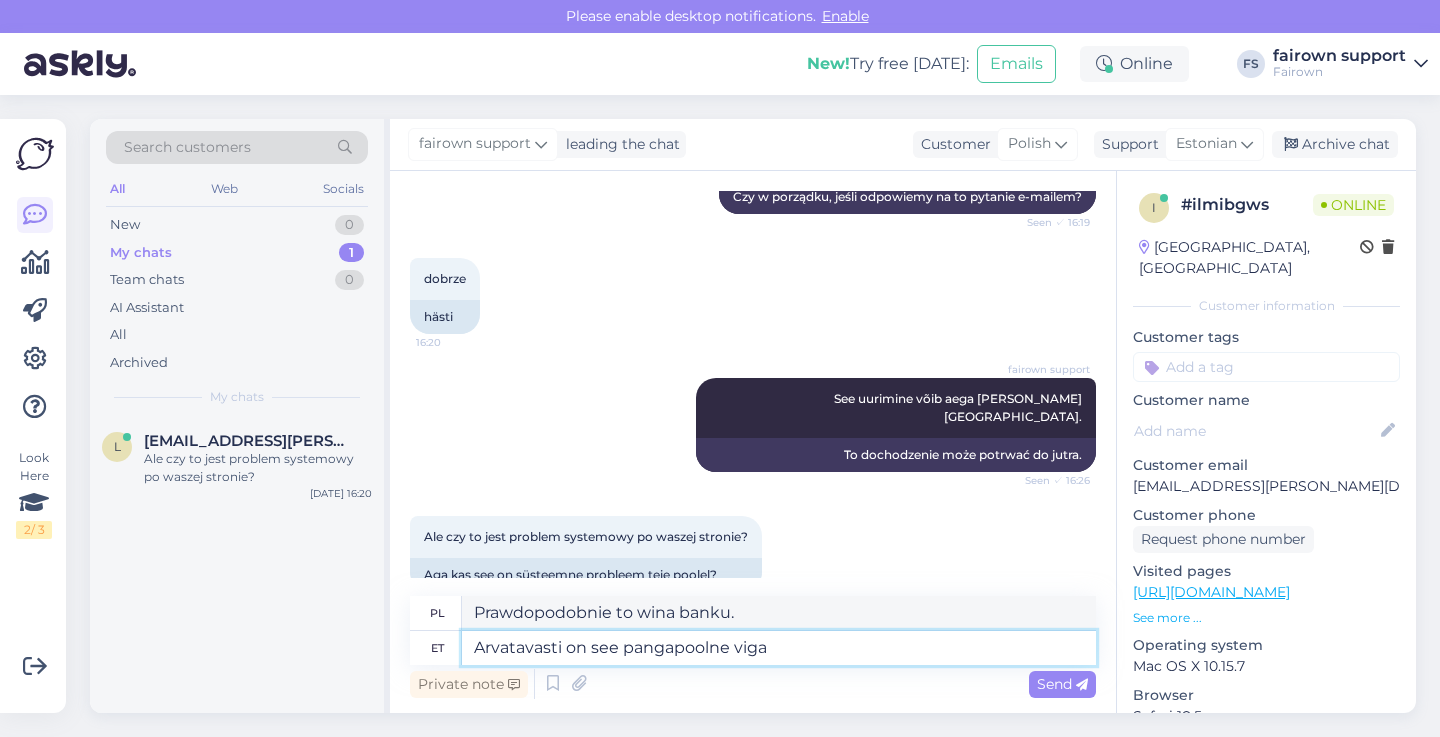 type on "Arvatavasti on see pangapoolne viga." 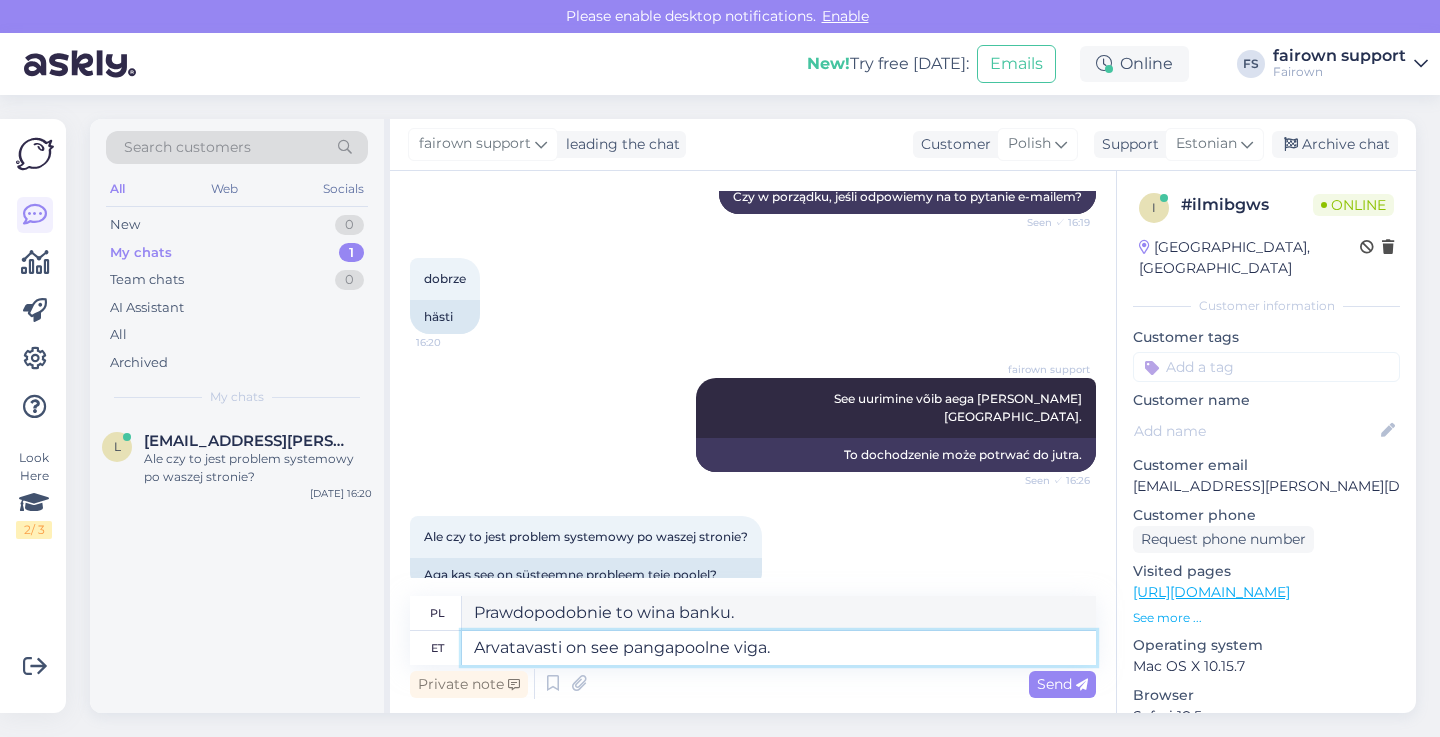 type on "Prawdopodobnie jest to błąd po stronie banku." 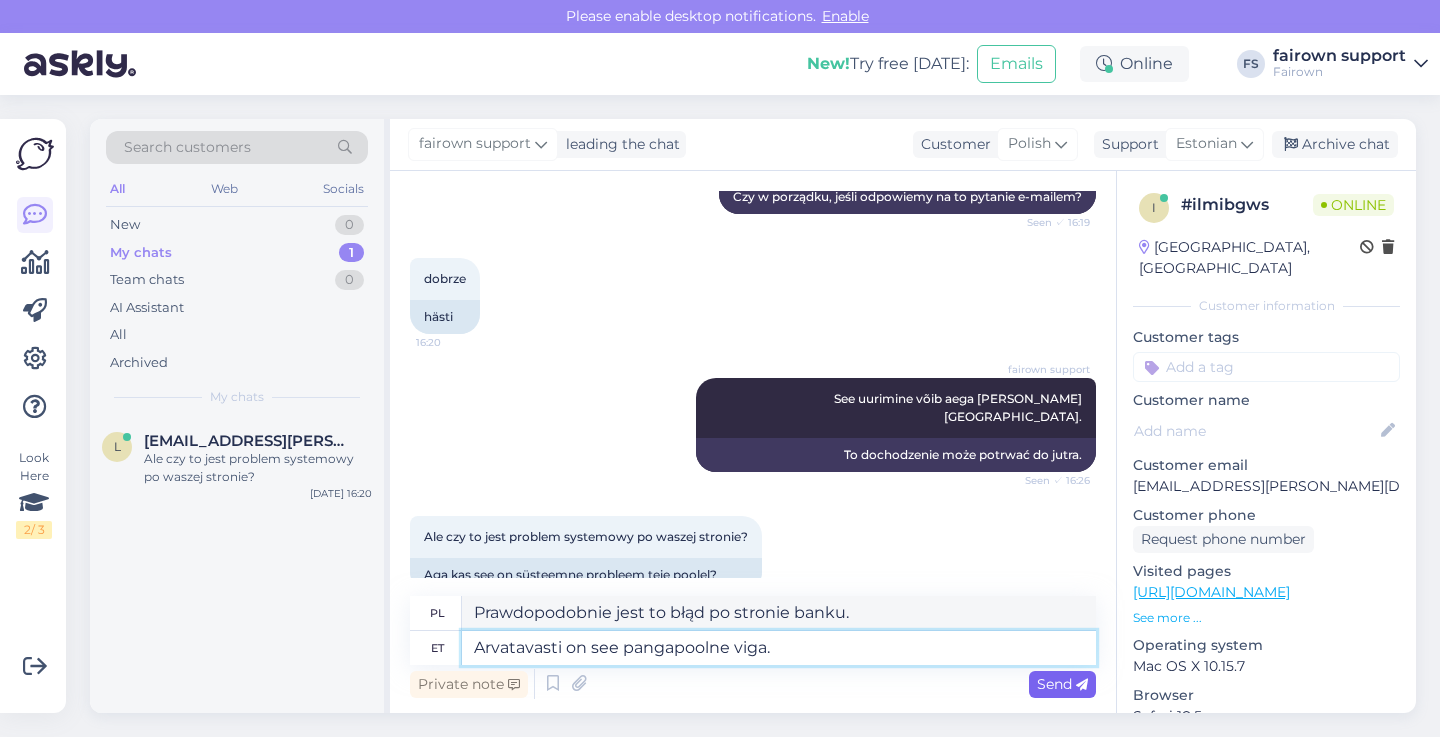 type on "Arvatavasti on see pangapoolne viga." 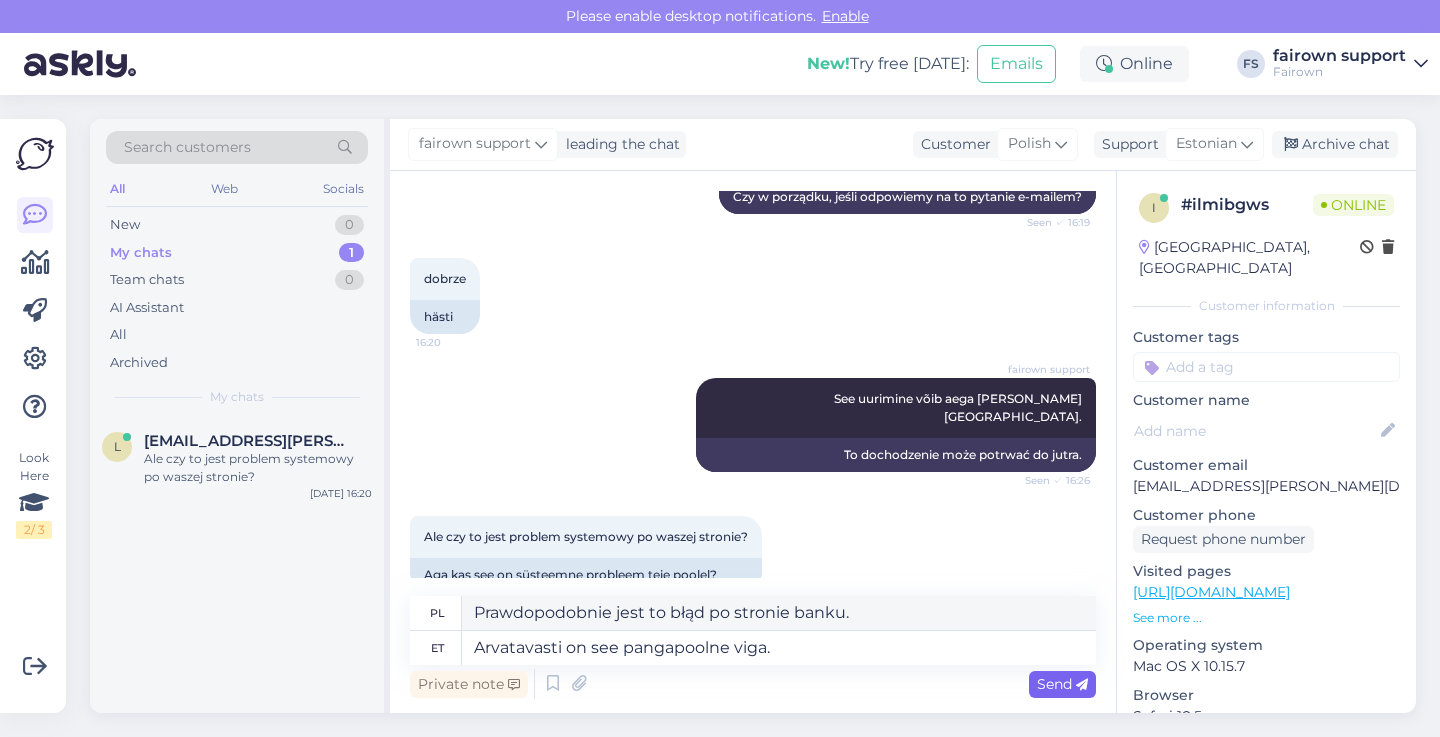 click on "Send" at bounding box center (1062, 684) 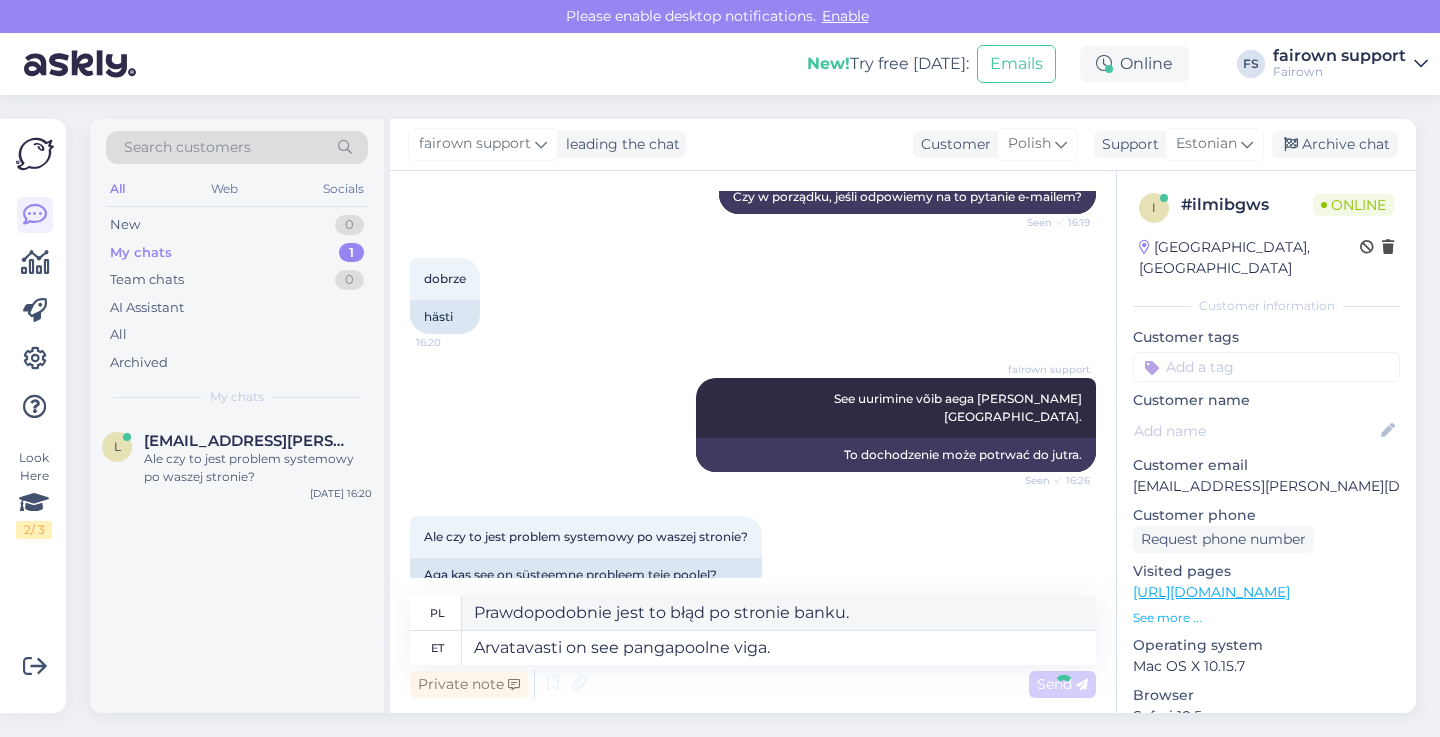 type 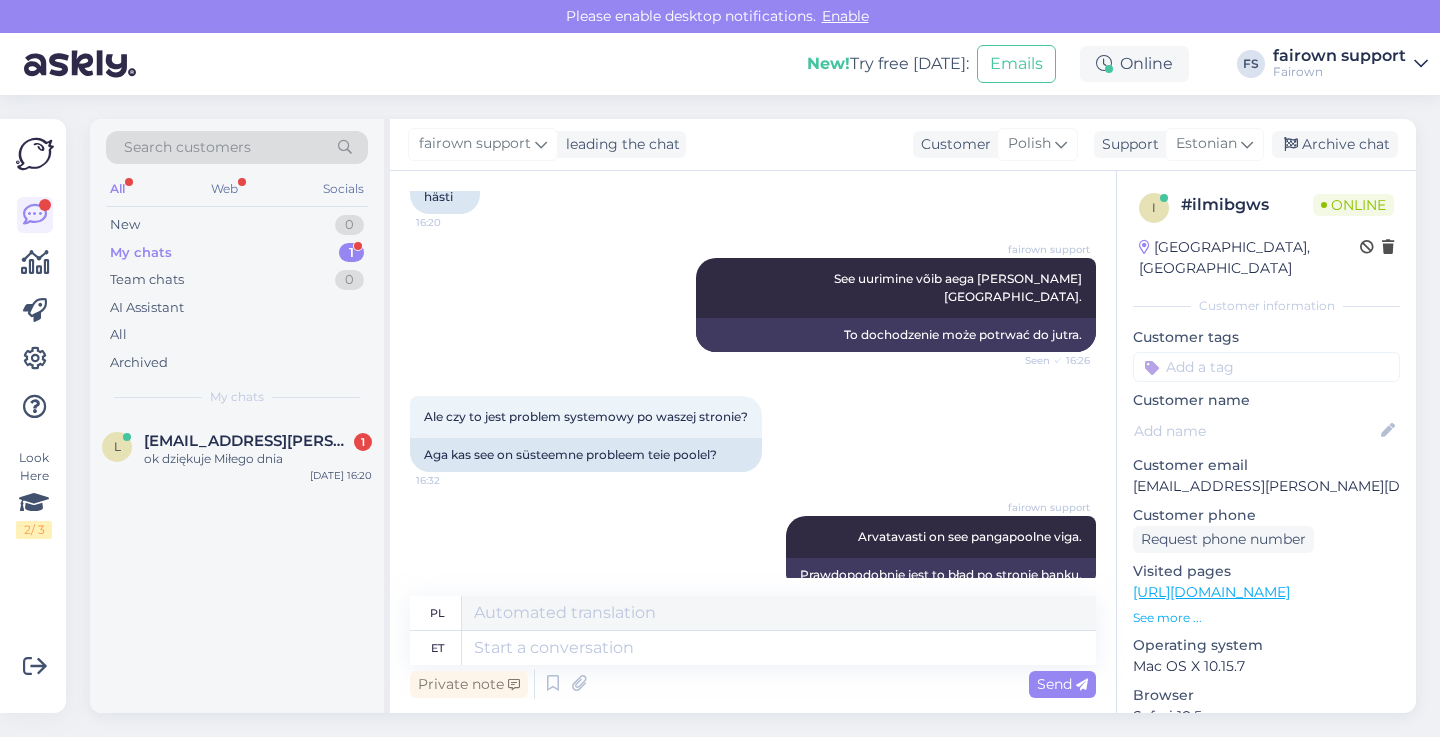scroll, scrollTop: 1347, scrollLeft: 0, axis: vertical 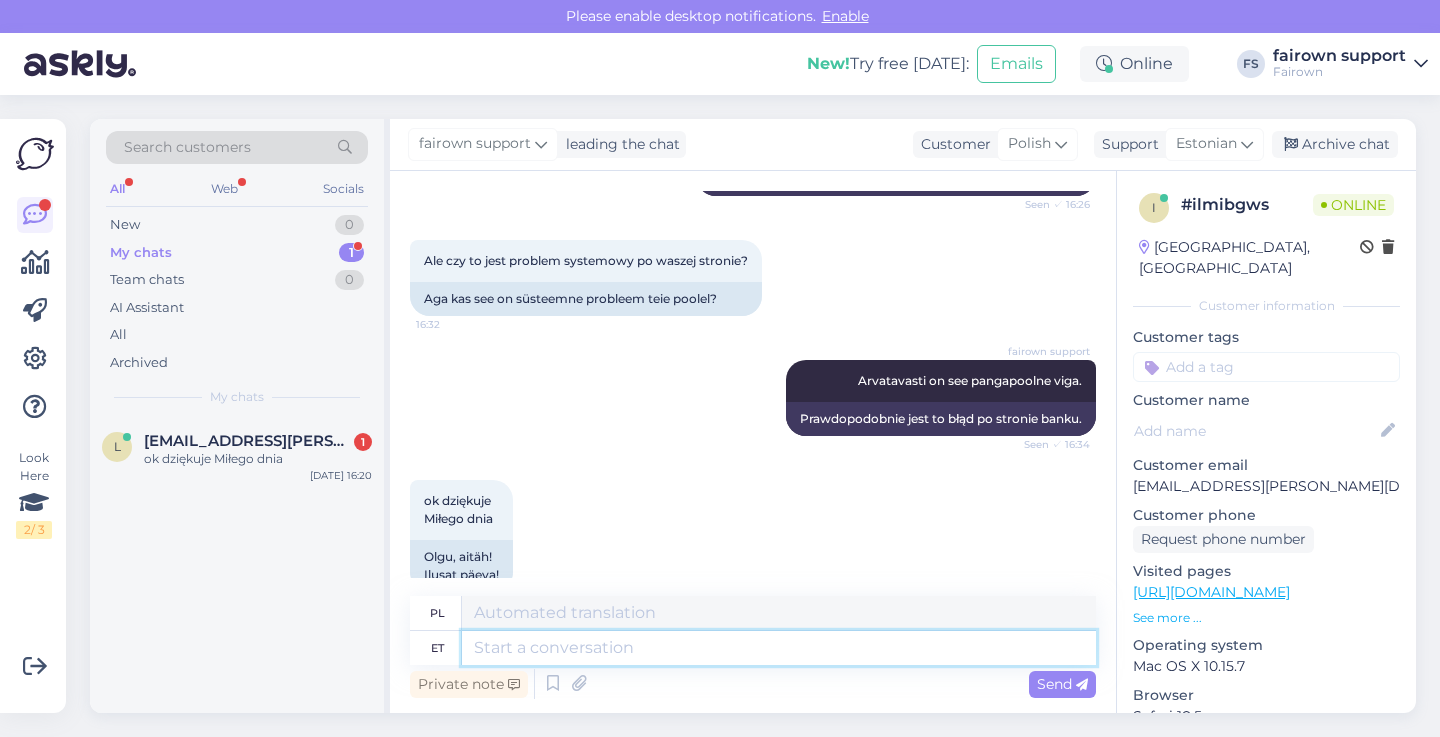 click at bounding box center (779, 648) 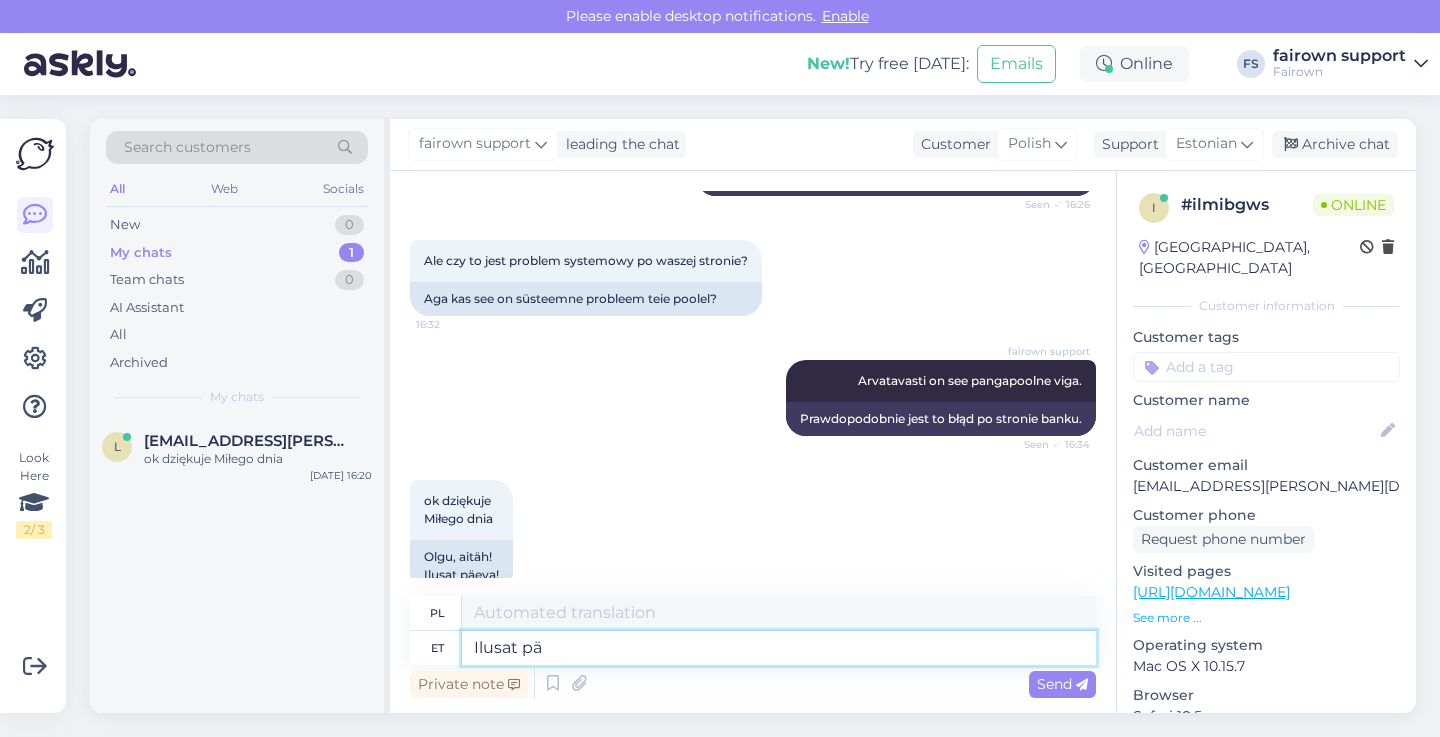 type on "Ilusat päe" 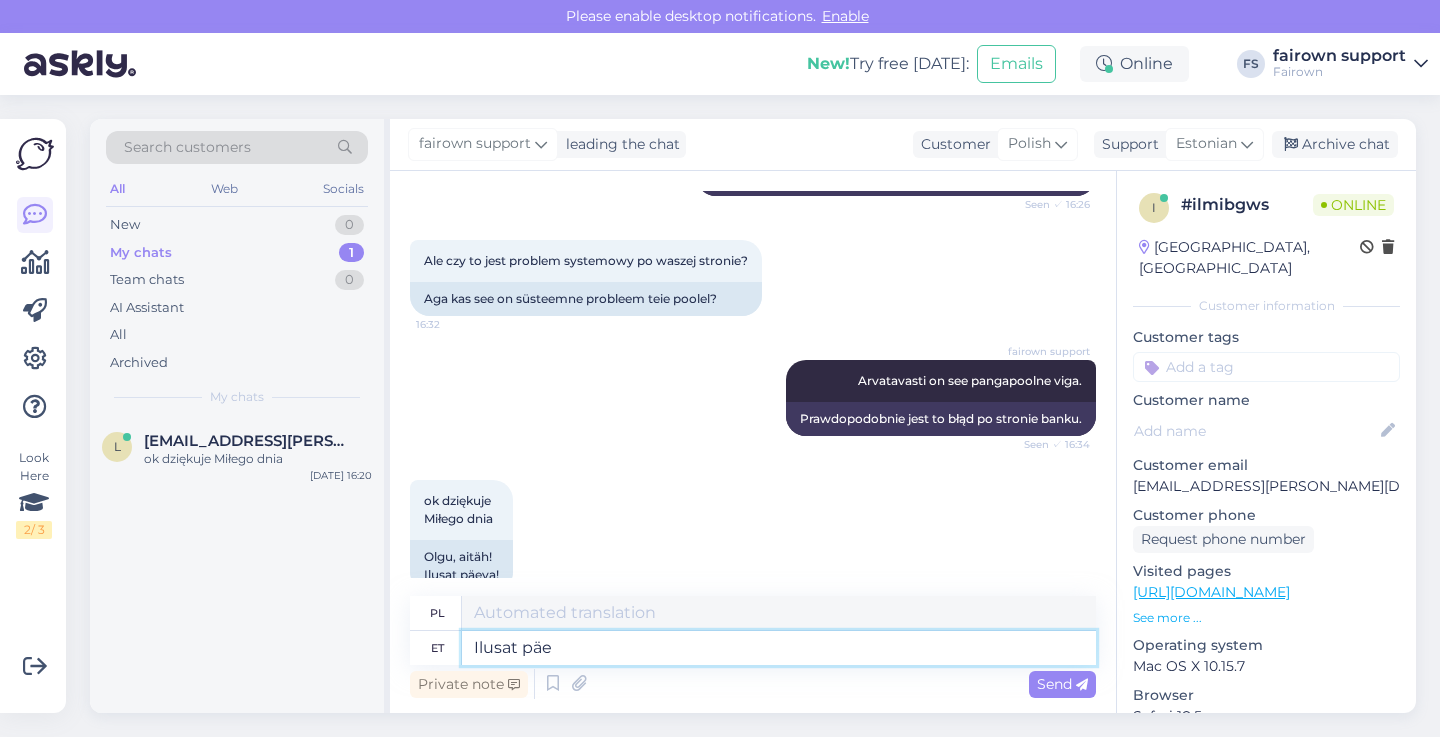 type on "Pięknego" 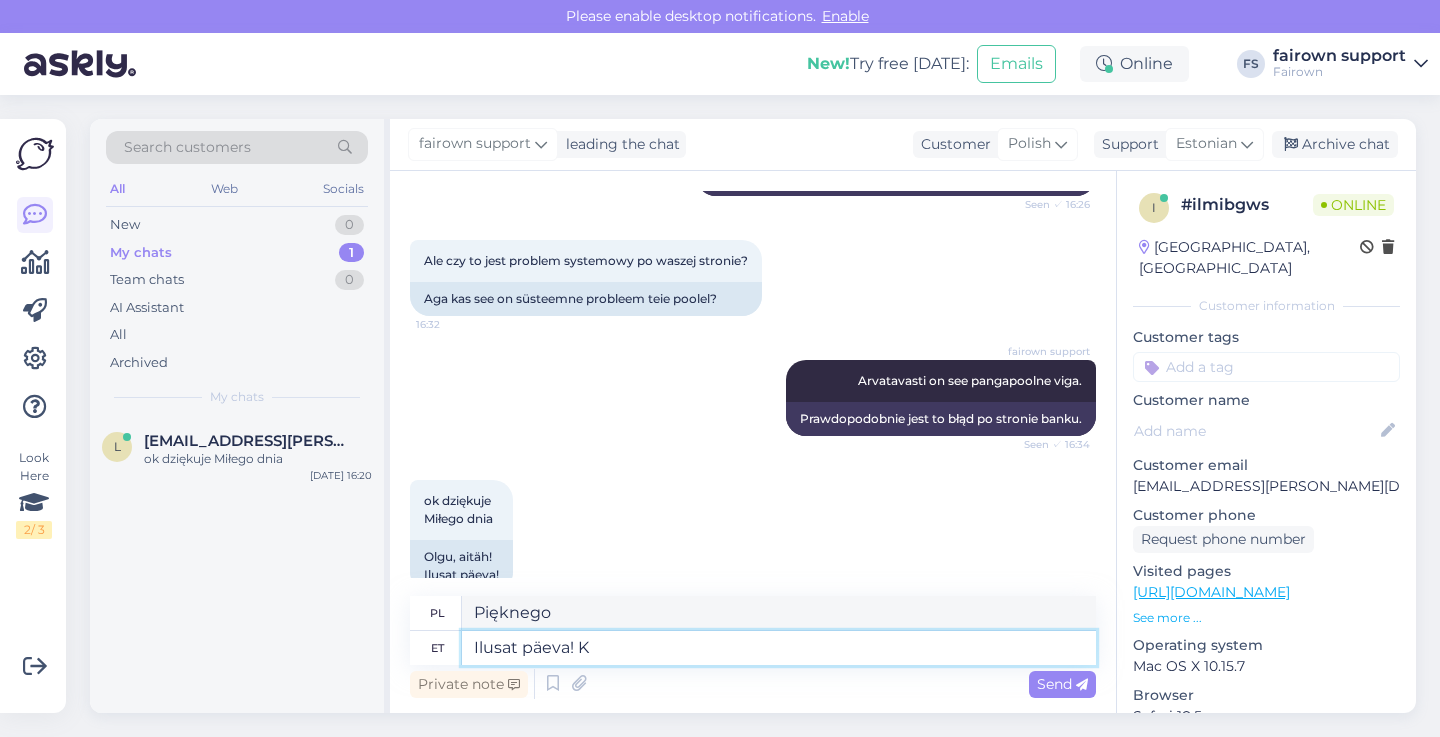 type on "Ilusat päeva! Ku" 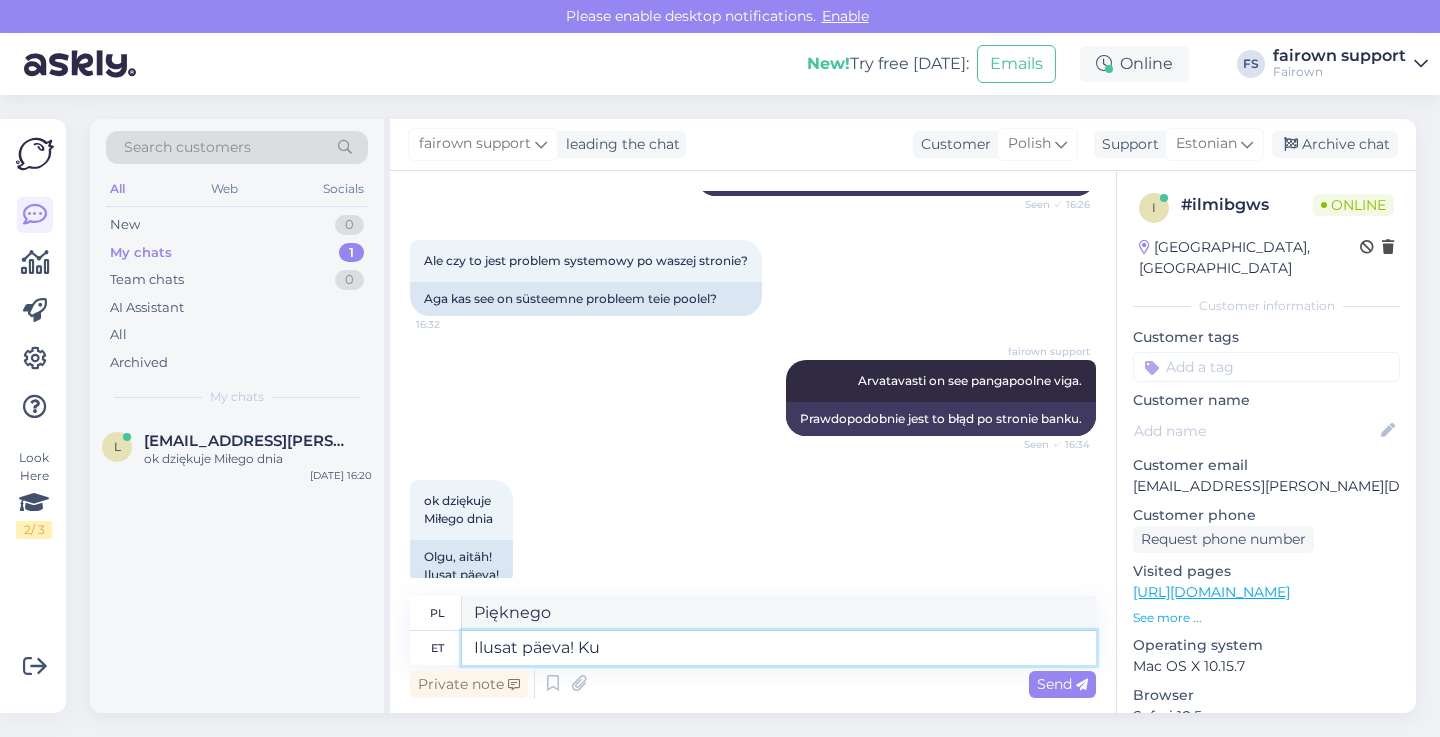 type on "Miłego dnia!" 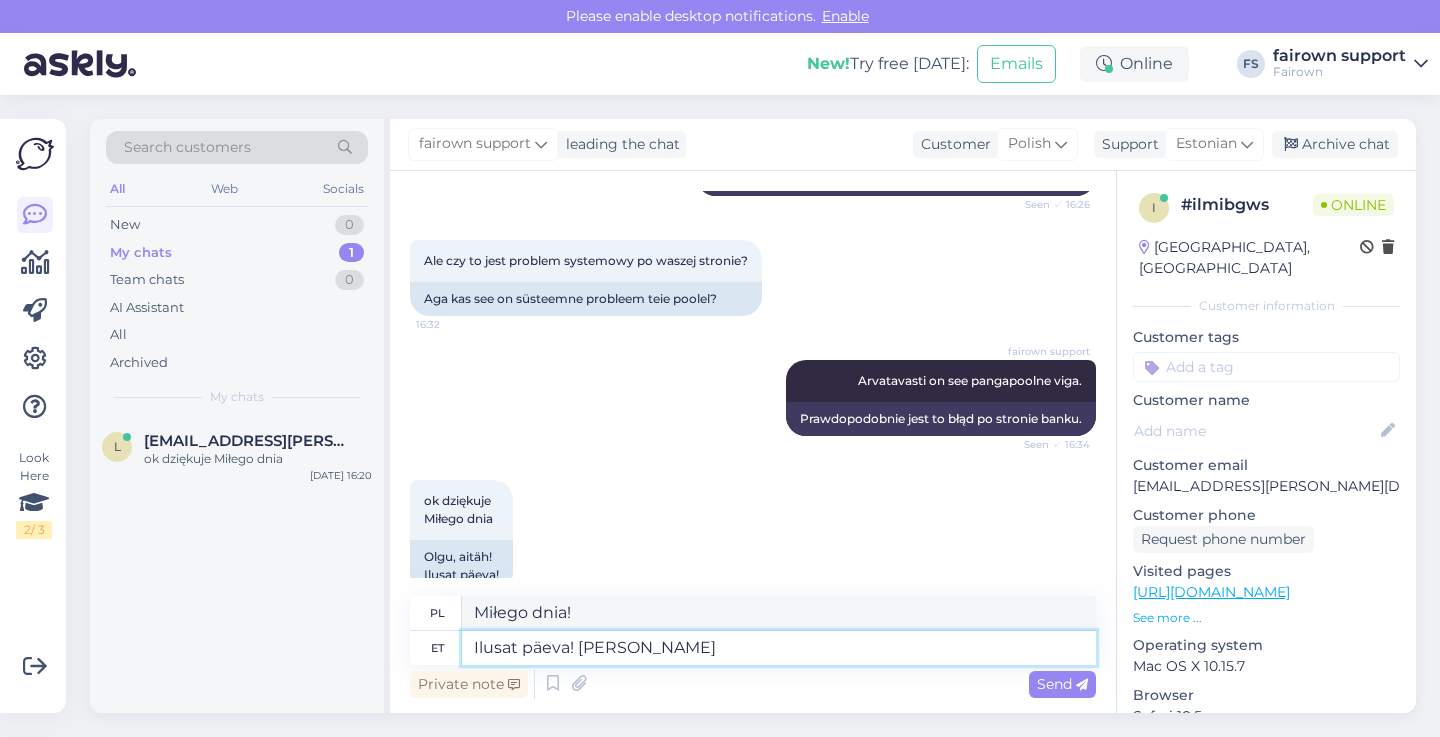 type on "Ilusat päeva! [PERSON_NAME]" 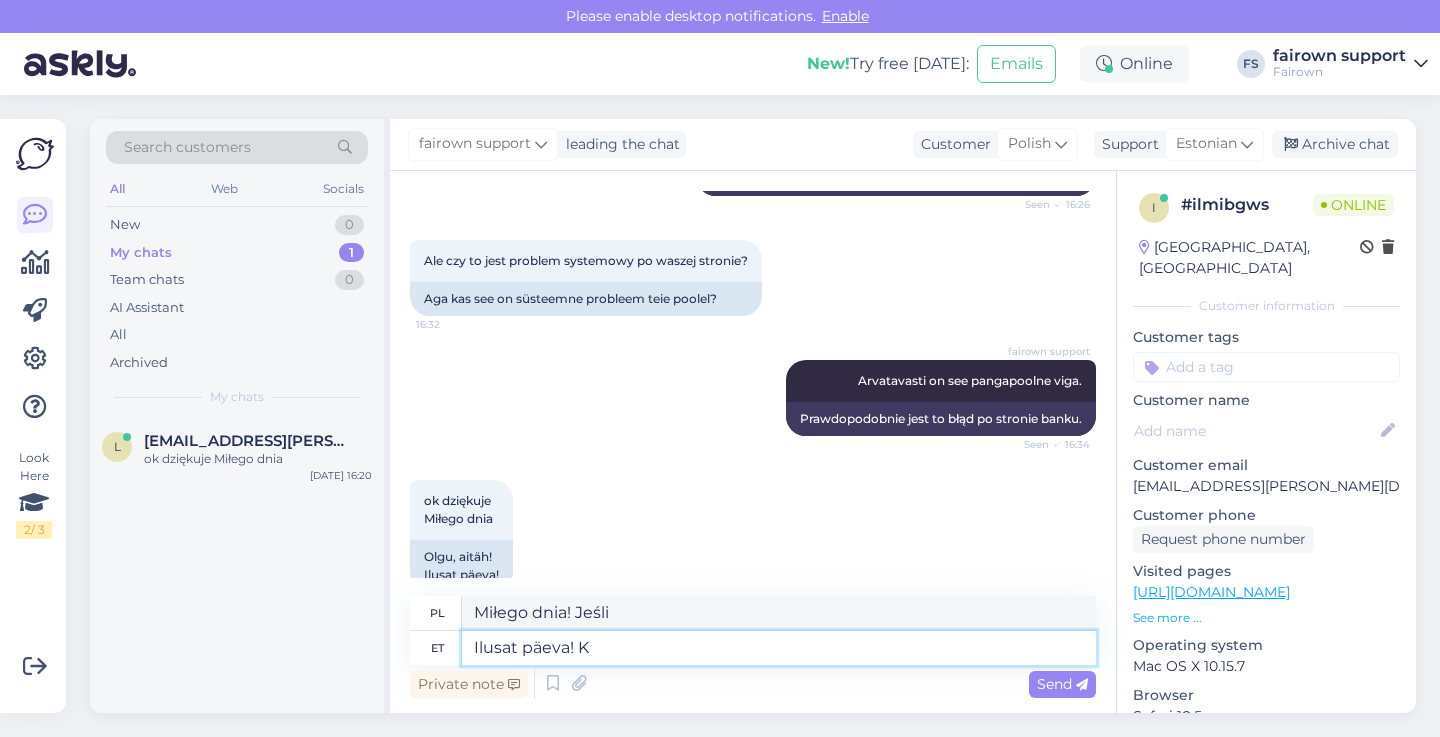 type on "Ilusat päeva!" 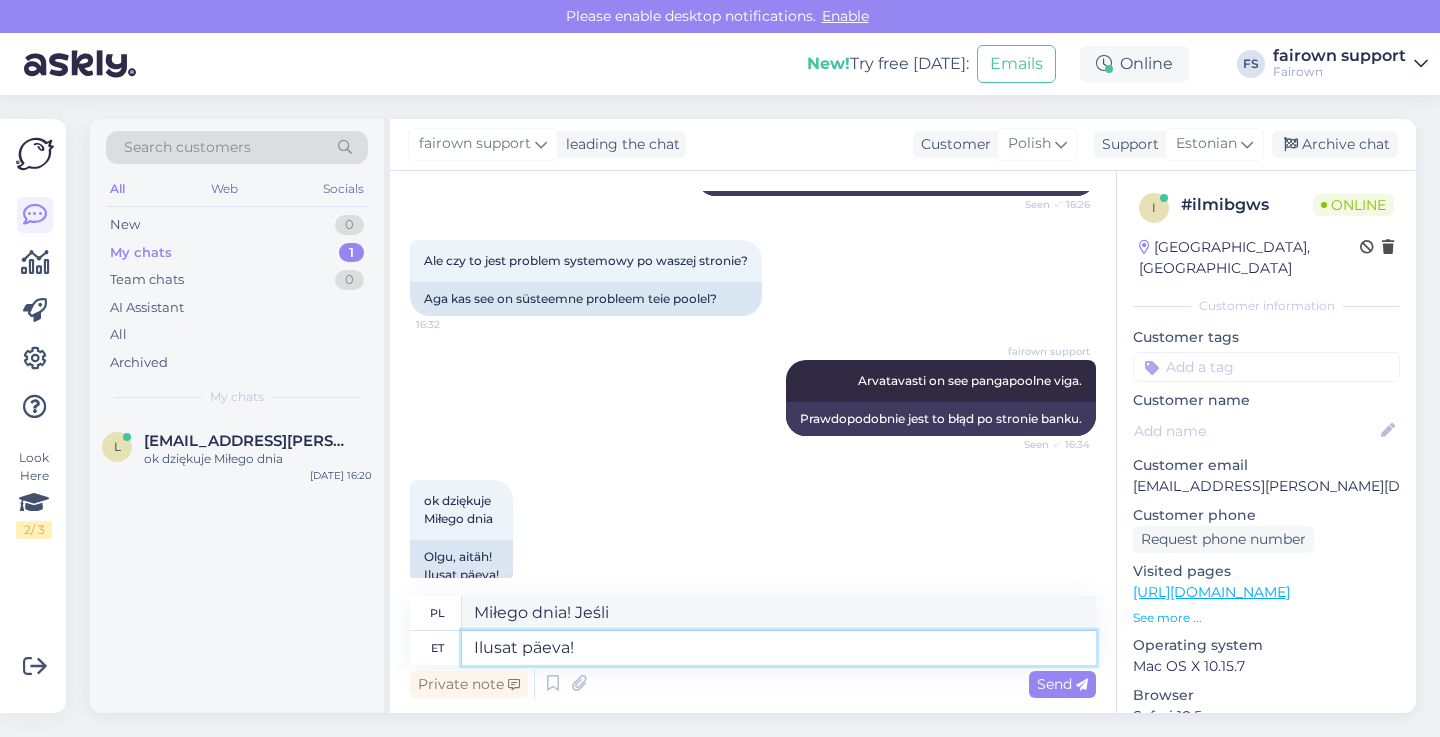 type on "Miłego dnia!" 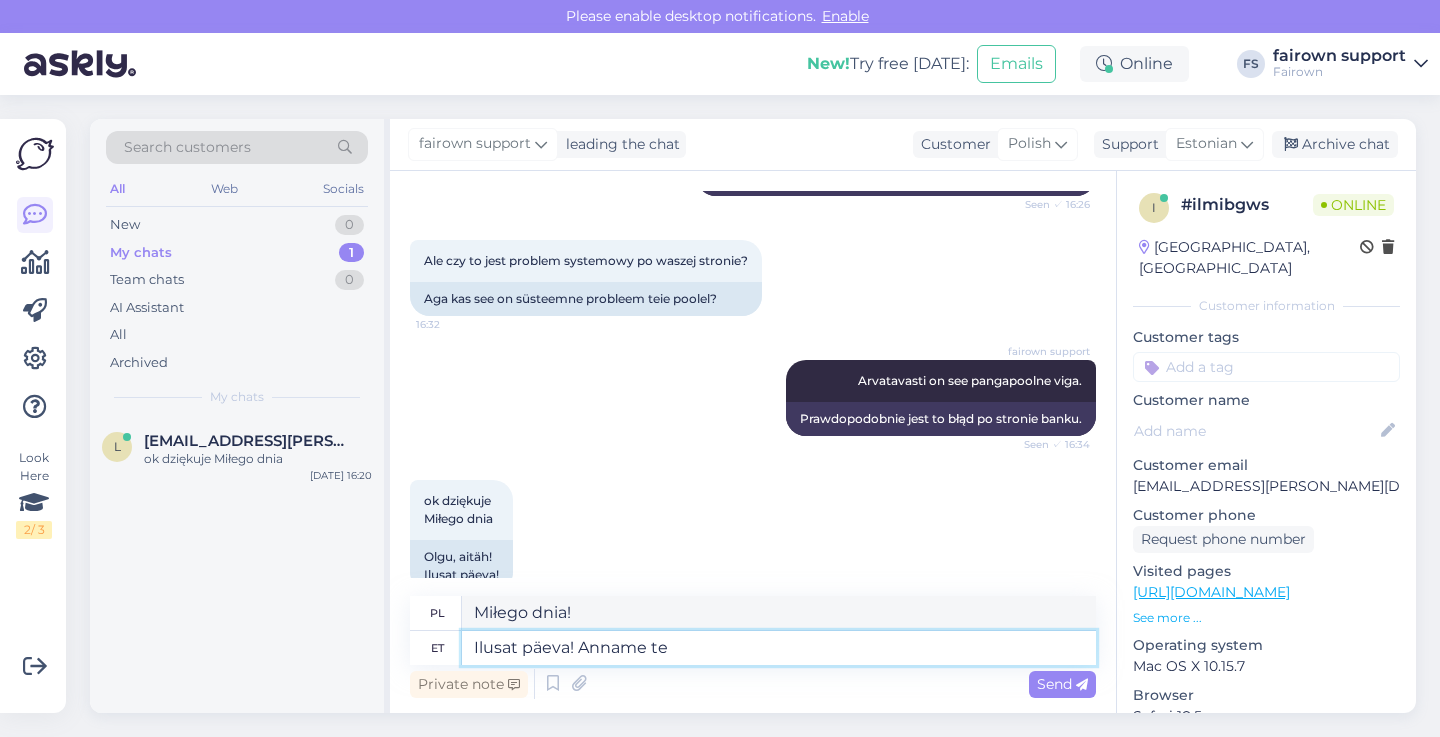 type on "Ilusat päeva! Anname tea" 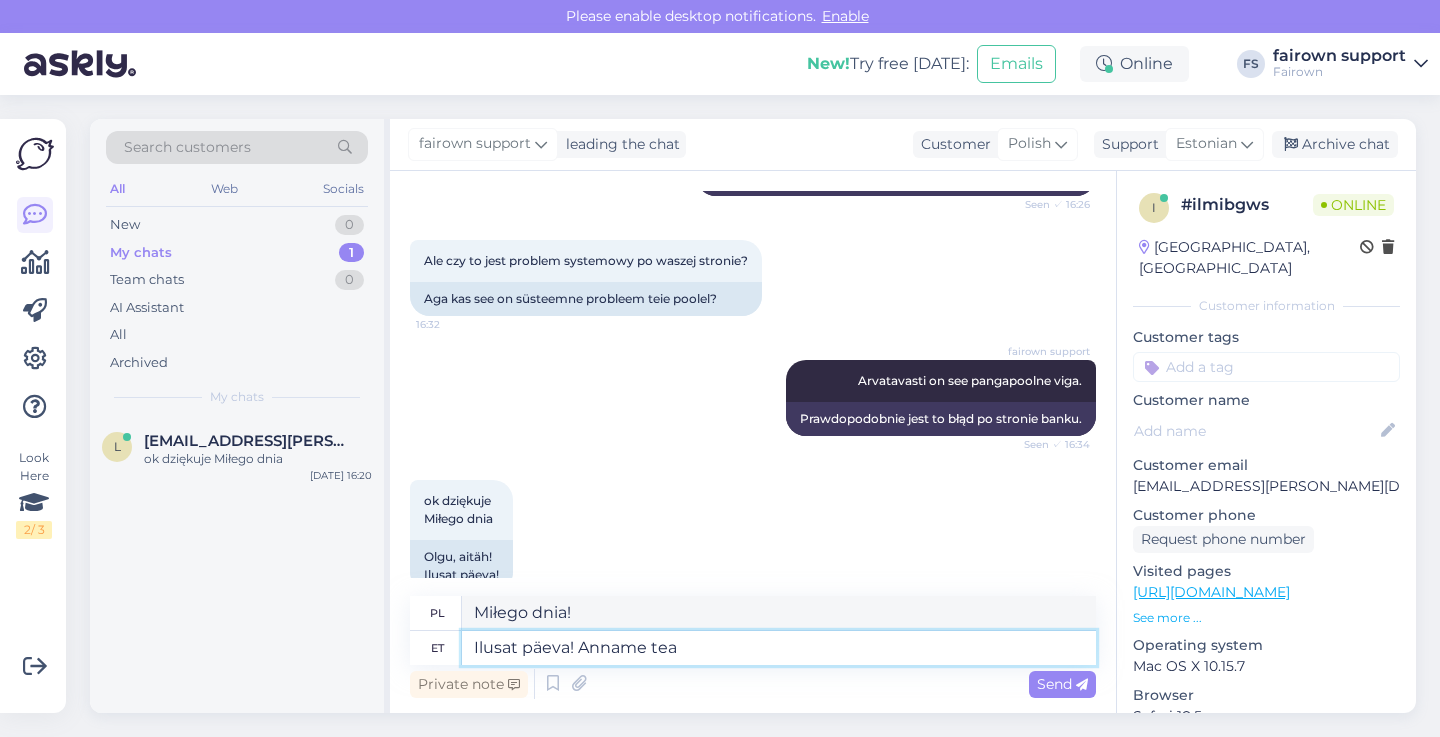 type on "Miłego dnia! Przekazujemy" 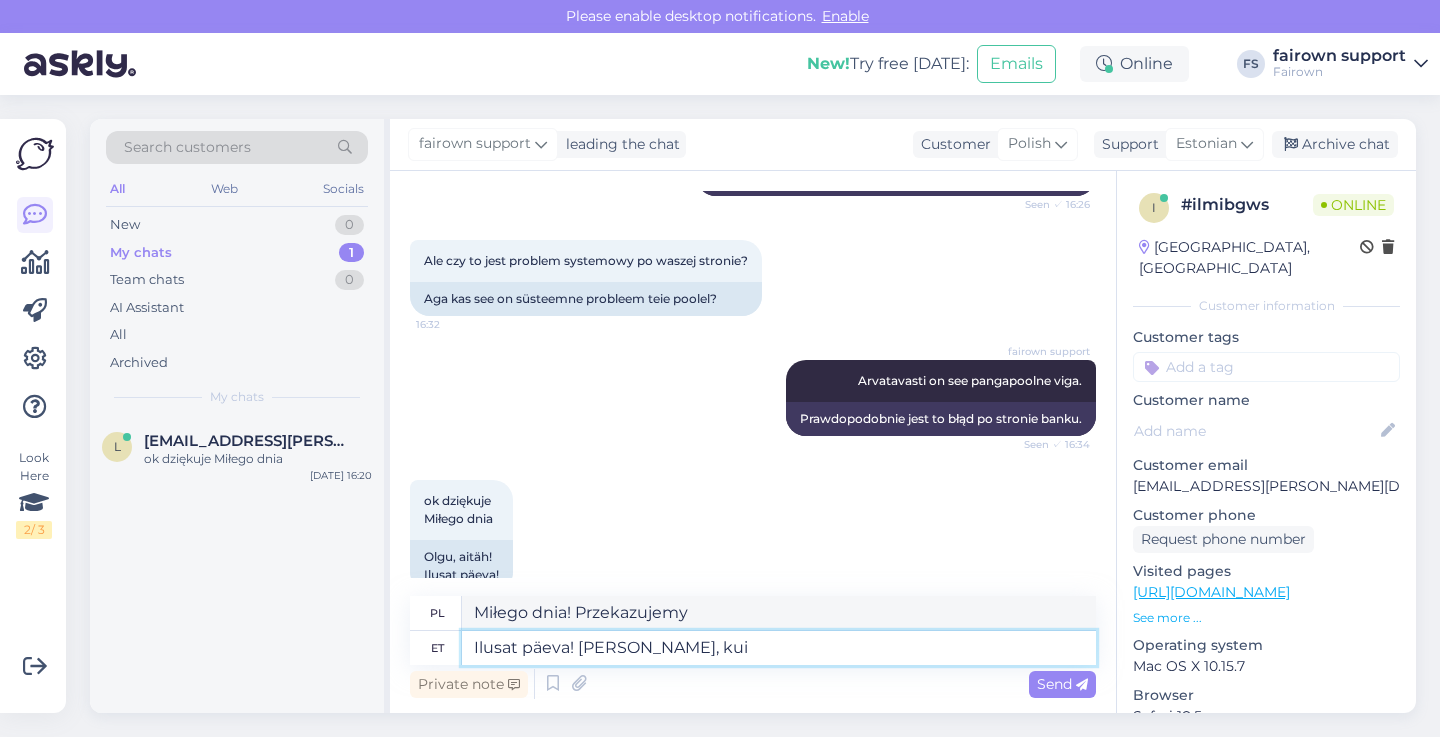 type on "Ilusat päeva! [PERSON_NAME], kui" 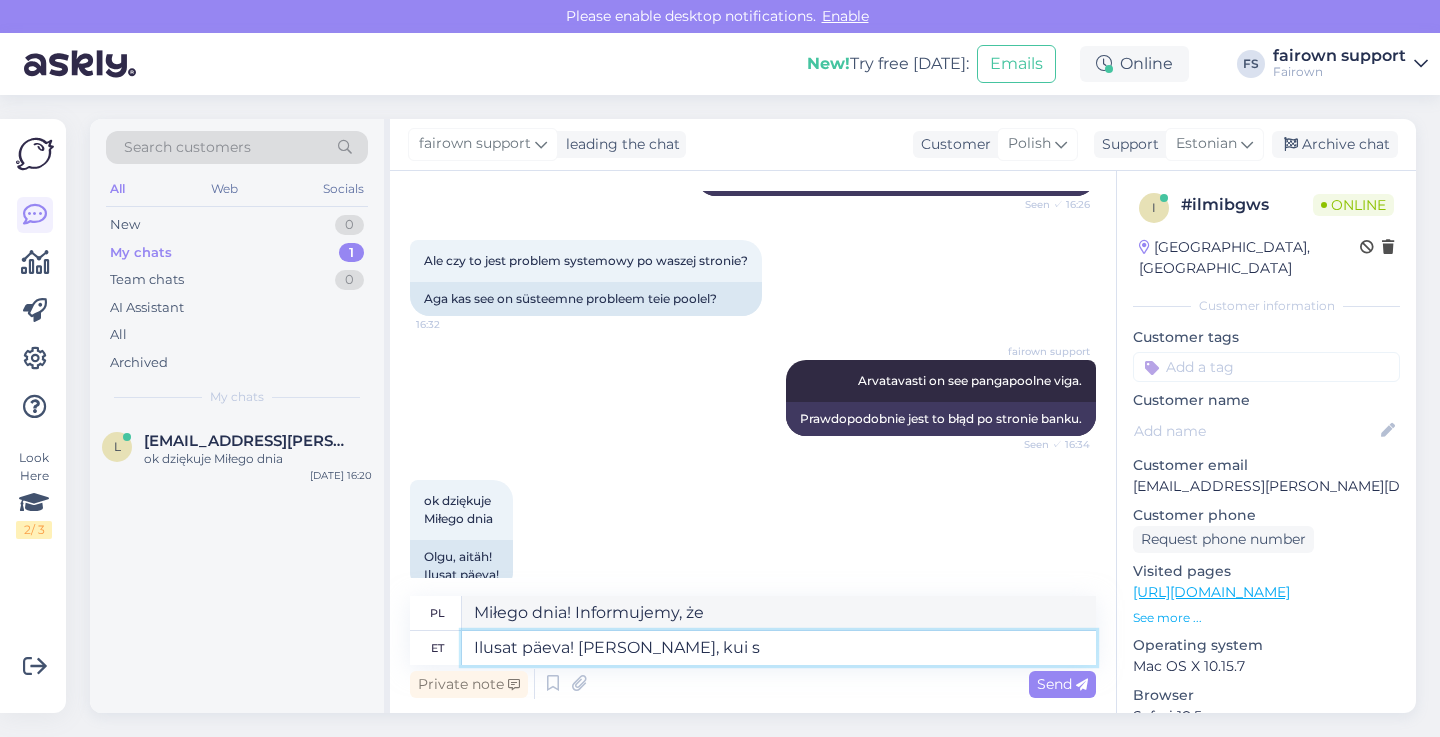 type on "Ilusat päeva! [PERSON_NAME], kui sa" 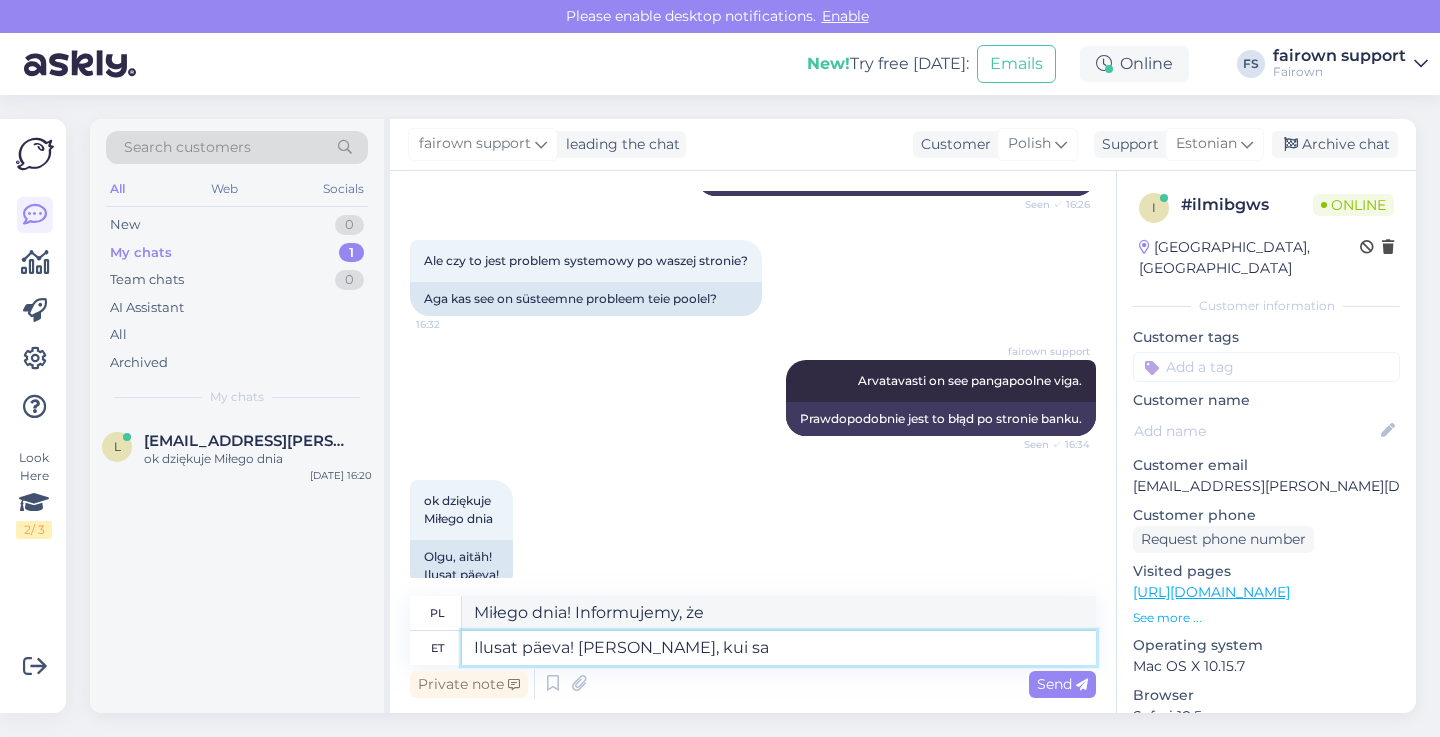 type on "Miłego dnia! Damy znać, kiedy" 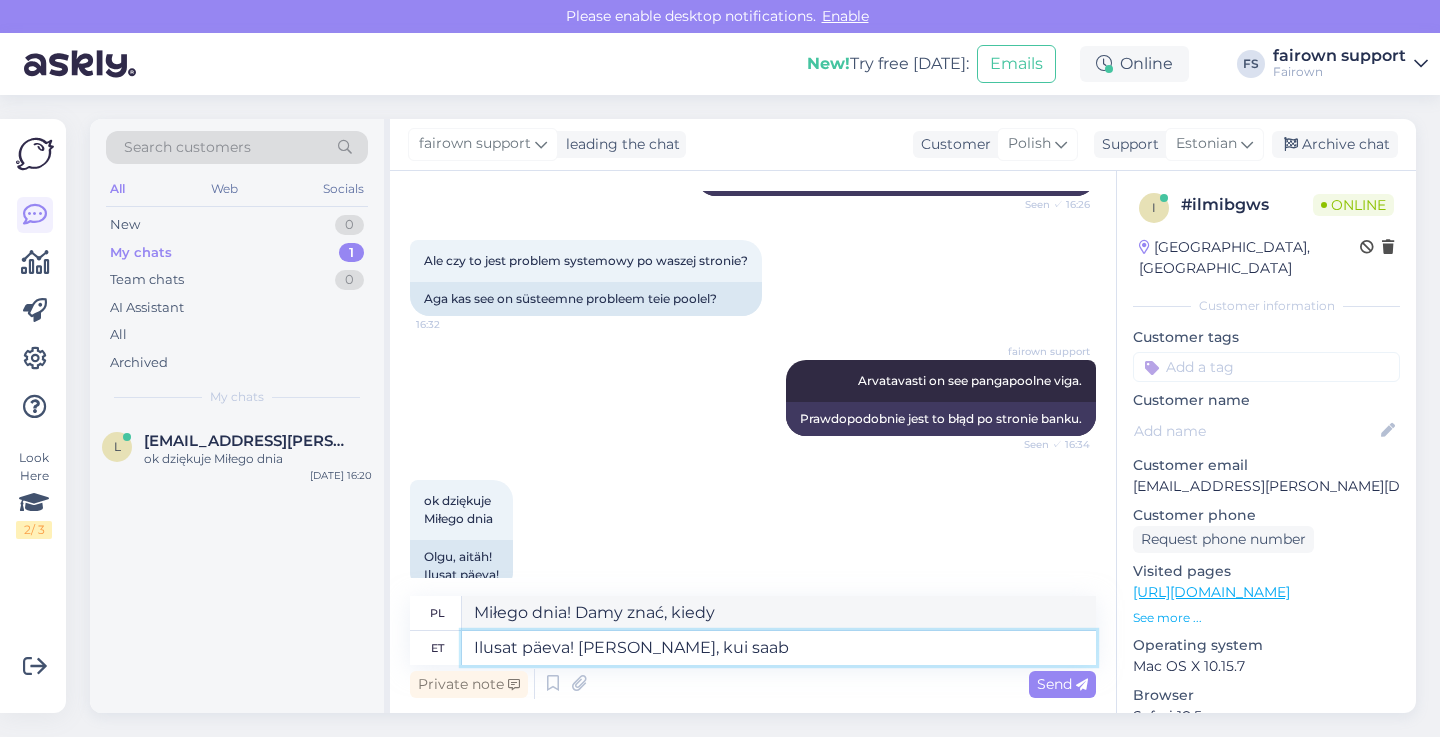 type on "Ilusat päeva! [PERSON_NAME], kui saab" 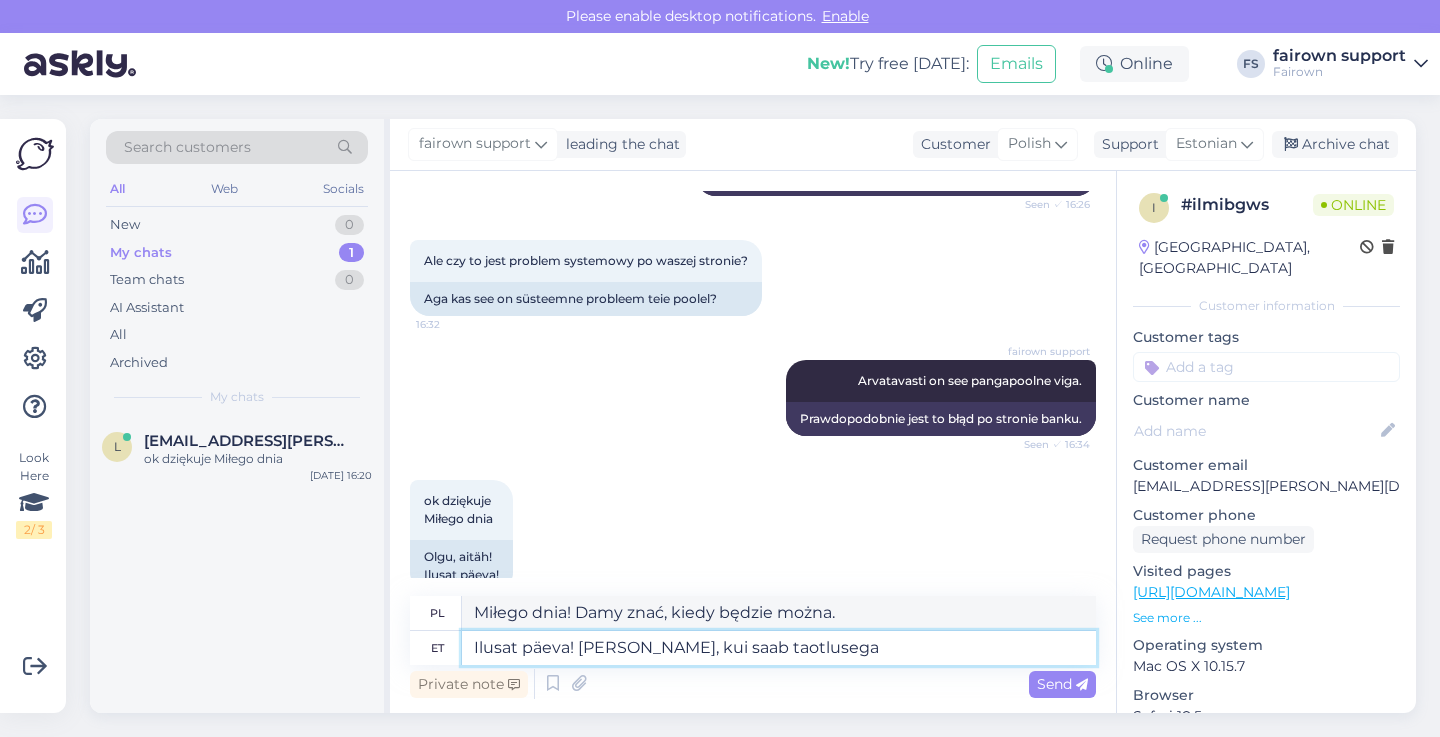type on "Ilusat päeva! [PERSON_NAME], kui saab taotlusega e" 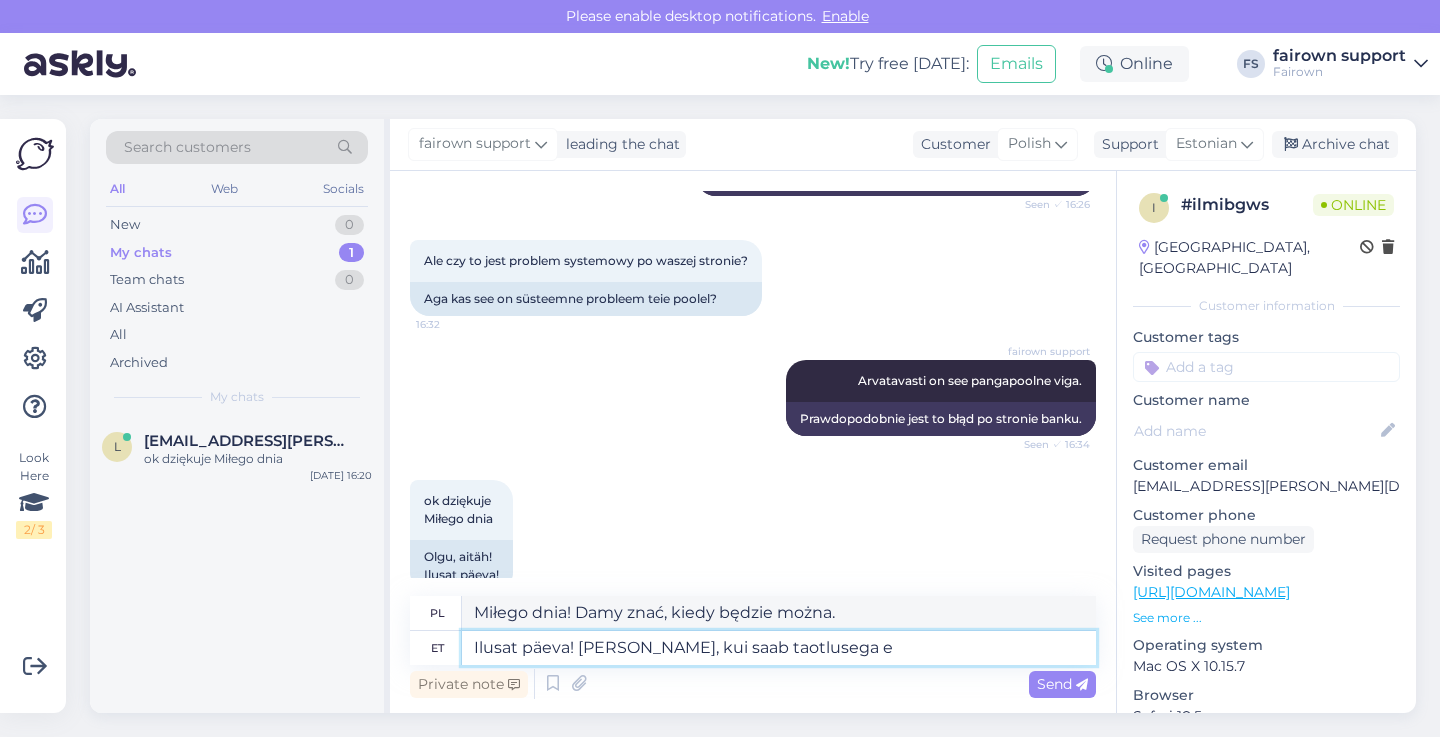 type on "Miłego dnia! Damy znać, kiedy będzie można złożyć wniosek." 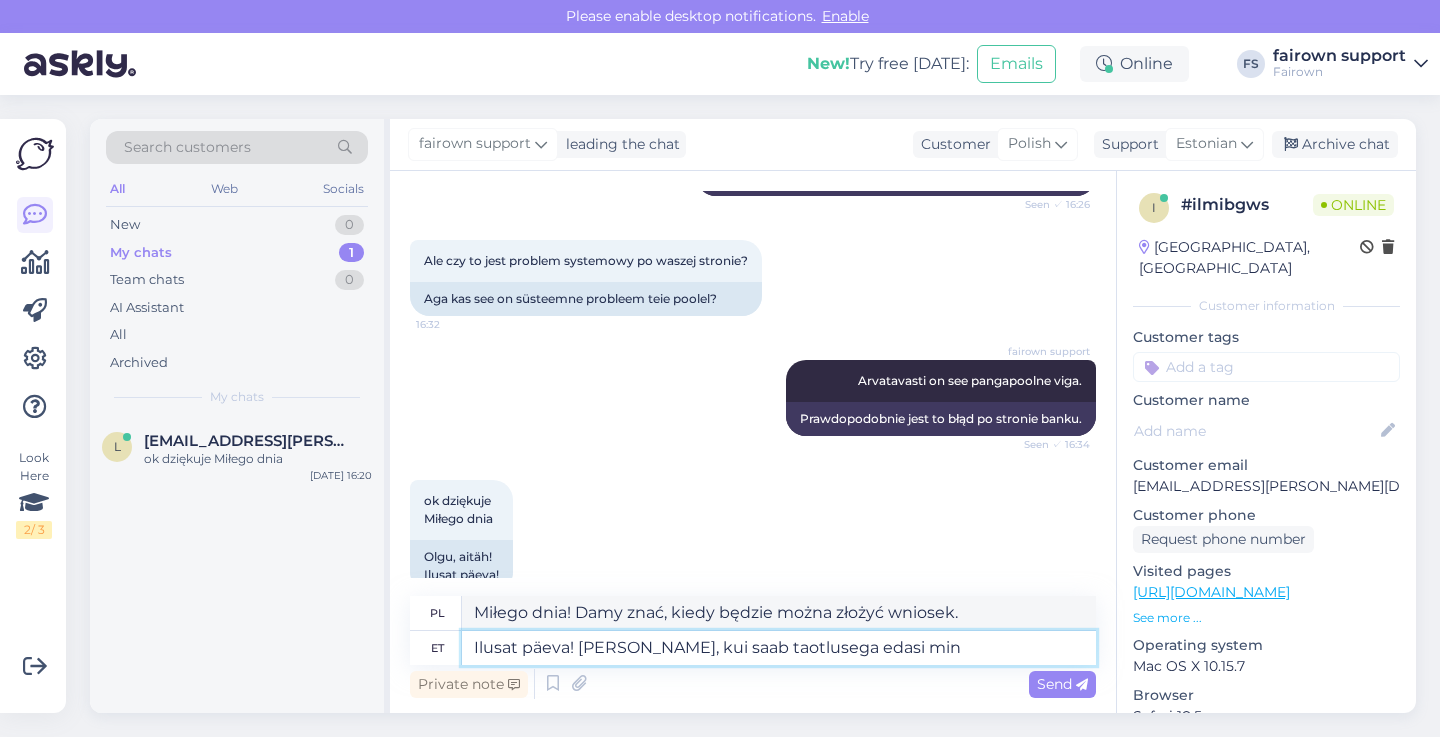 type on "Ilusat päeva! [PERSON_NAME], kui saab taotlusega edasi minn" 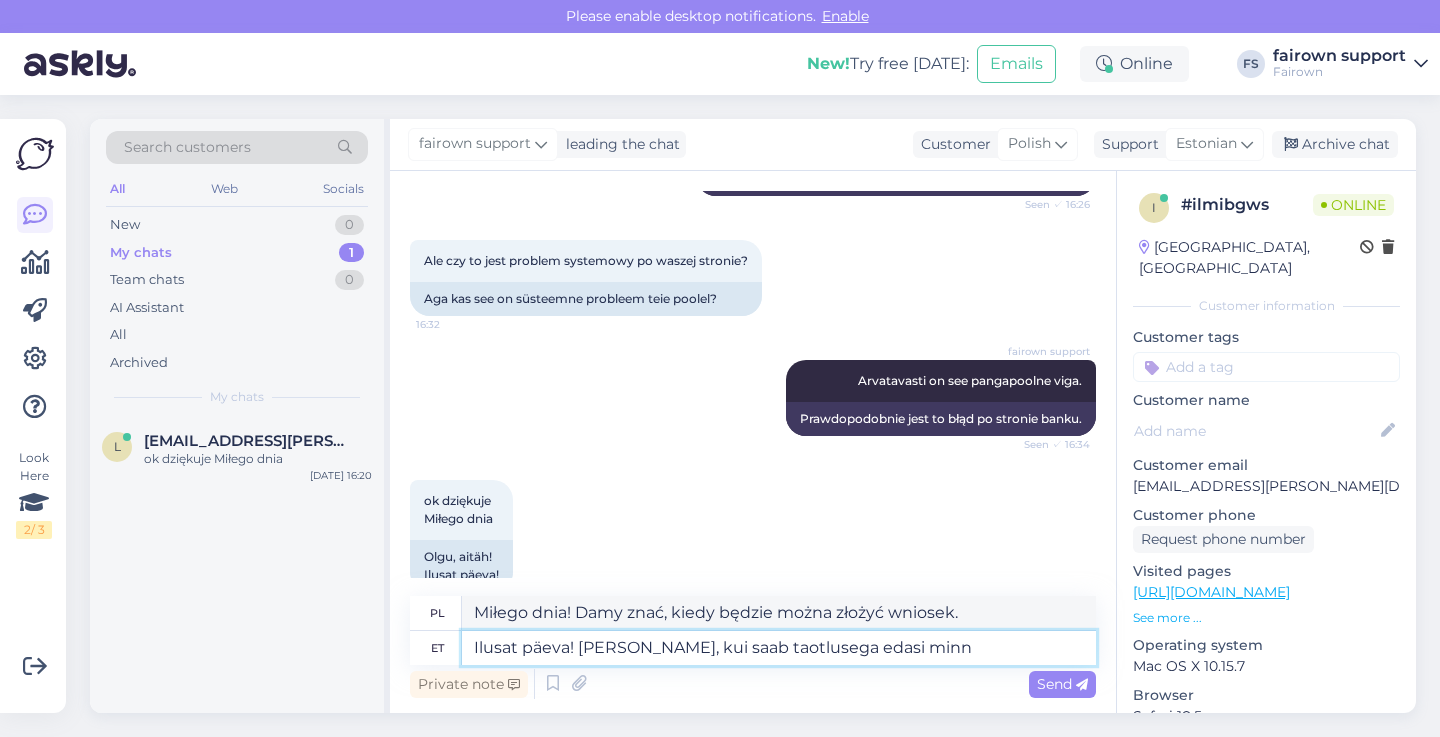 type on "Miłego dnia! Damy znać, kiedy będziemy mogli kontynuować rozpatrywanie wniosku." 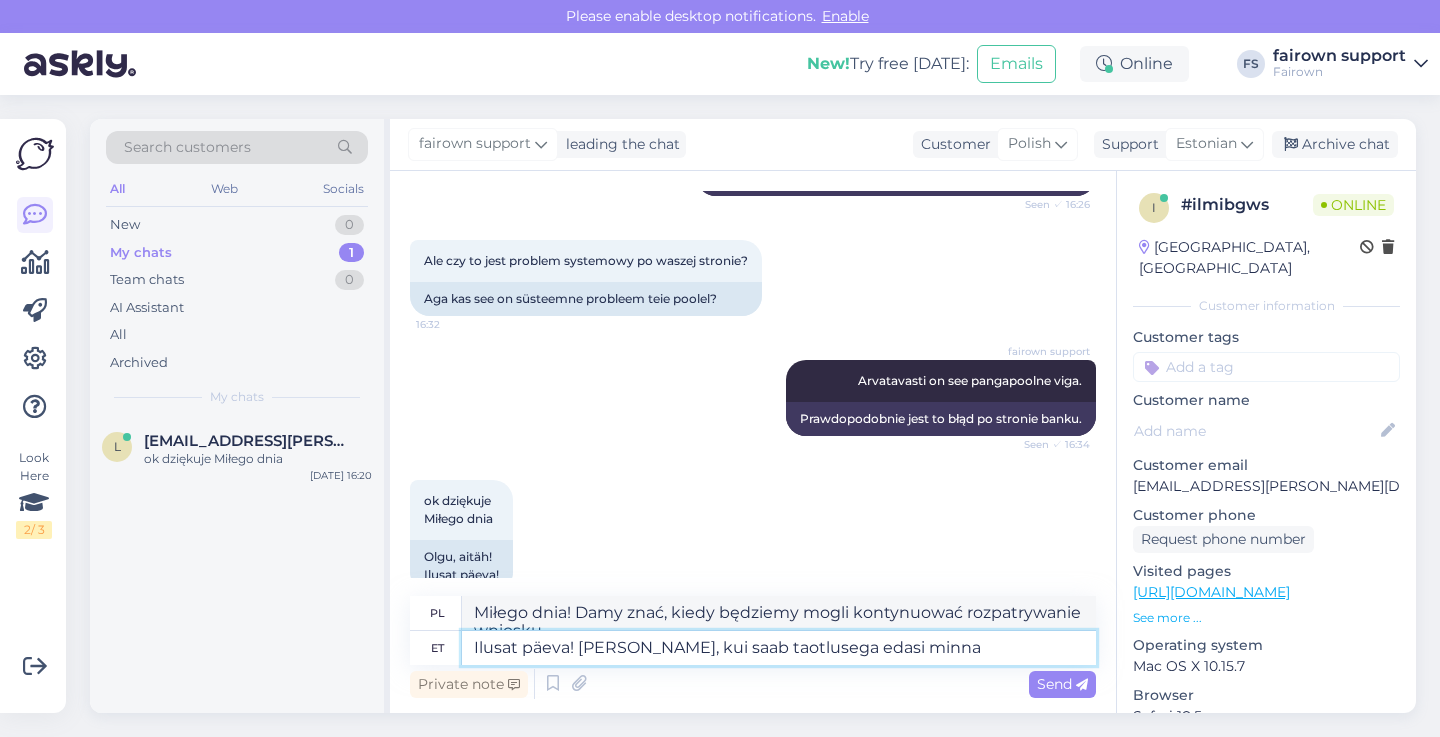 scroll, scrollTop: 1365, scrollLeft: 0, axis: vertical 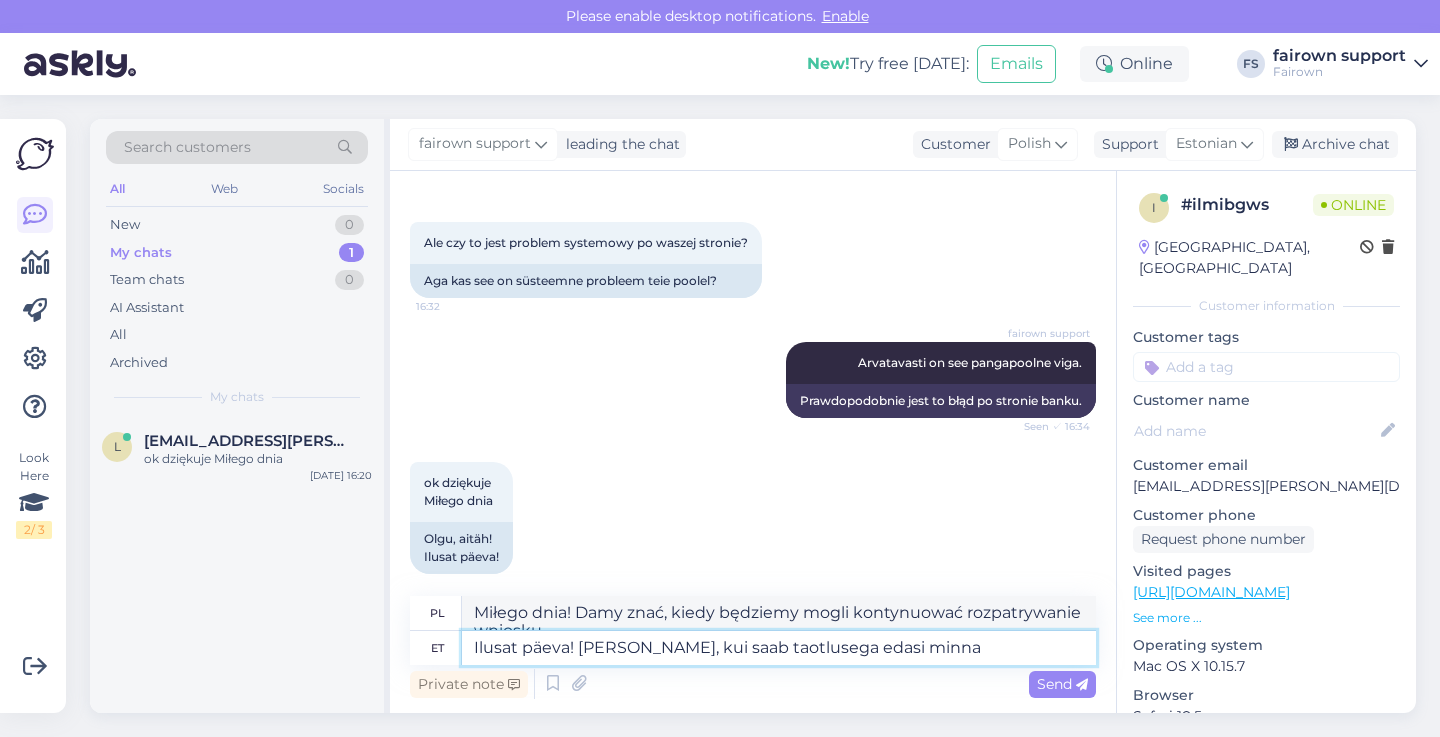 type on "Ilusat päeva! [PERSON_NAME], kui saab taotlusega edasi minna." 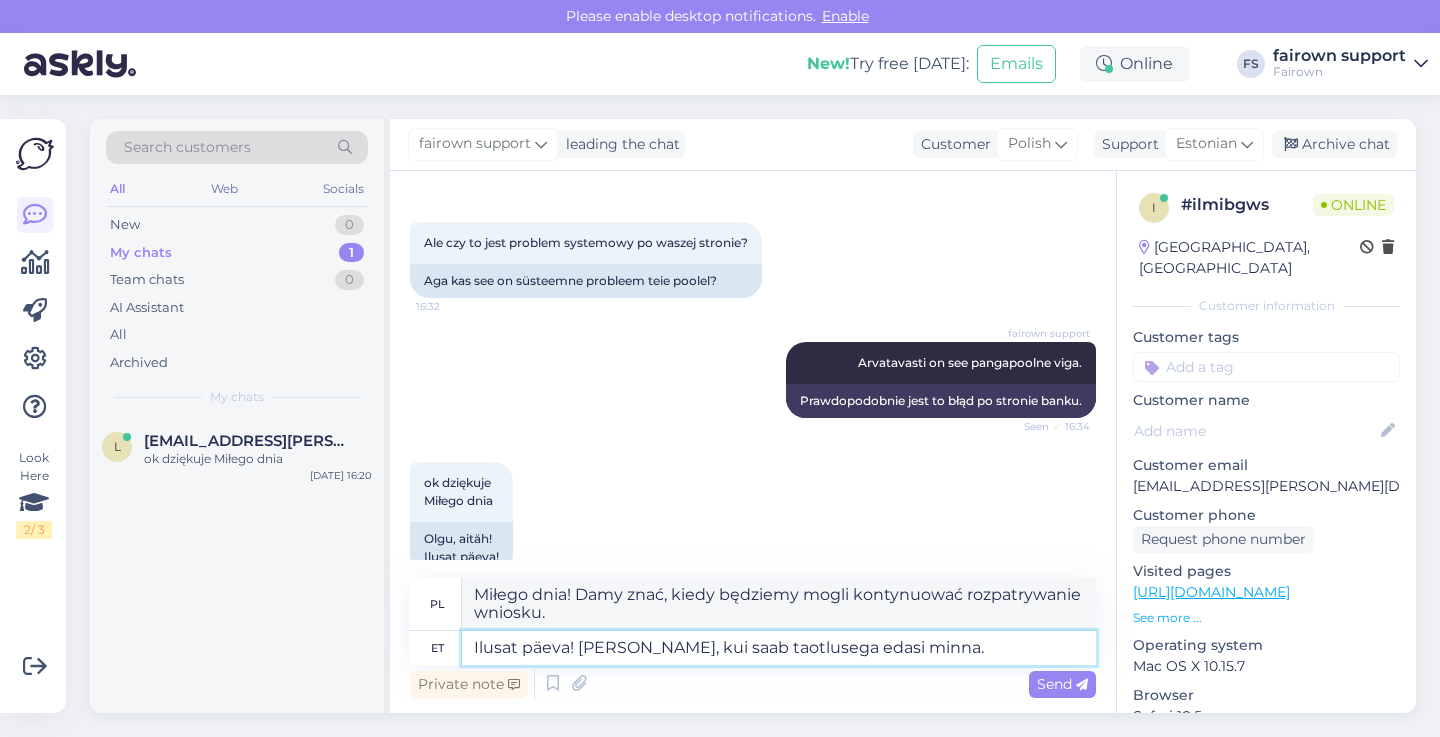 type on "Miłego dnia! Damy znać, kiedy będzie można kontynuować proces składania wniosku." 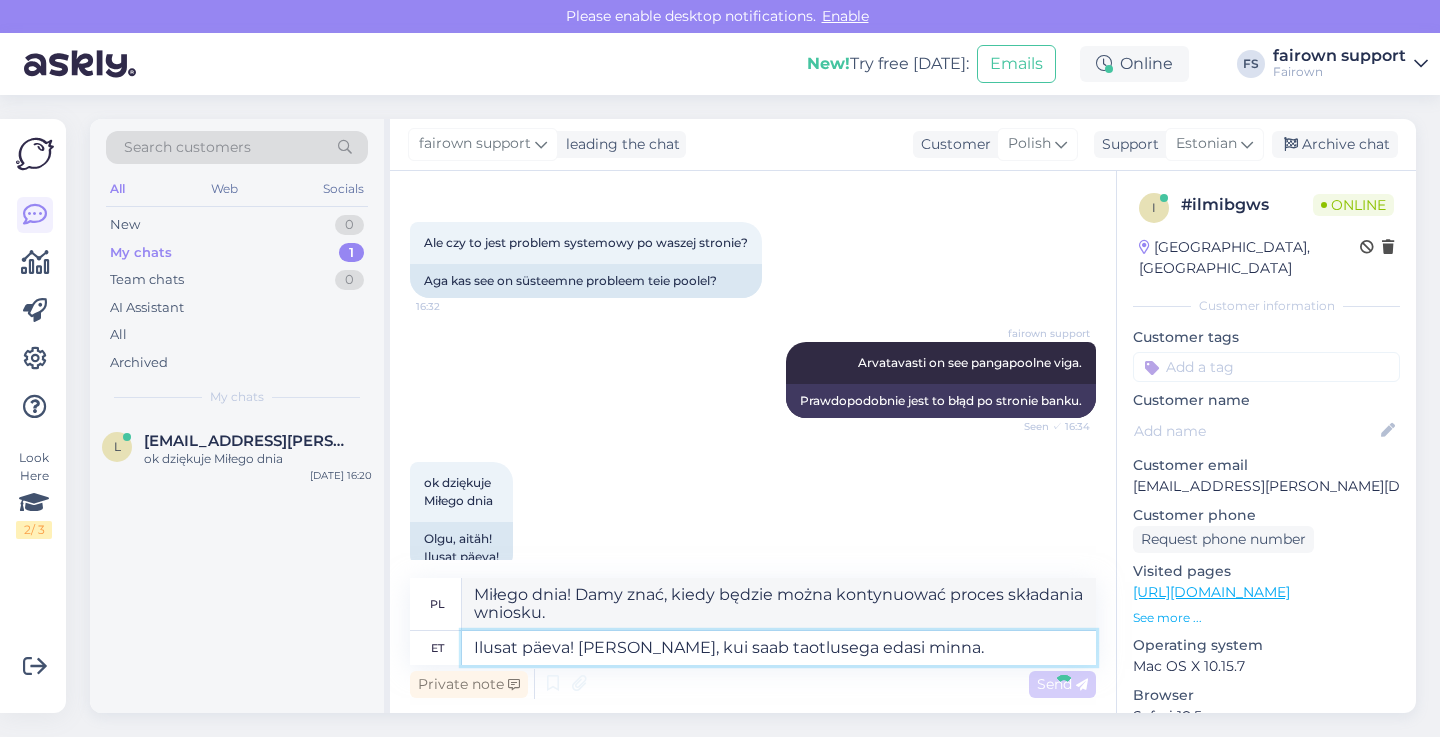 type 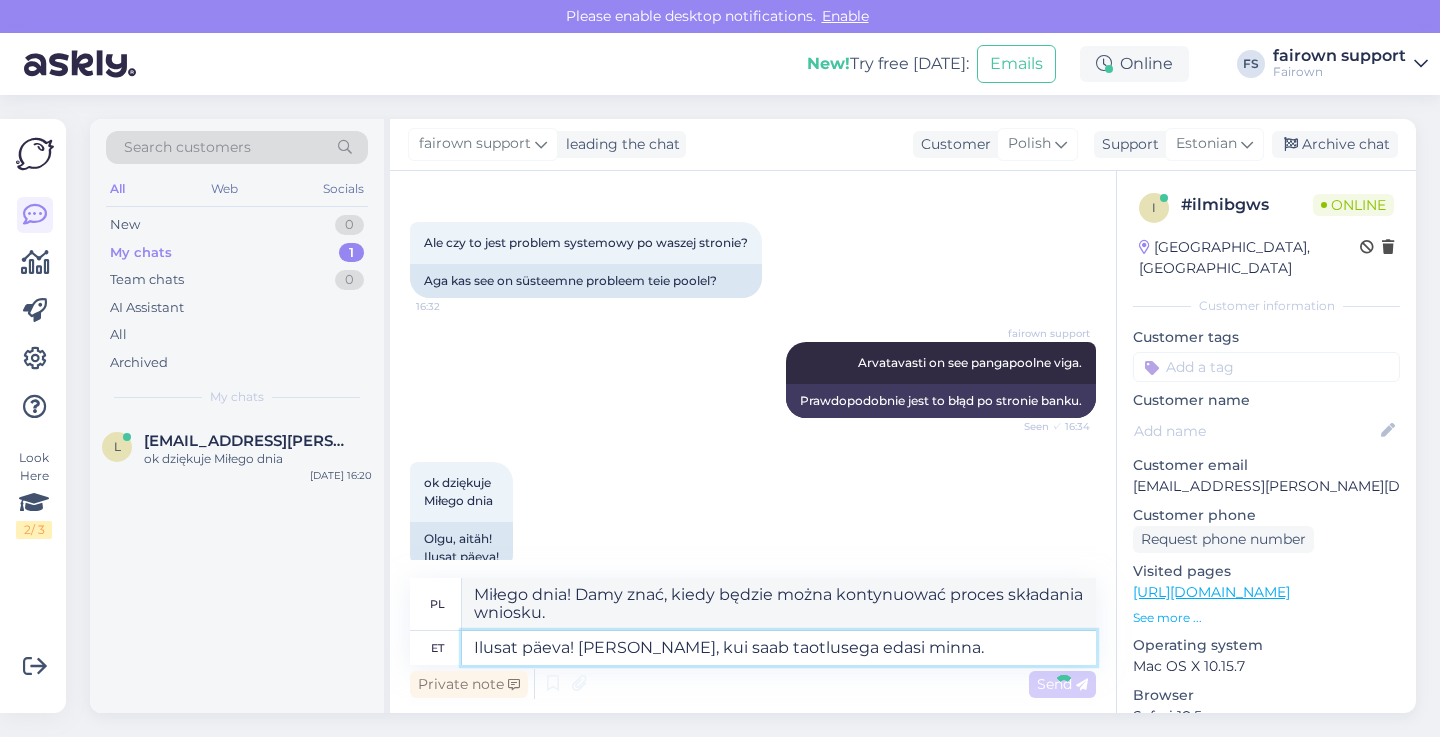 type 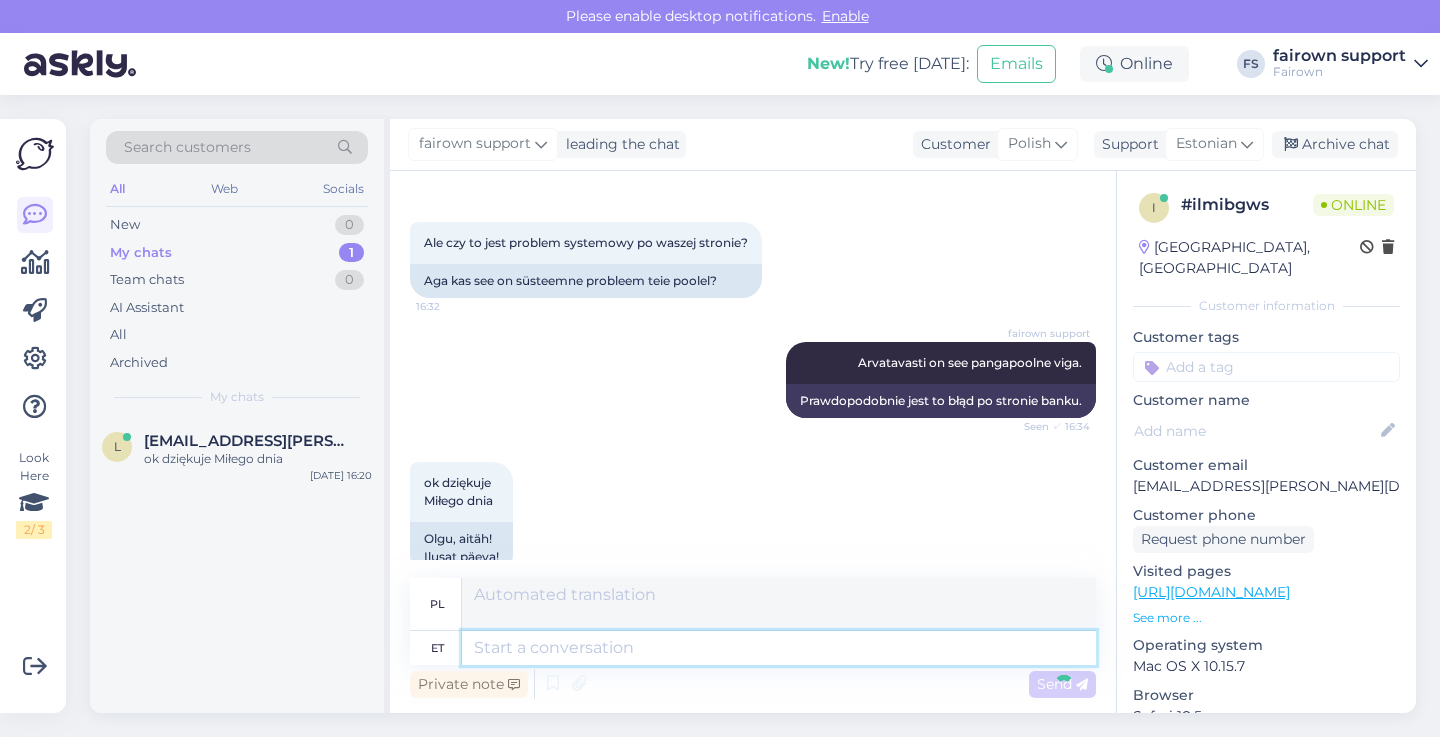 scroll, scrollTop: 1503, scrollLeft: 0, axis: vertical 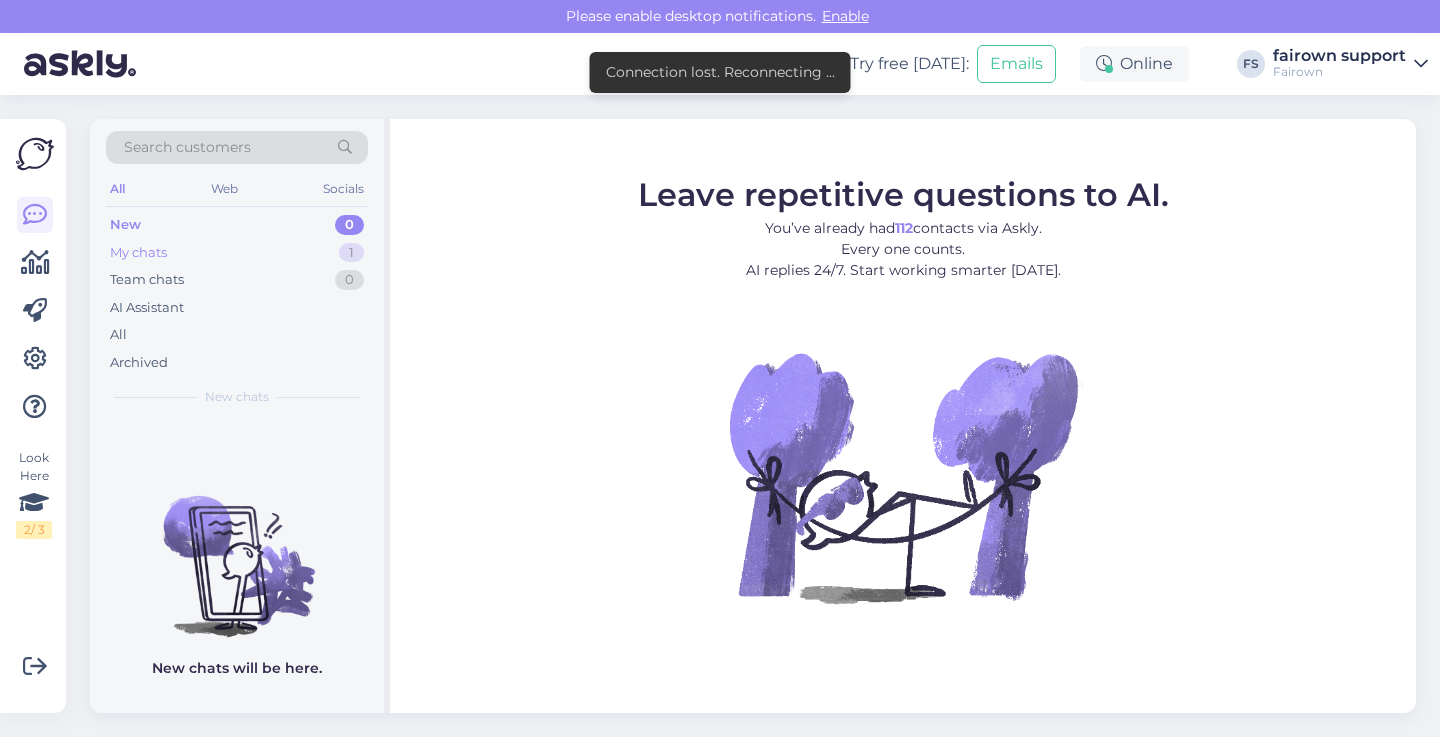 click on "My chats 1" at bounding box center (237, 253) 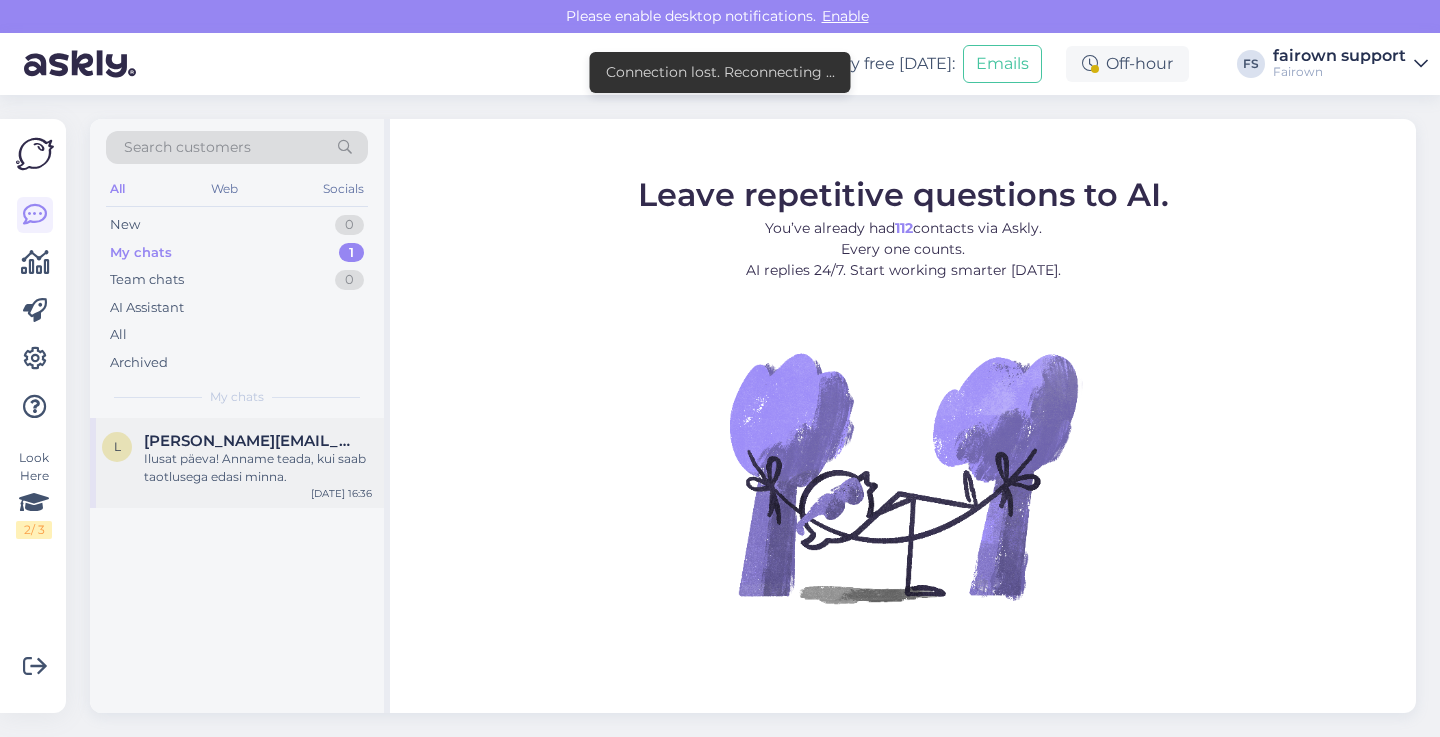 click on "lukasz.ogorzalek@ispot.pl" at bounding box center [248, 441] 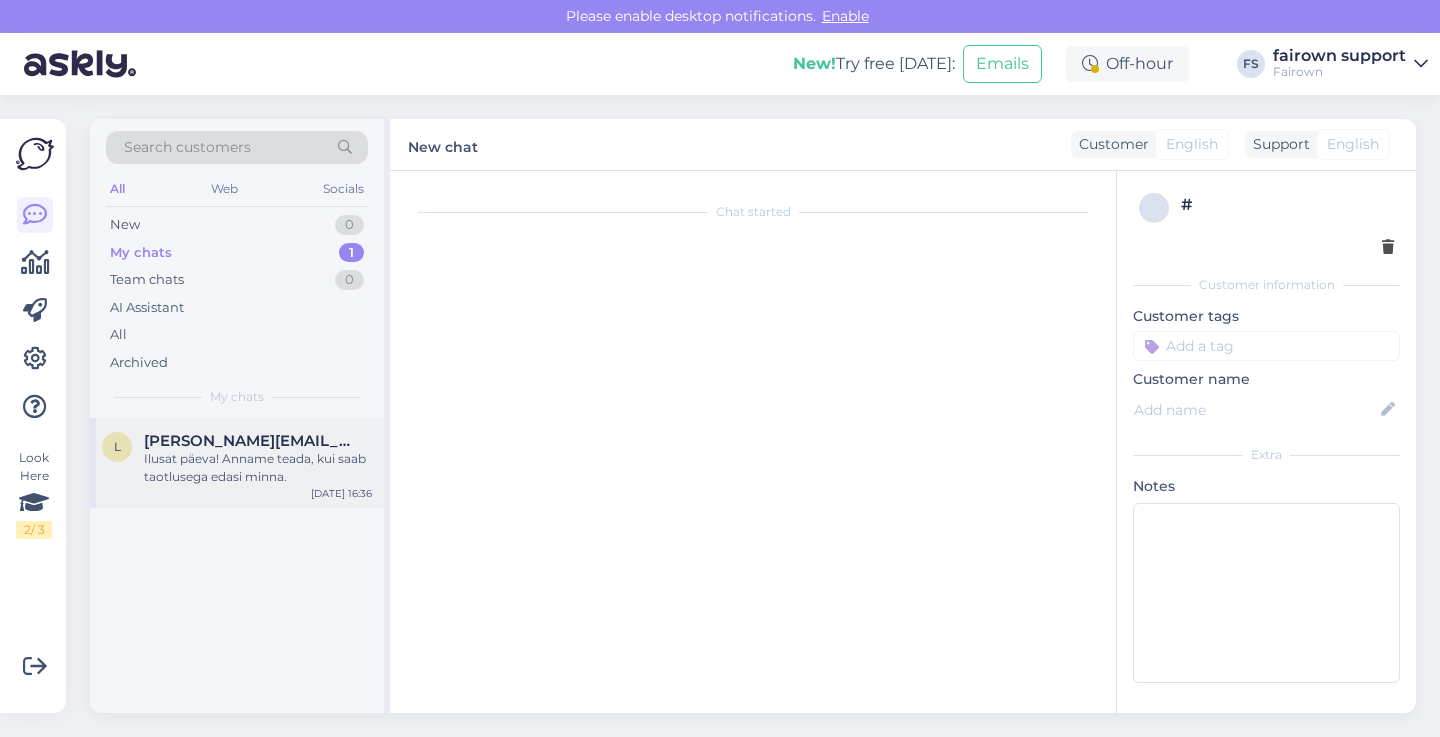 click on "Ilusat päeva! Anname teada, kui saab taotlusega edasi minna." at bounding box center [258, 468] 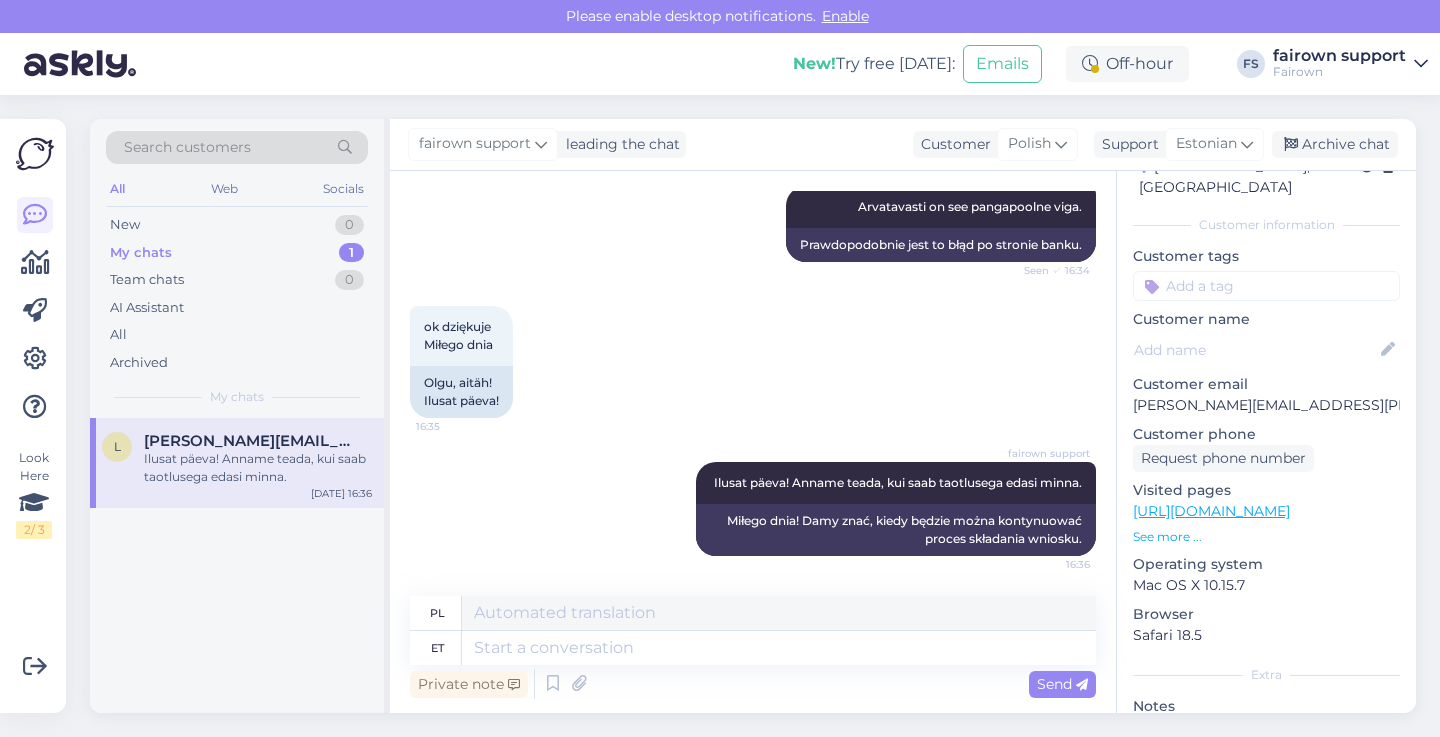 scroll, scrollTop: 84, scrollLeft: 0, axis: vertical 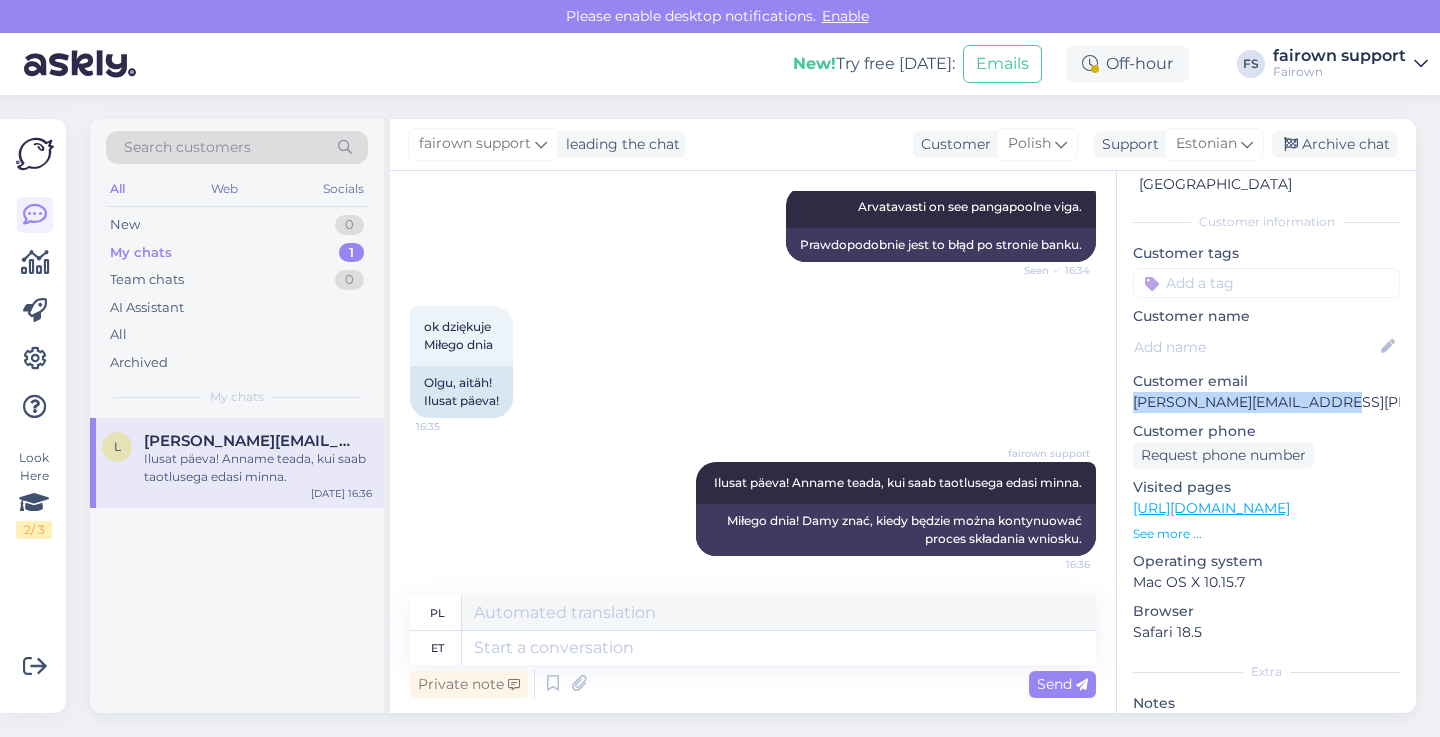 drag, startPoint x: 1325, startPoint y: 381, endPoint x: 1133, endPoint y: 382, distance: 192.00261 